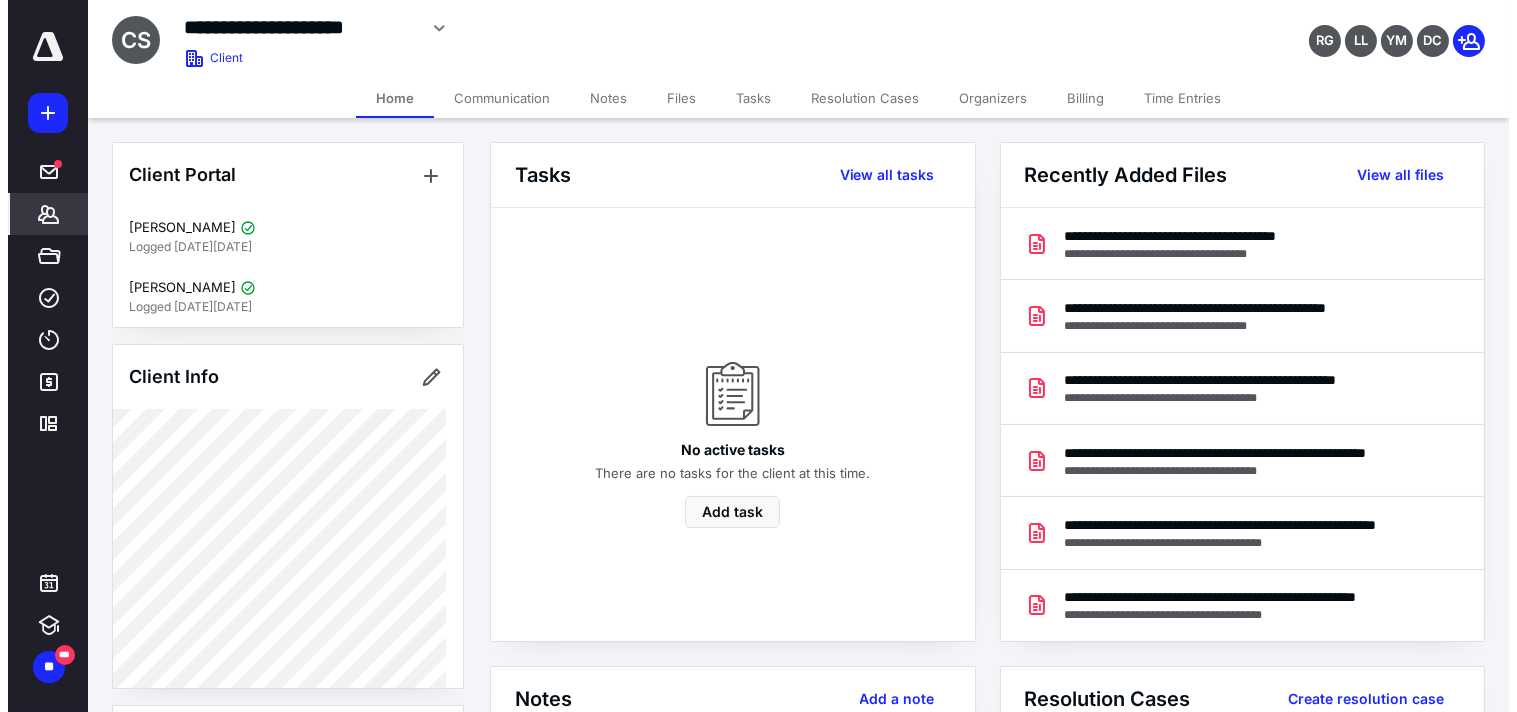 scroll, scrollTop: 0, scrollLeft: 0, axis: both 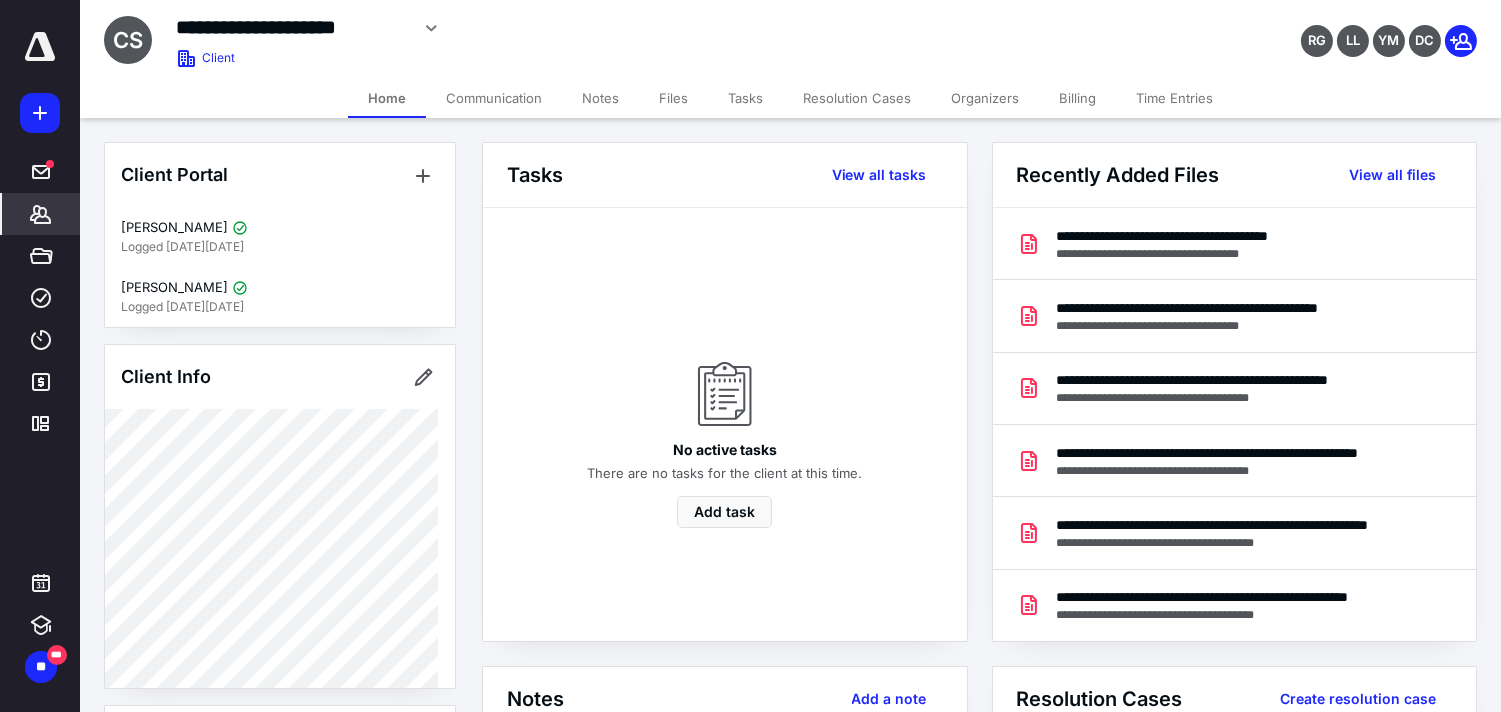 click on "Notes" at bounding box center [600, 98] 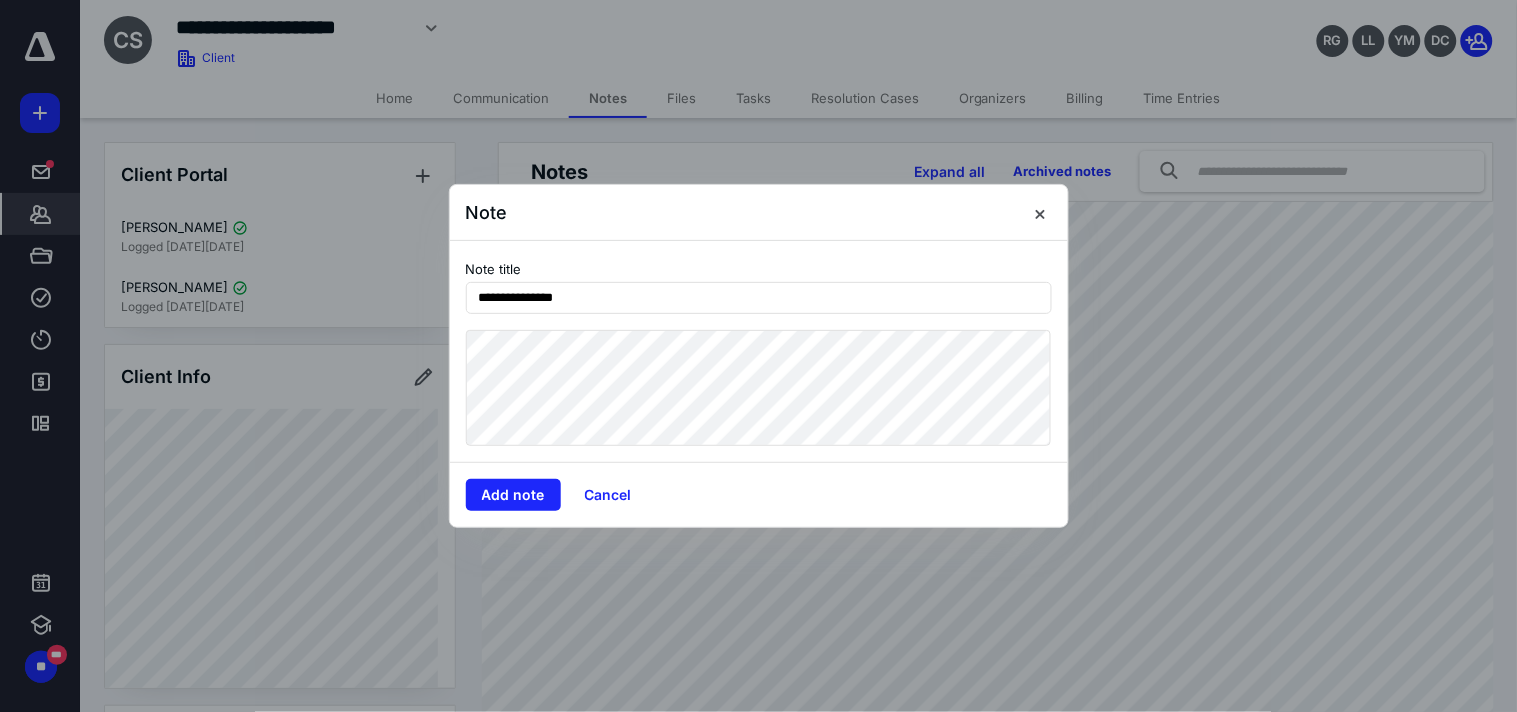 type on "**********" 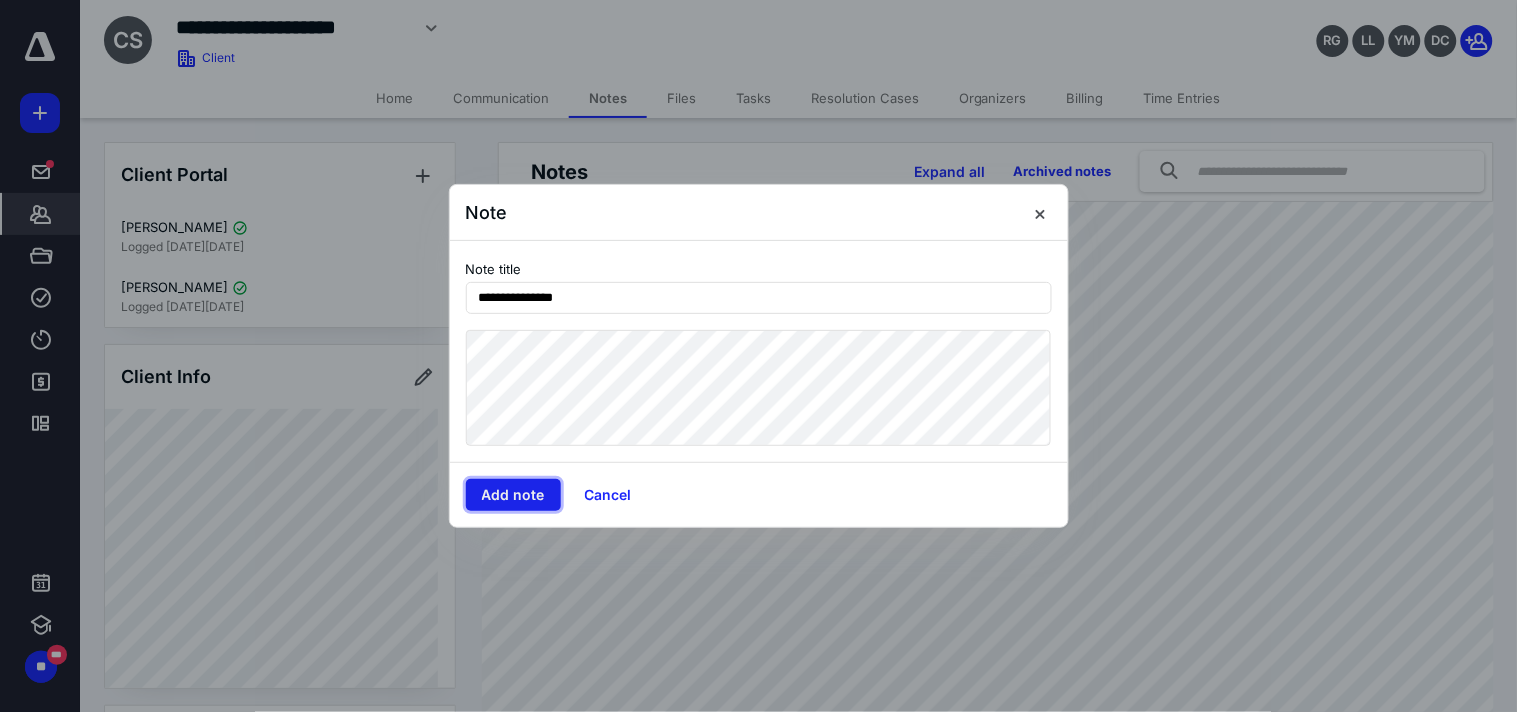 click on "Add note" at bounding box center [513, 495] 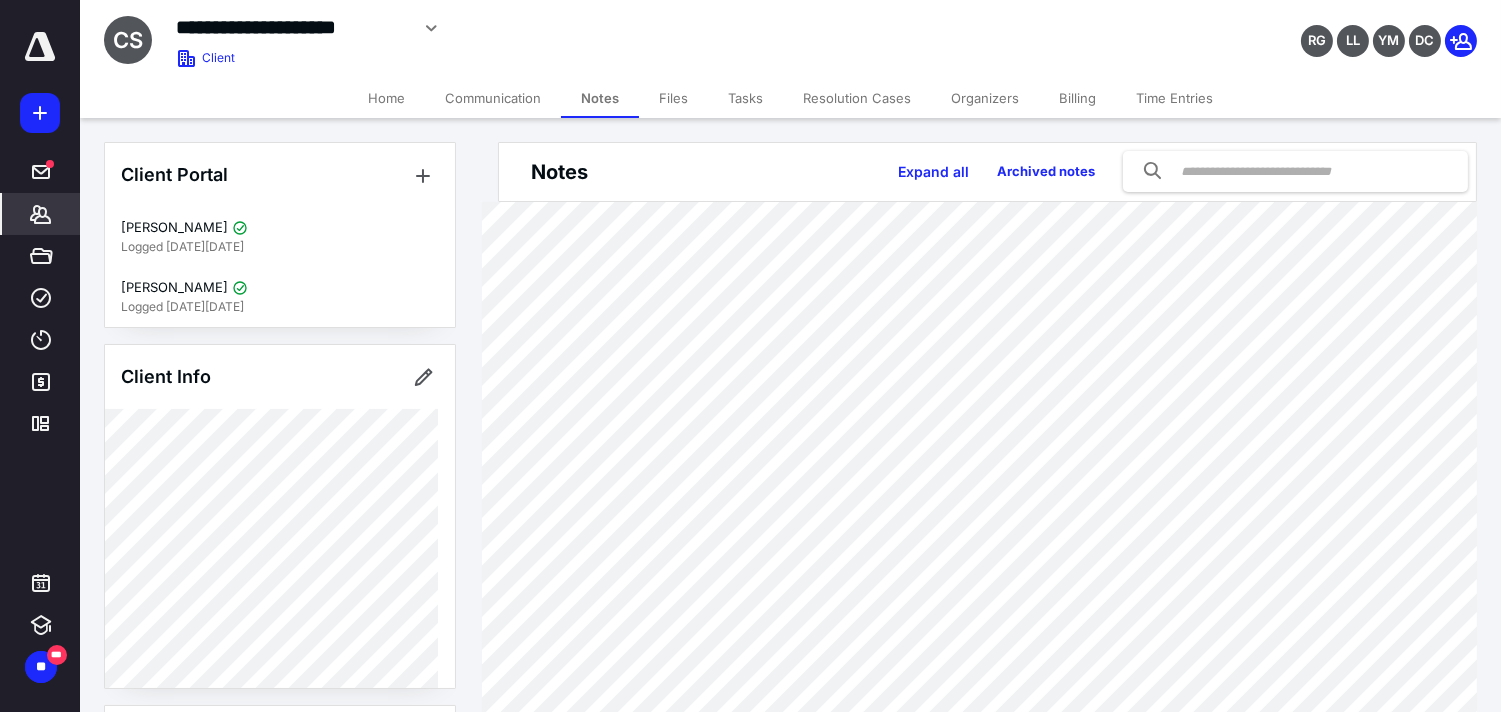 click 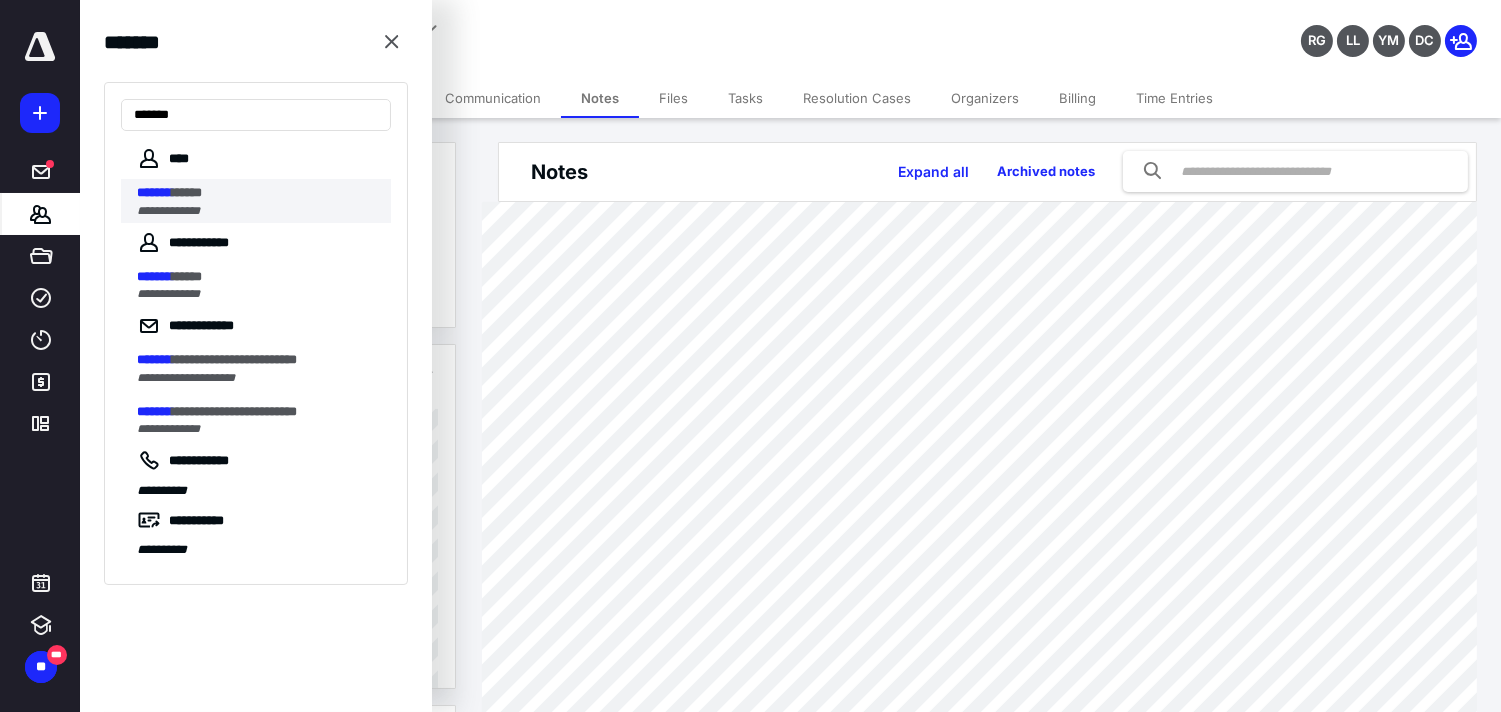 type on "*******" 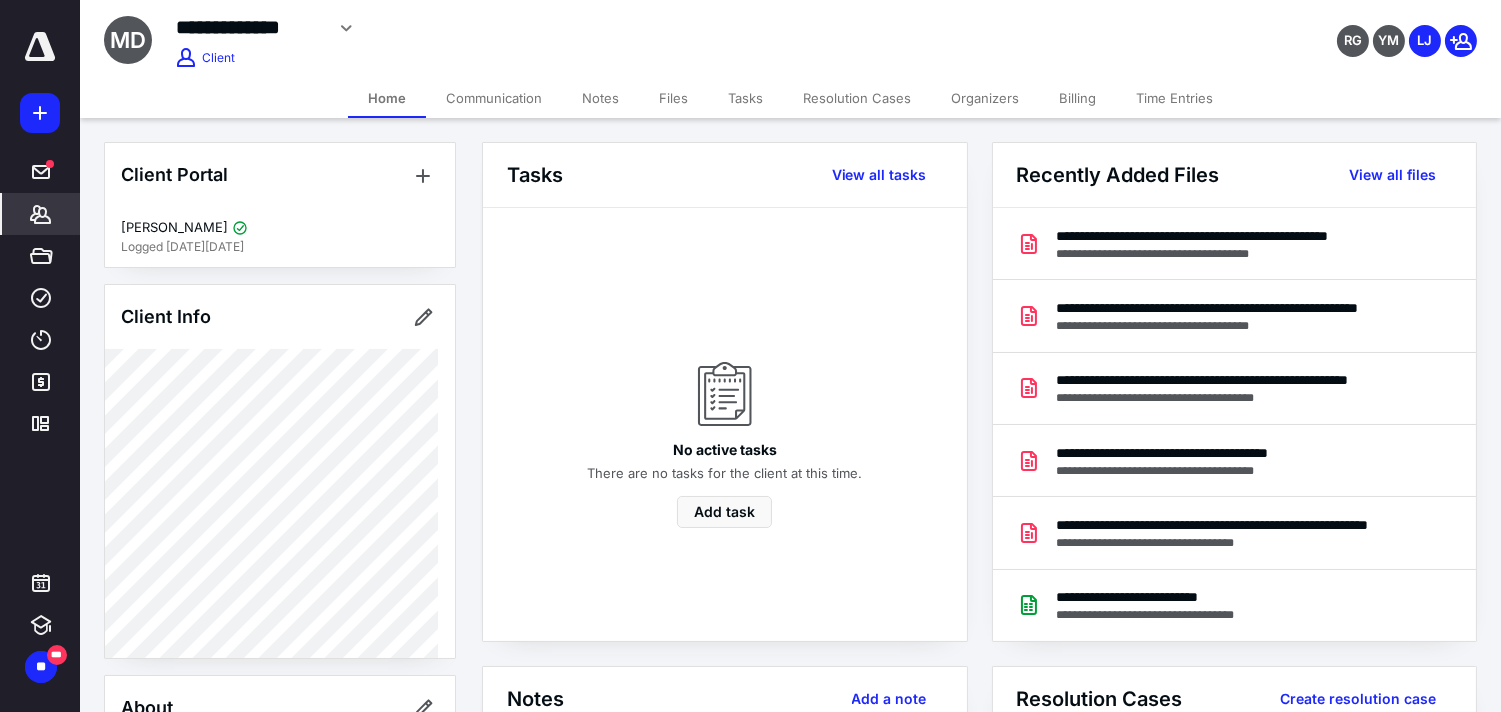 click on "Notes" at bounding box center [600, 98] 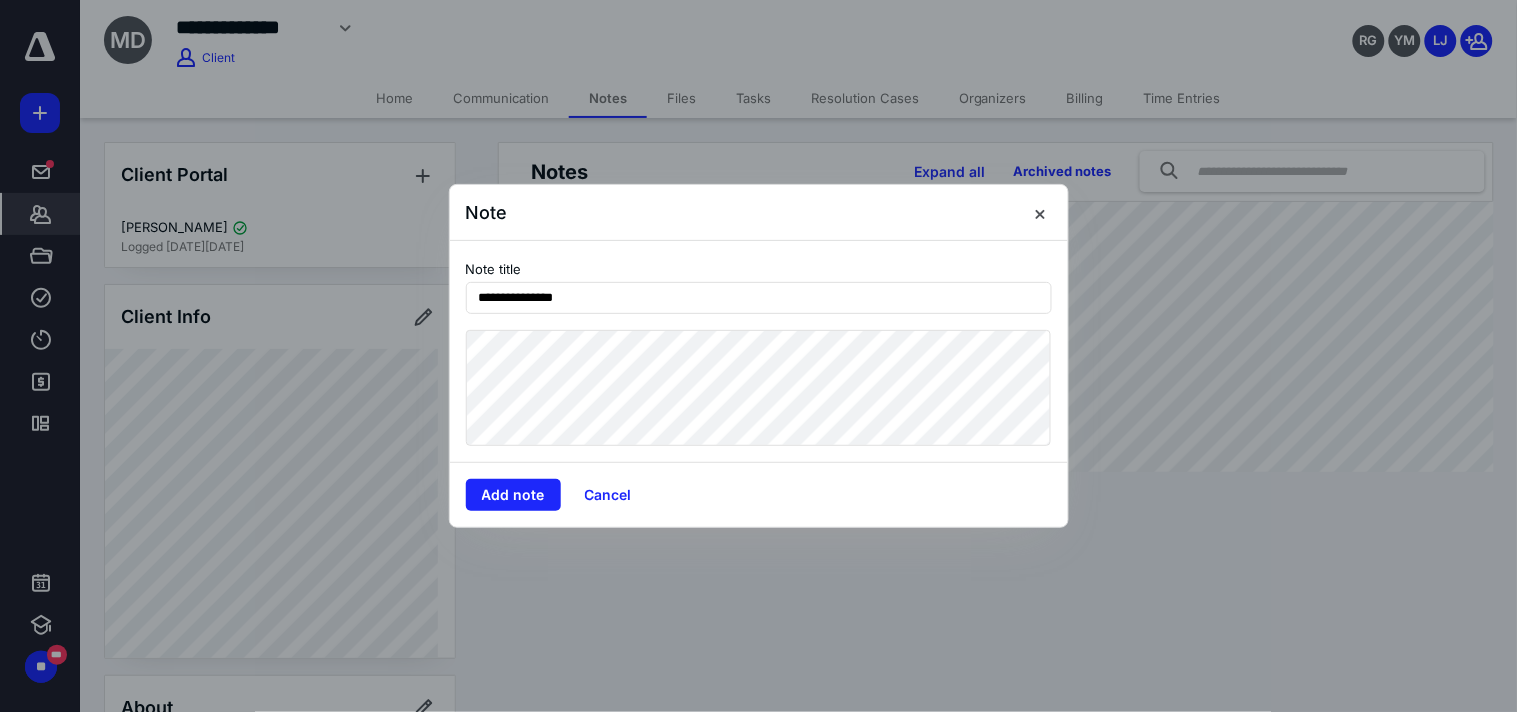 type on "**********" 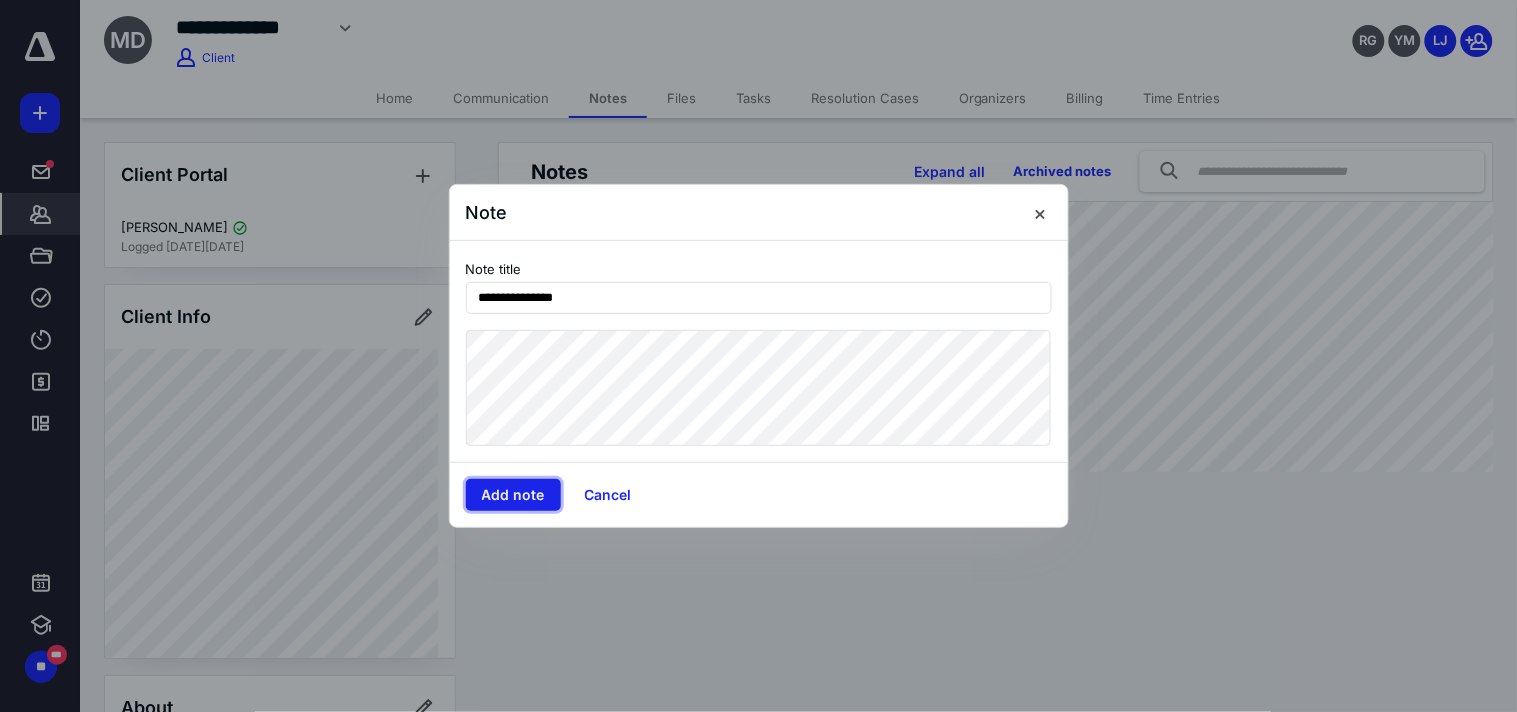 click on "Add note" at bounding box center [513, 495] 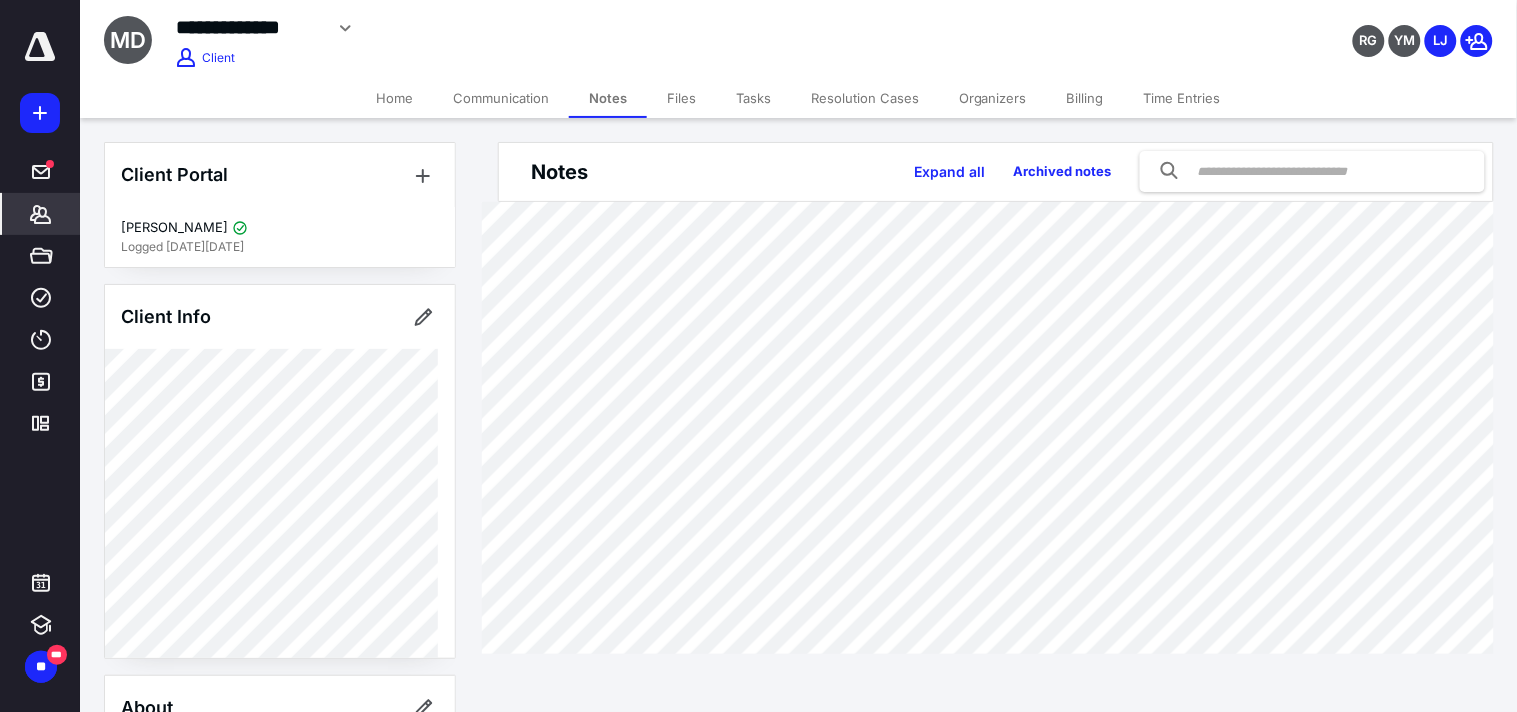 click on "Tasks" at bounding box center (753, 98) 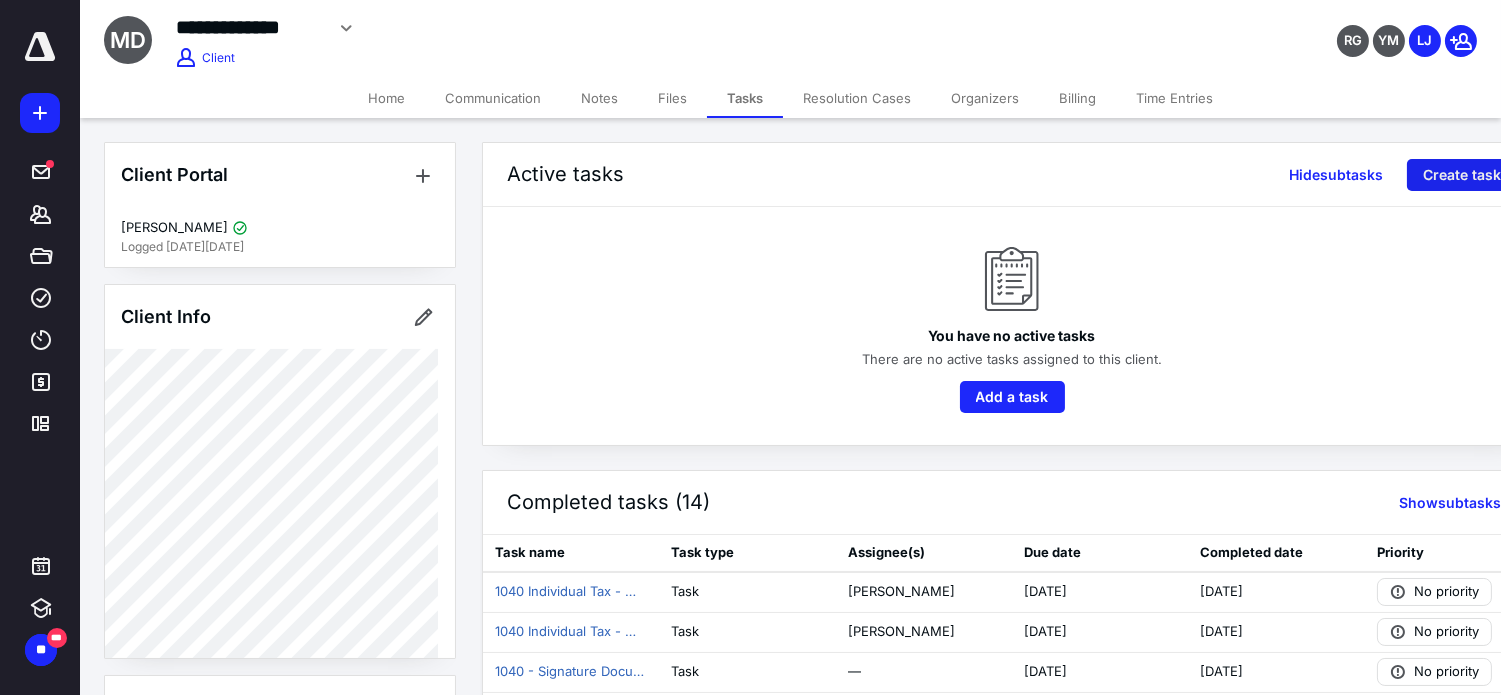 click on "Create task" at bounding box center (1462, 175) 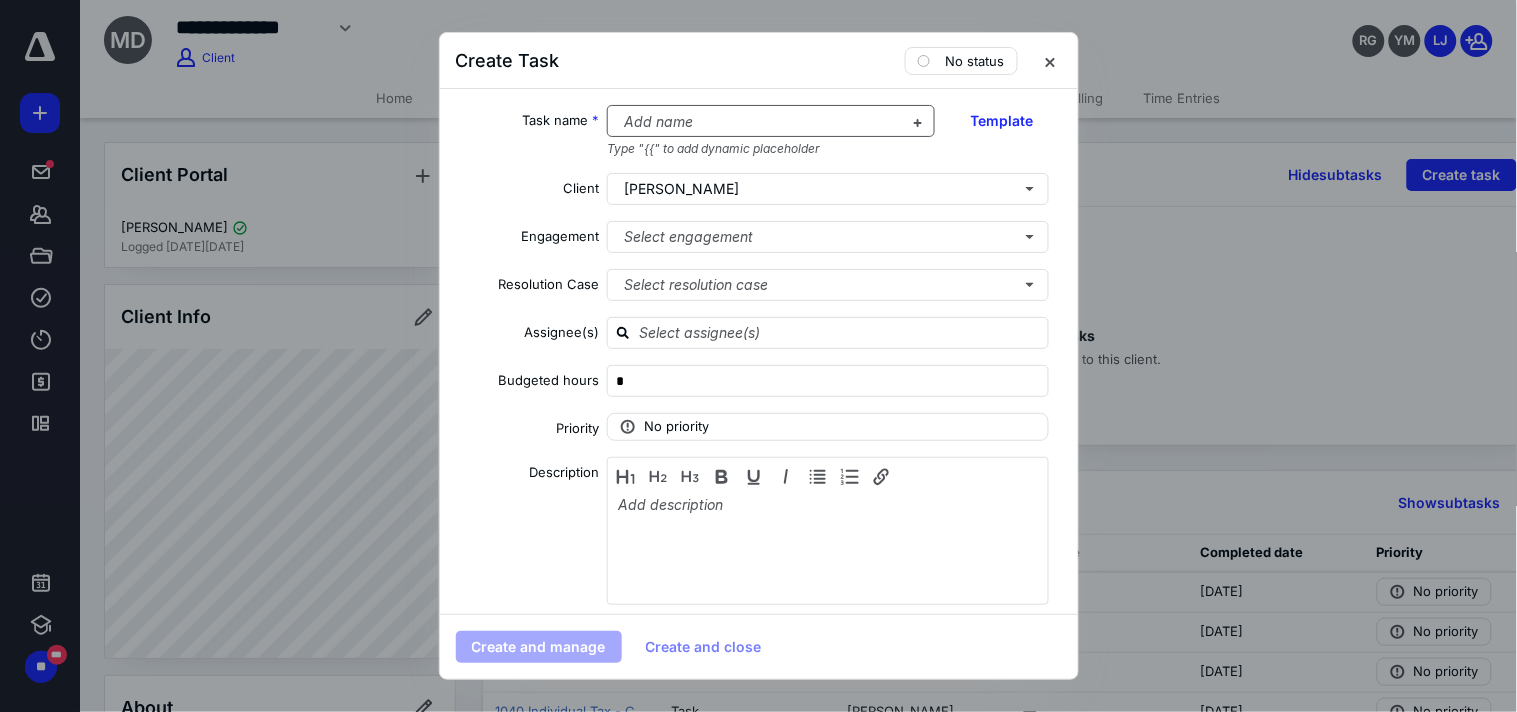 click at bounding box center [759, 122] 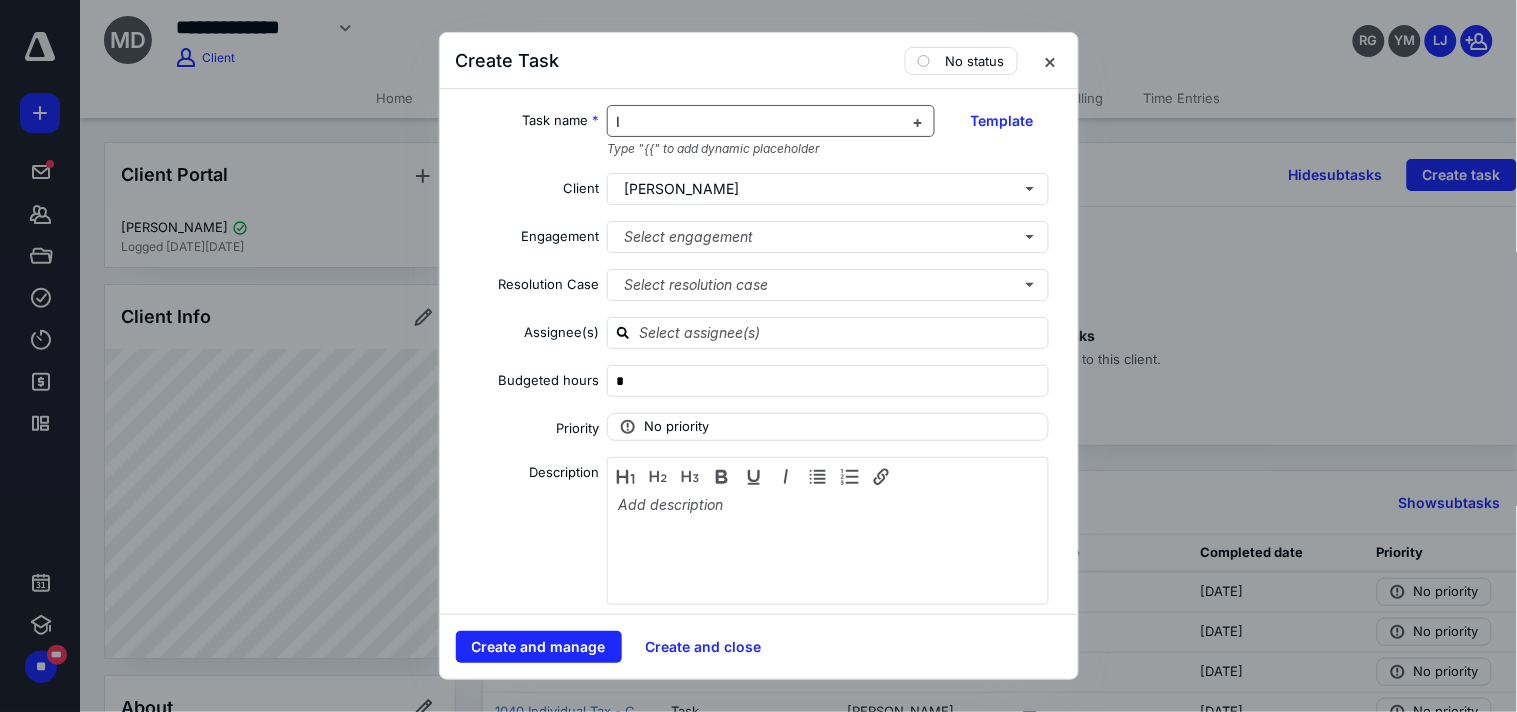 type 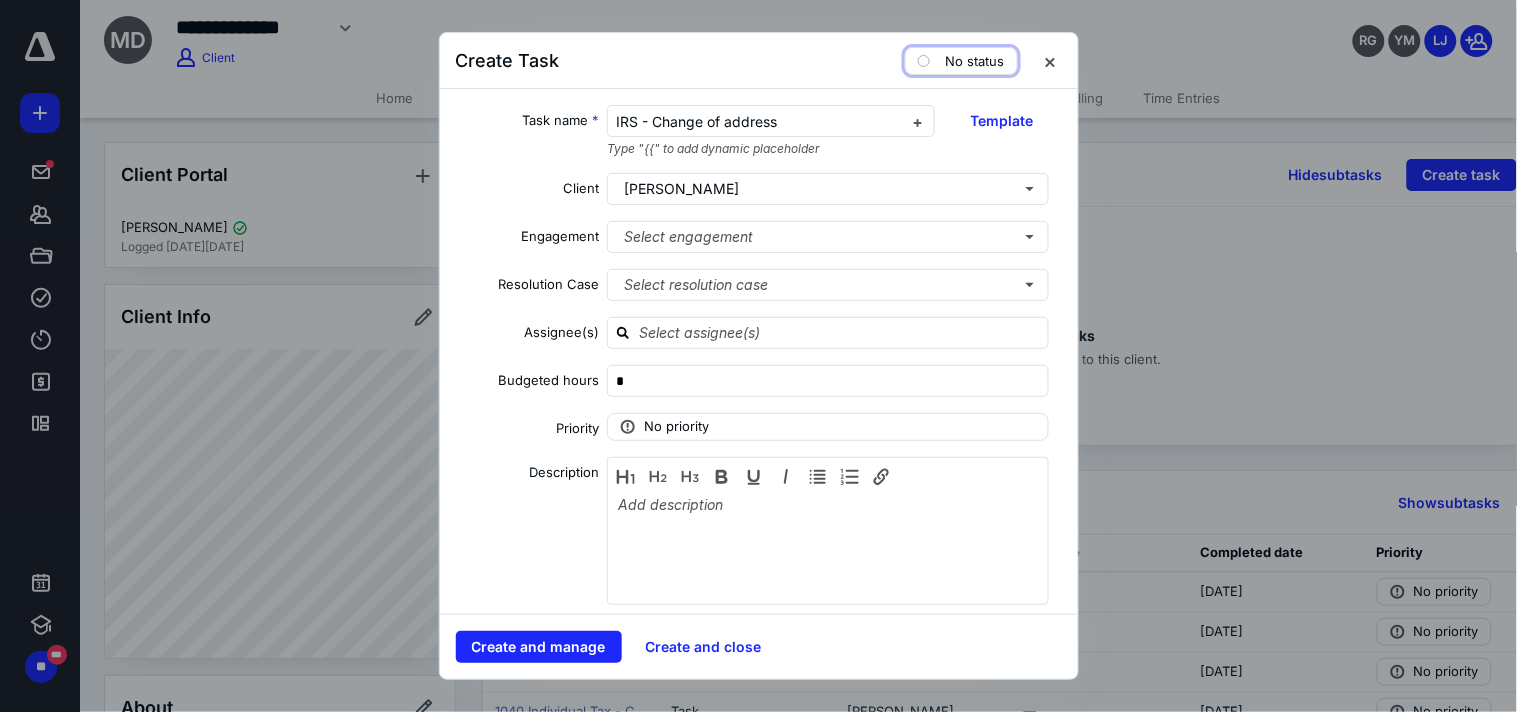 click on "No status" at bounding box center (961, 61) 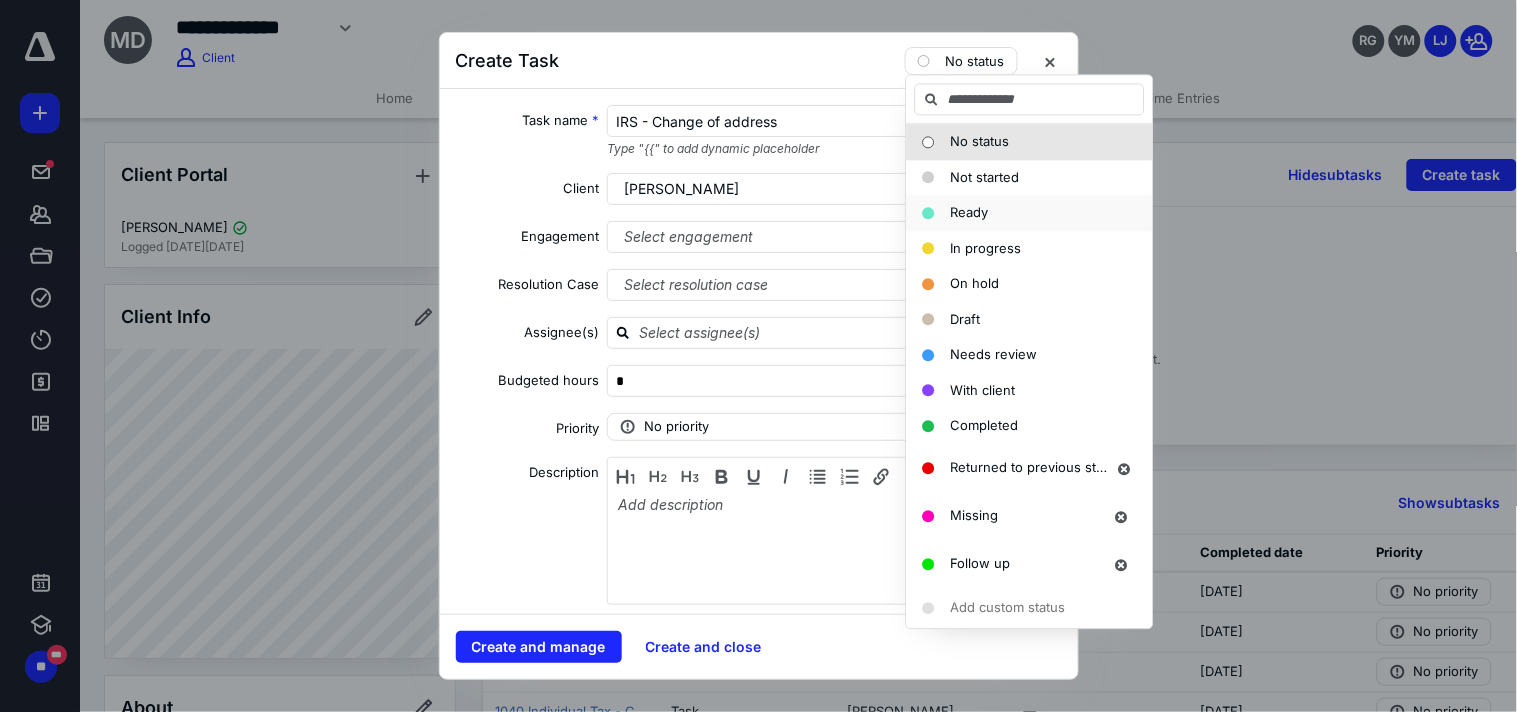 click on "Ready" at bounding box center [1018, 213] 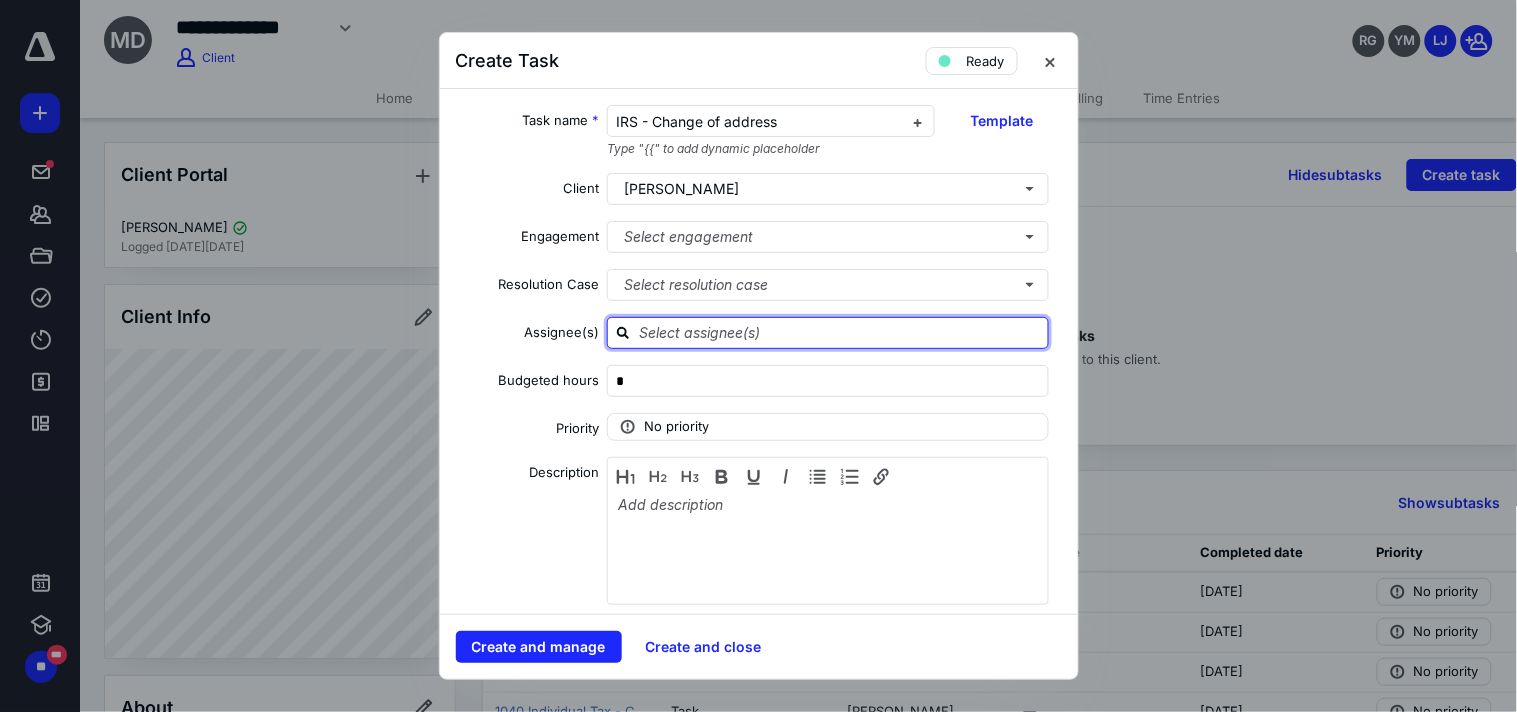 click at bounding box center [840, 332] 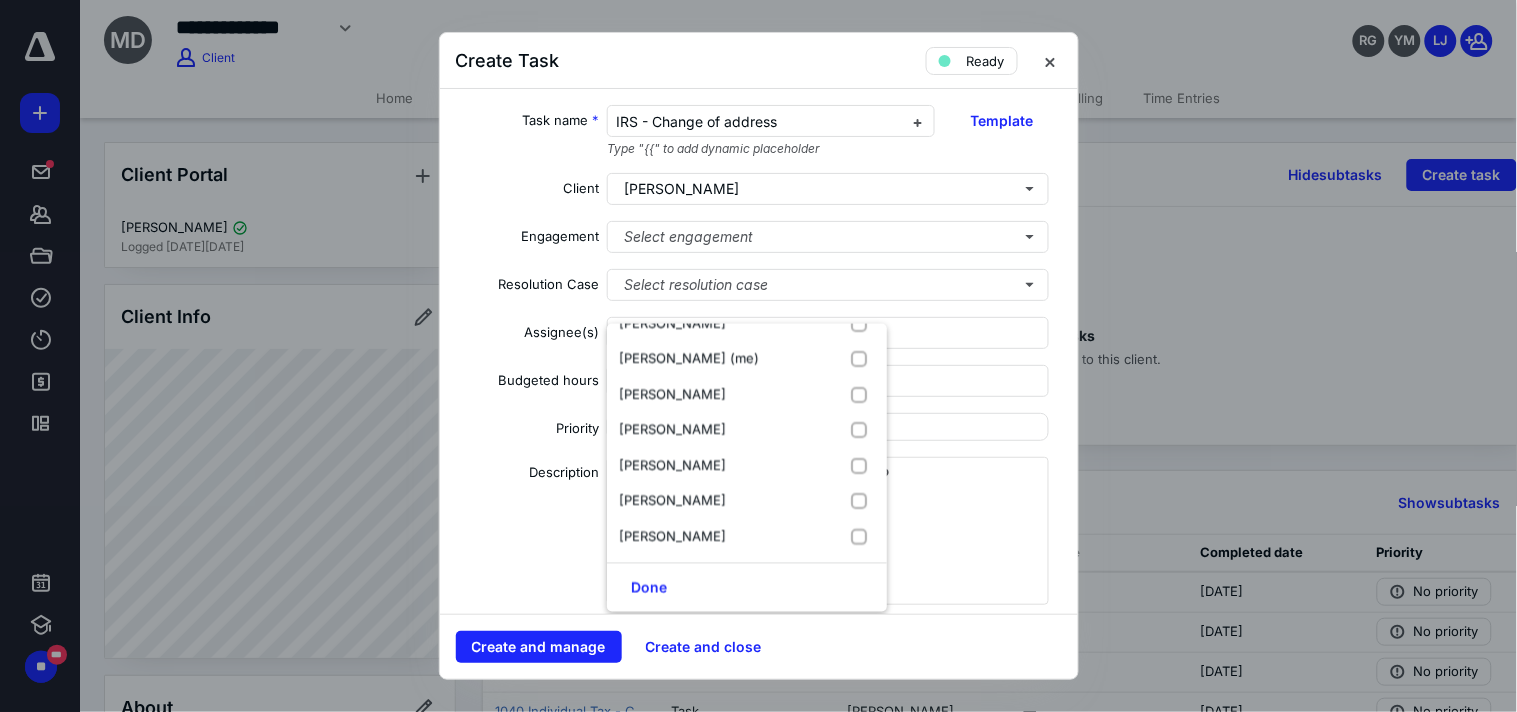 scroll, scrollTop: 167, scrollLeft: 0, axis: vertical 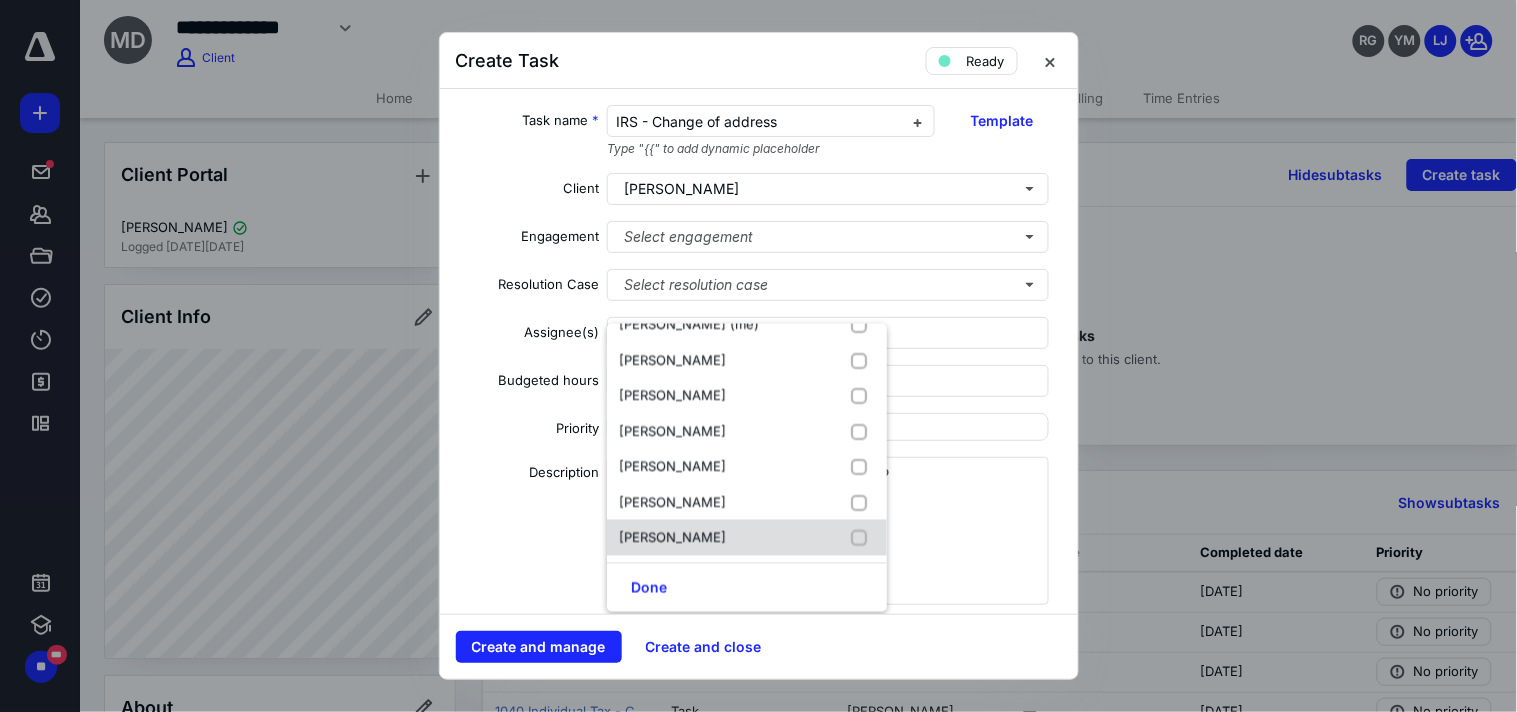 click on "[PERSON_NAME]" at bounding box center (672, 537) 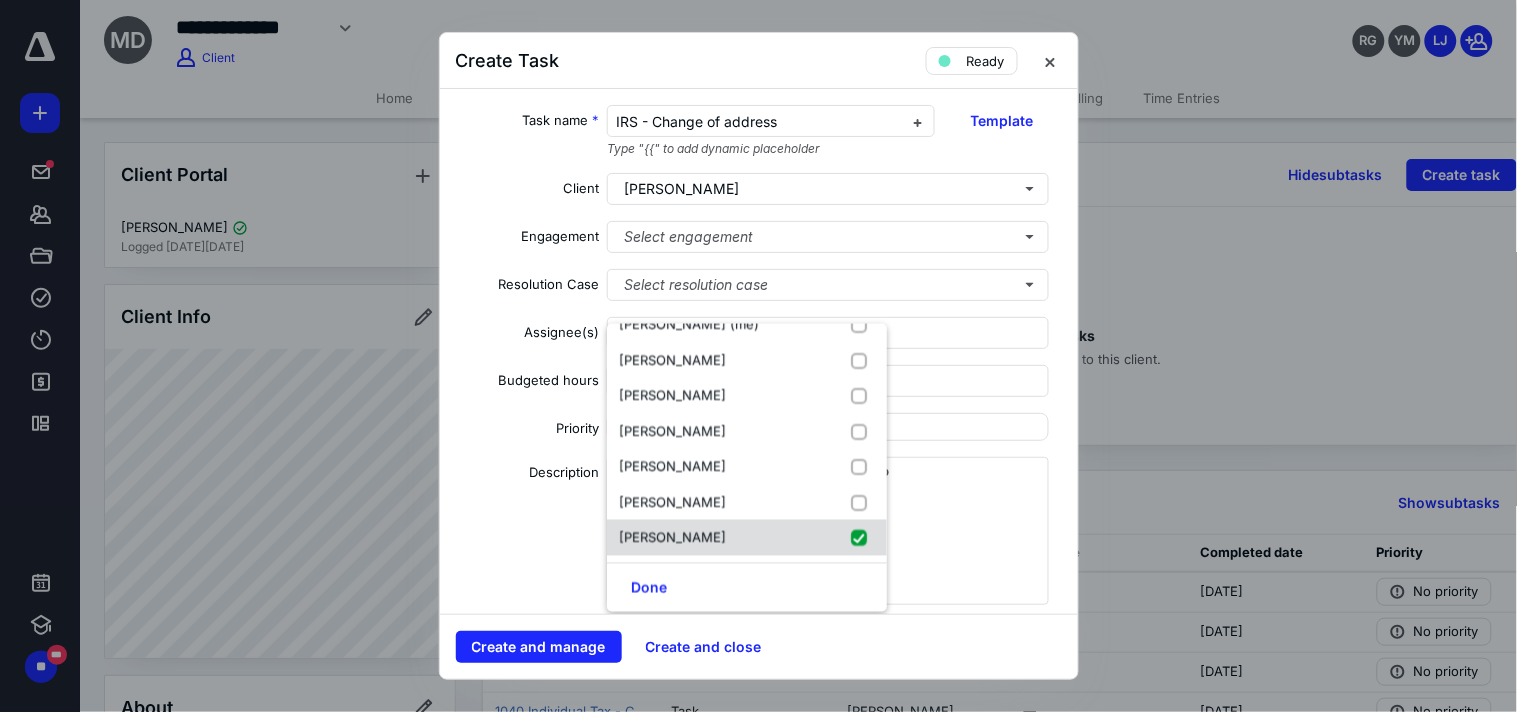 checkbox on "true" 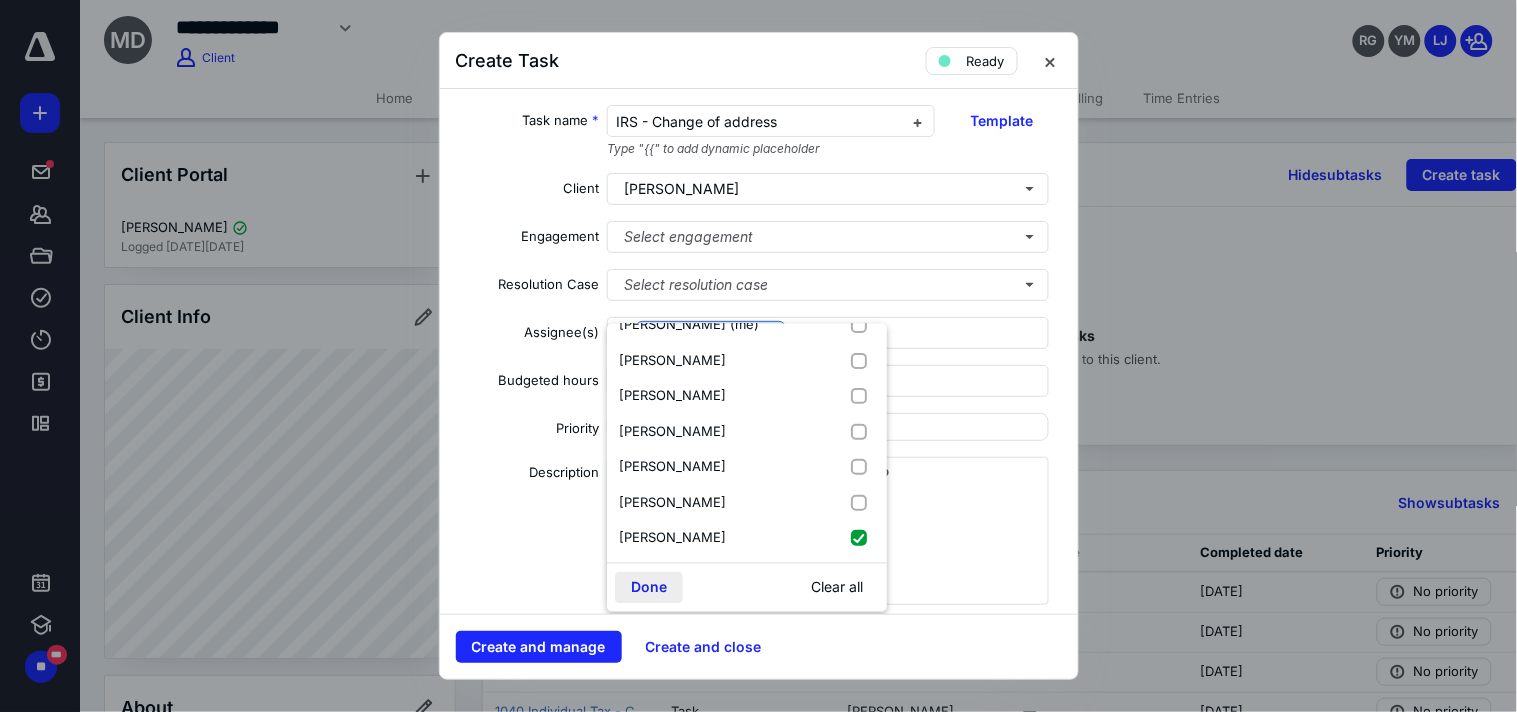 click on "Done" at bounding box center (649, 588) 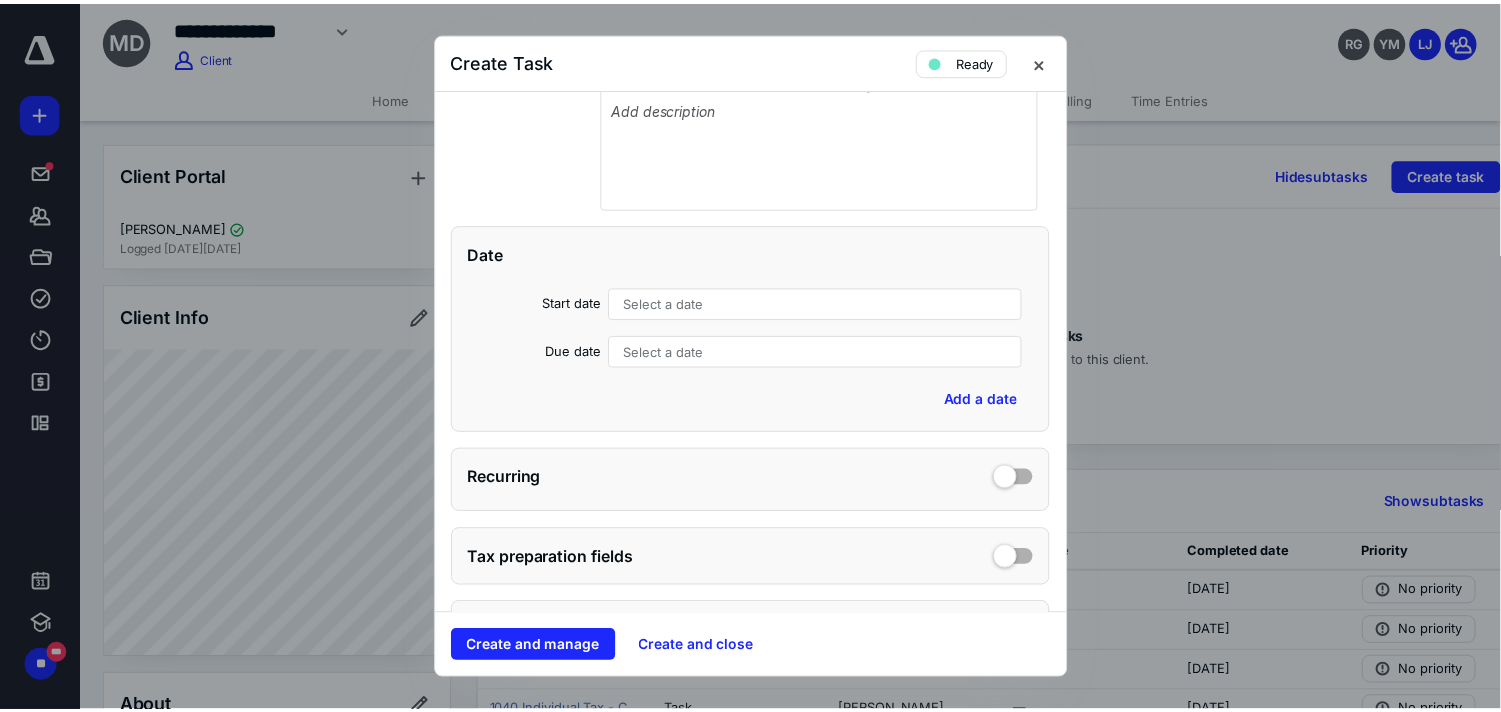 scroll, scrollTop: 398, scrollLeft: 0, axis: vertical 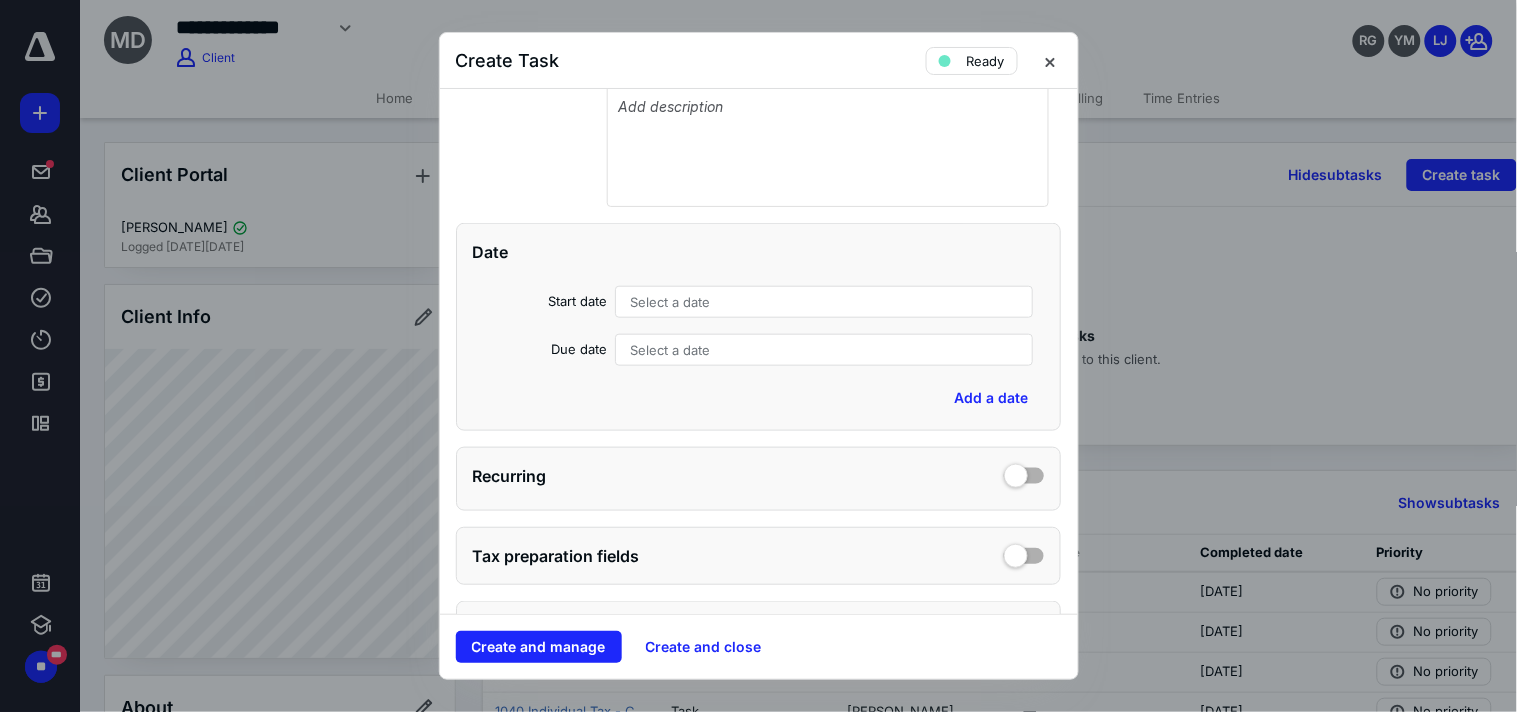 click on "Select a date" at bounding box center (823, 302) 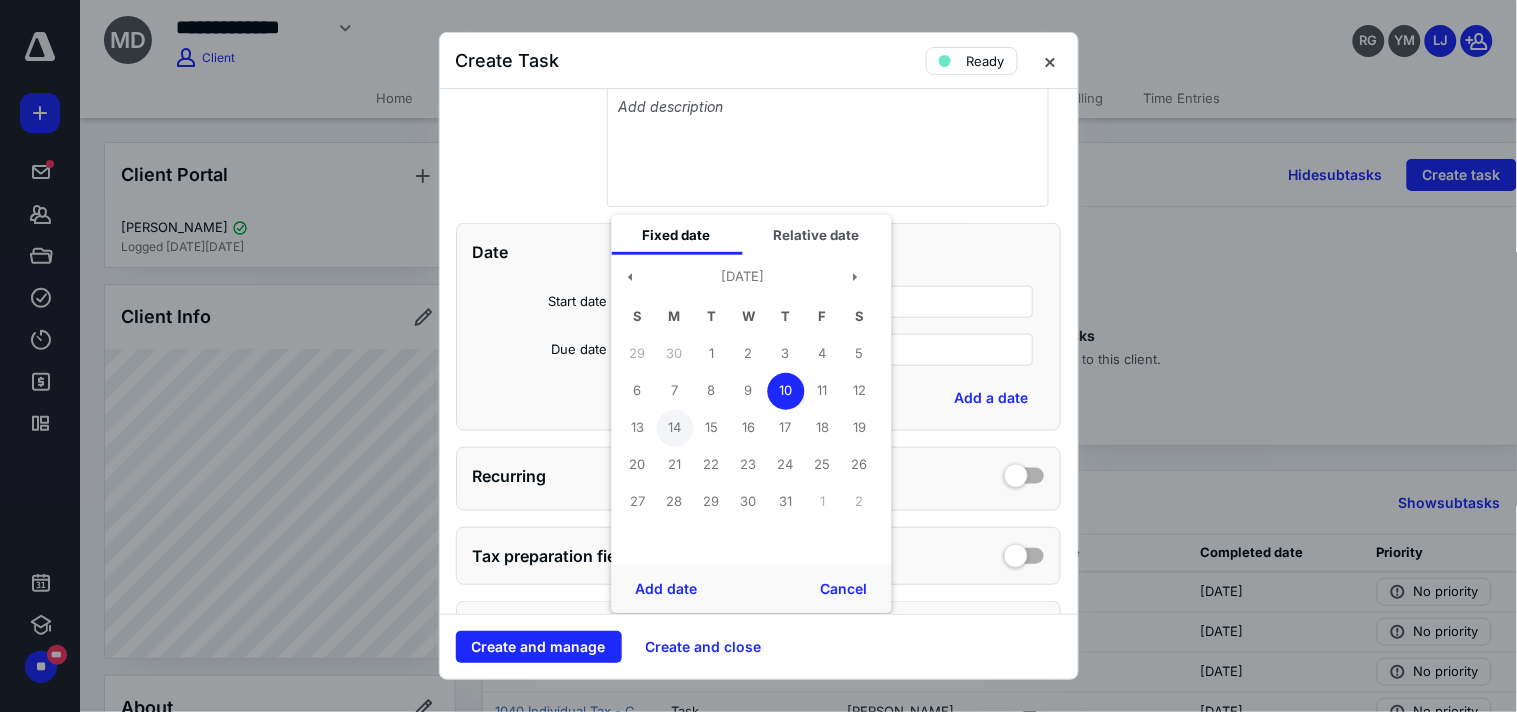 click on "14" at bounding box center [674, 428] 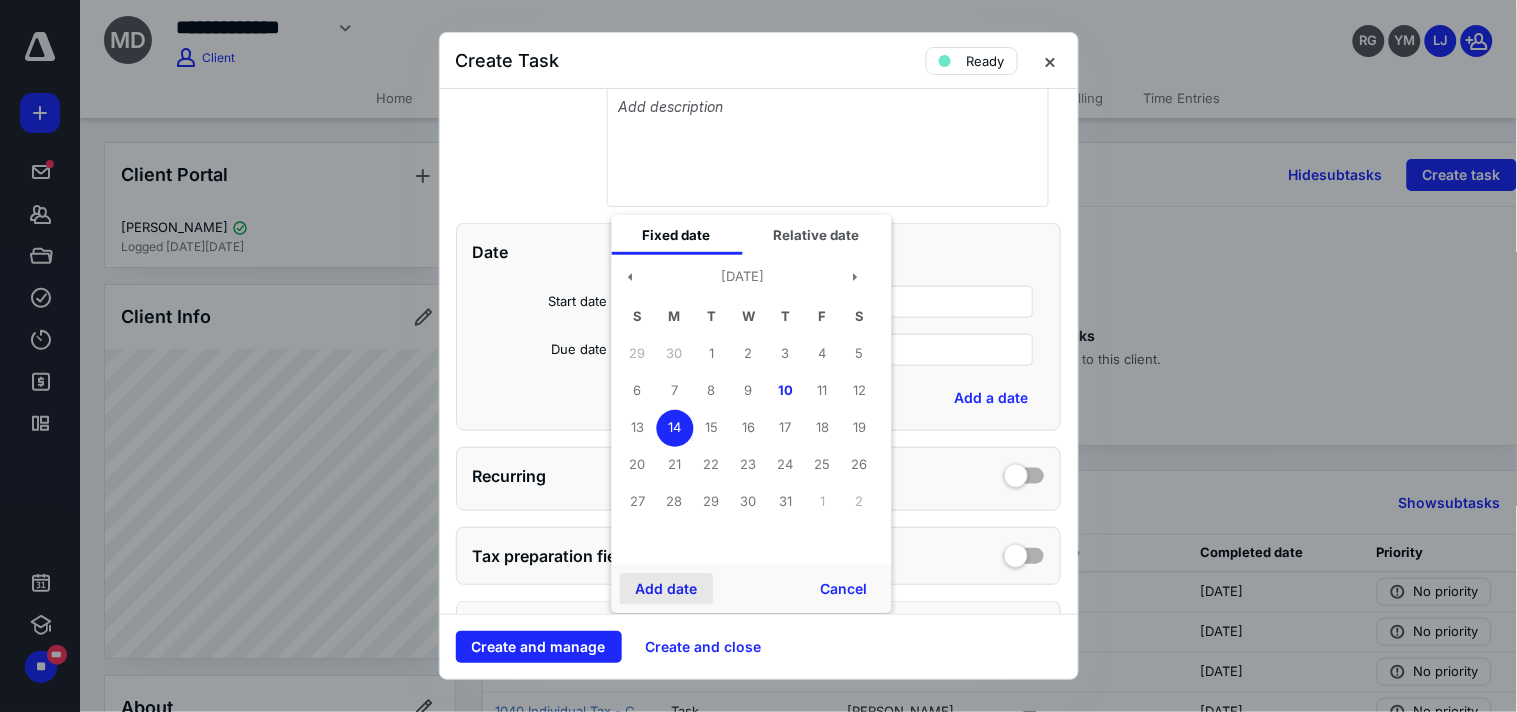 click on "Add date" at bounding box center (666, 589) 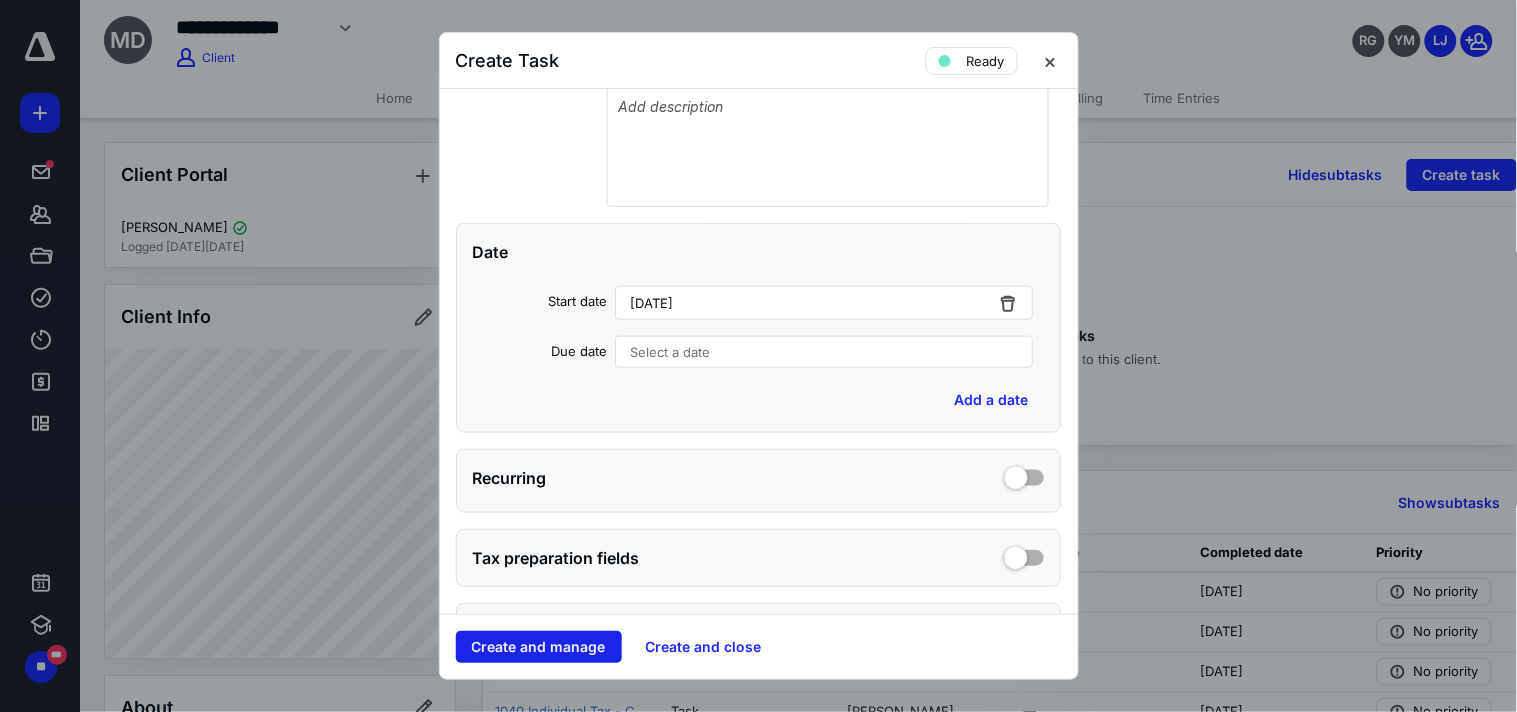 click on "Create and manage" at bounding box center [539, 647] 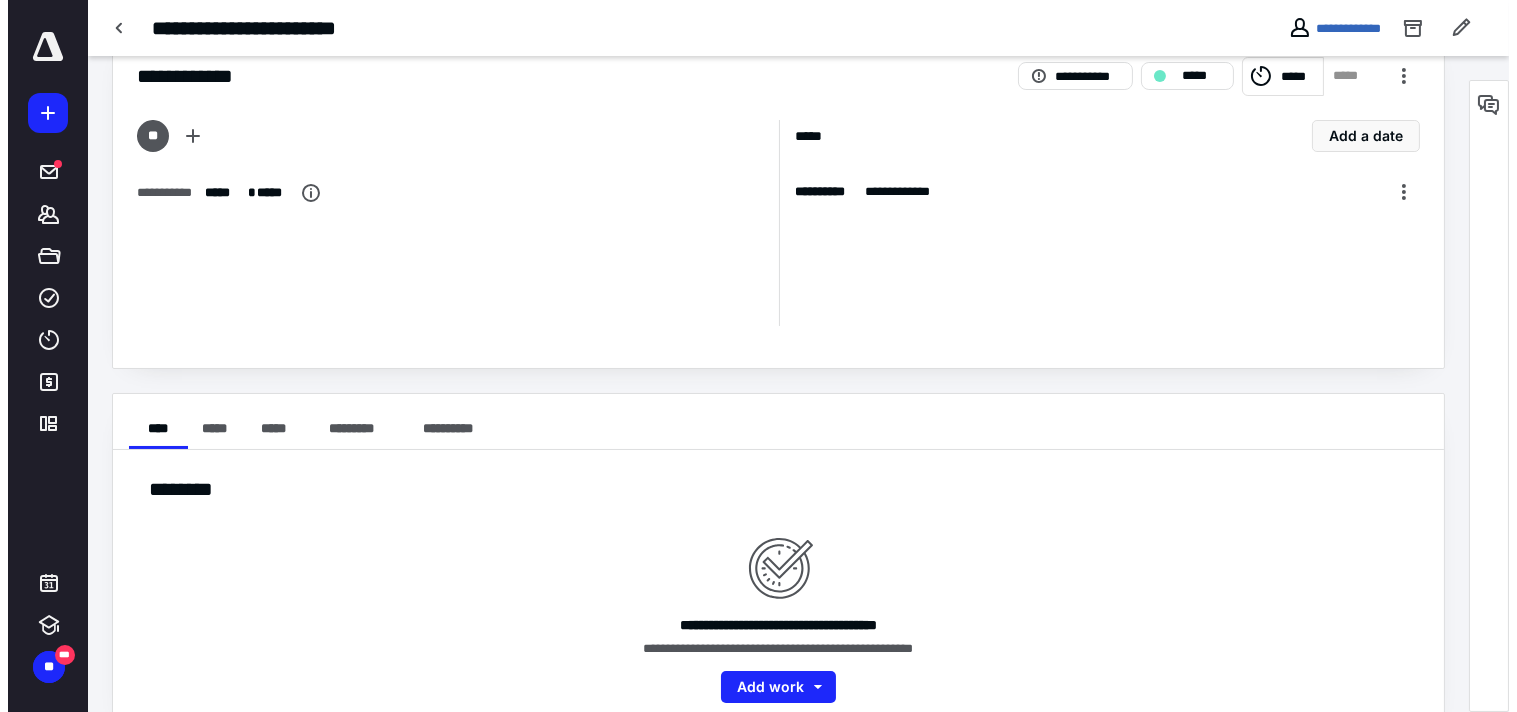 scroll, scrollTop: 56, scrollLeft: 0, axis: vertical 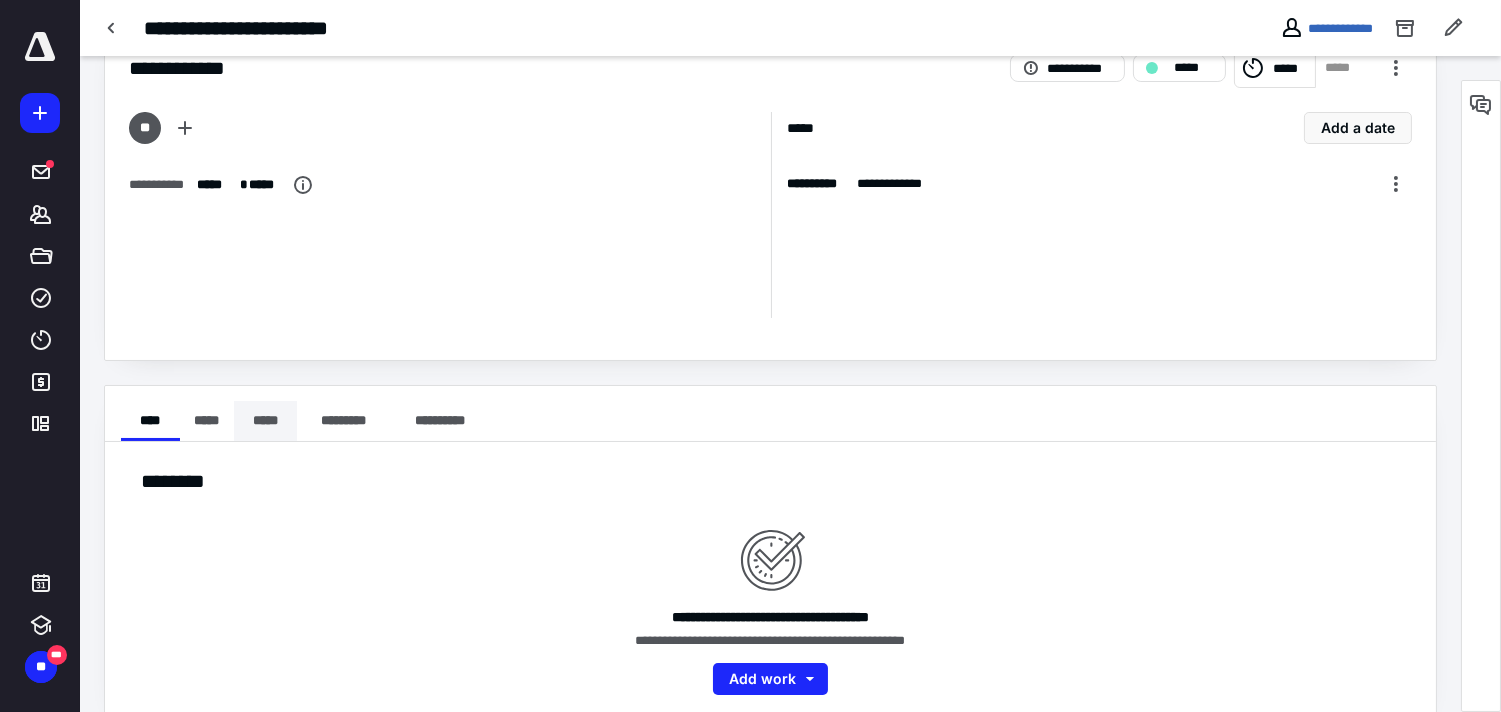 click on "*****" at bounding box center [265, 421] 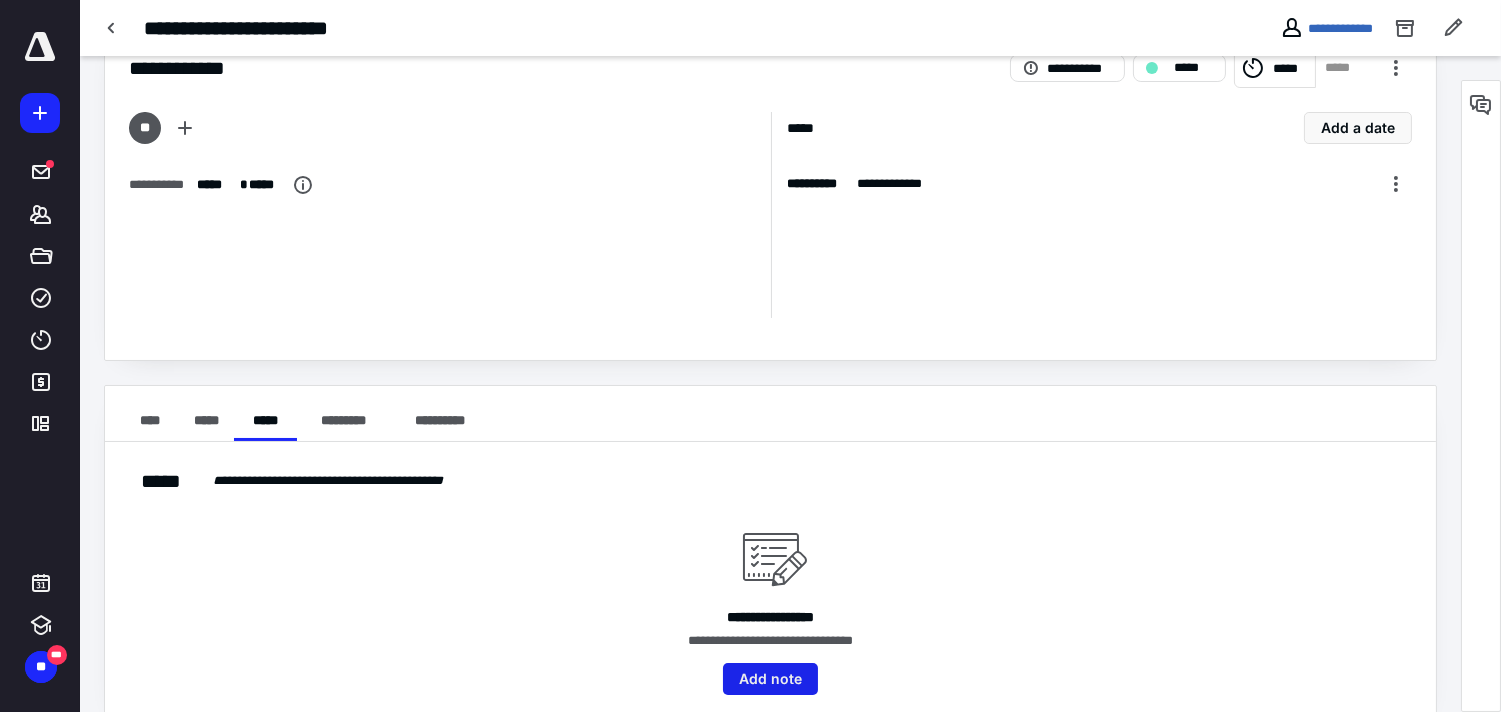 click on "Add note" at bounding box center [770, 679] 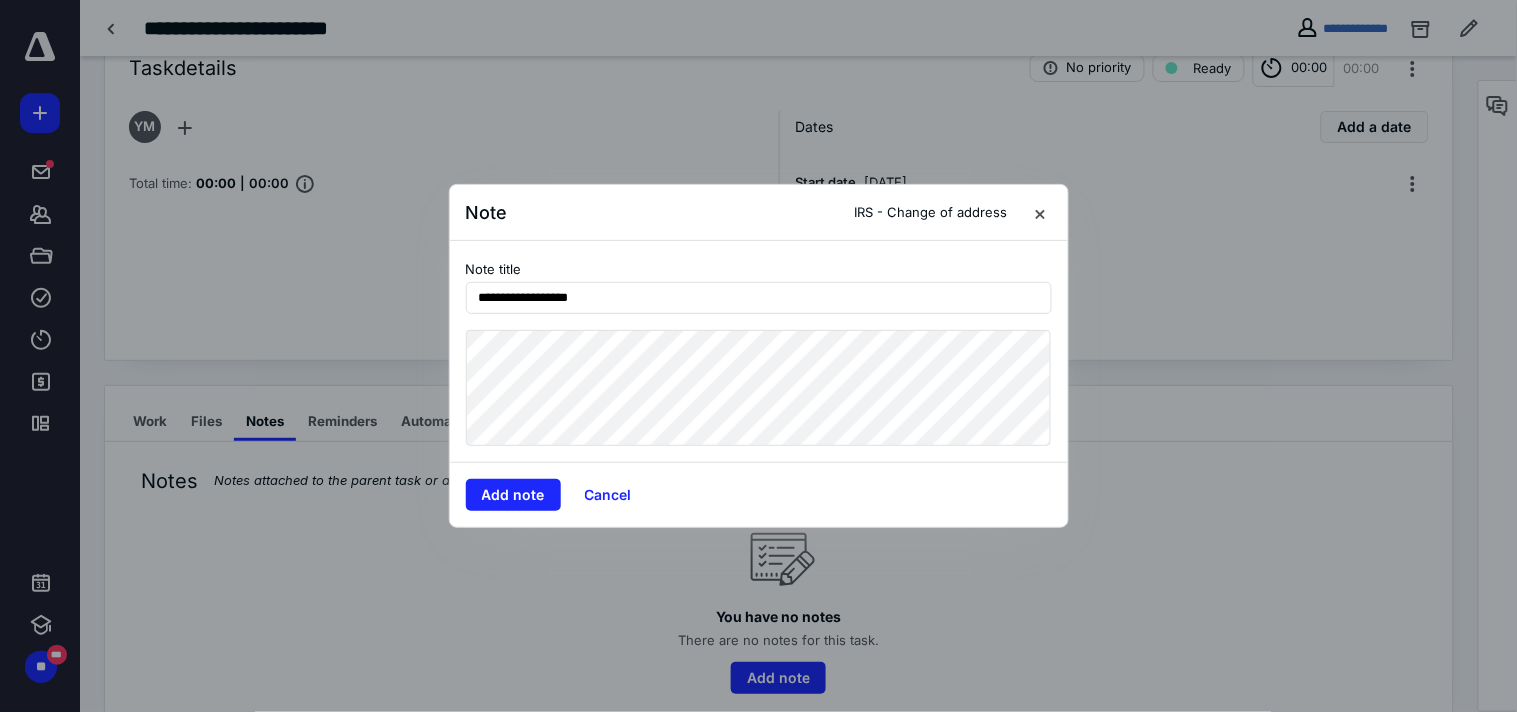 type on "**********" 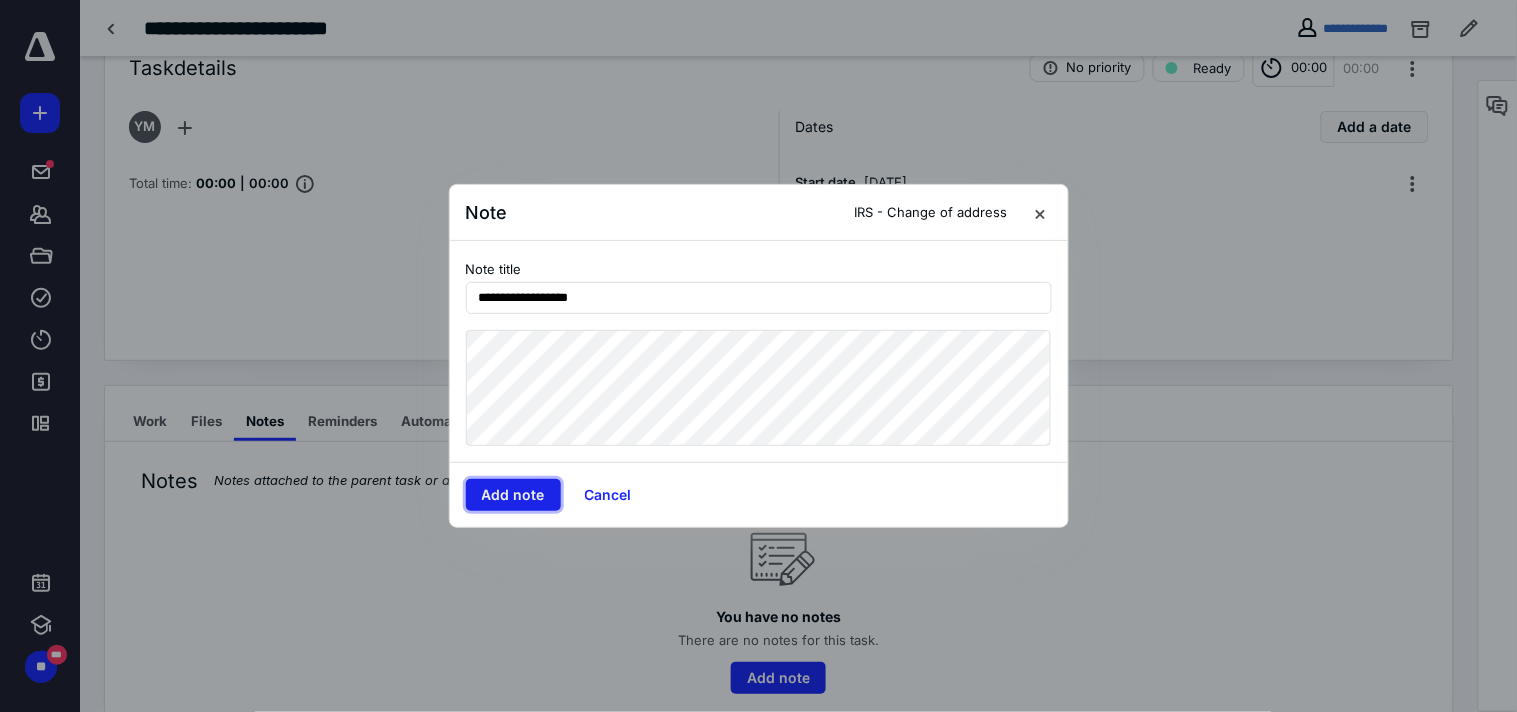 click on "Add note" at bounding box center (513, 495) 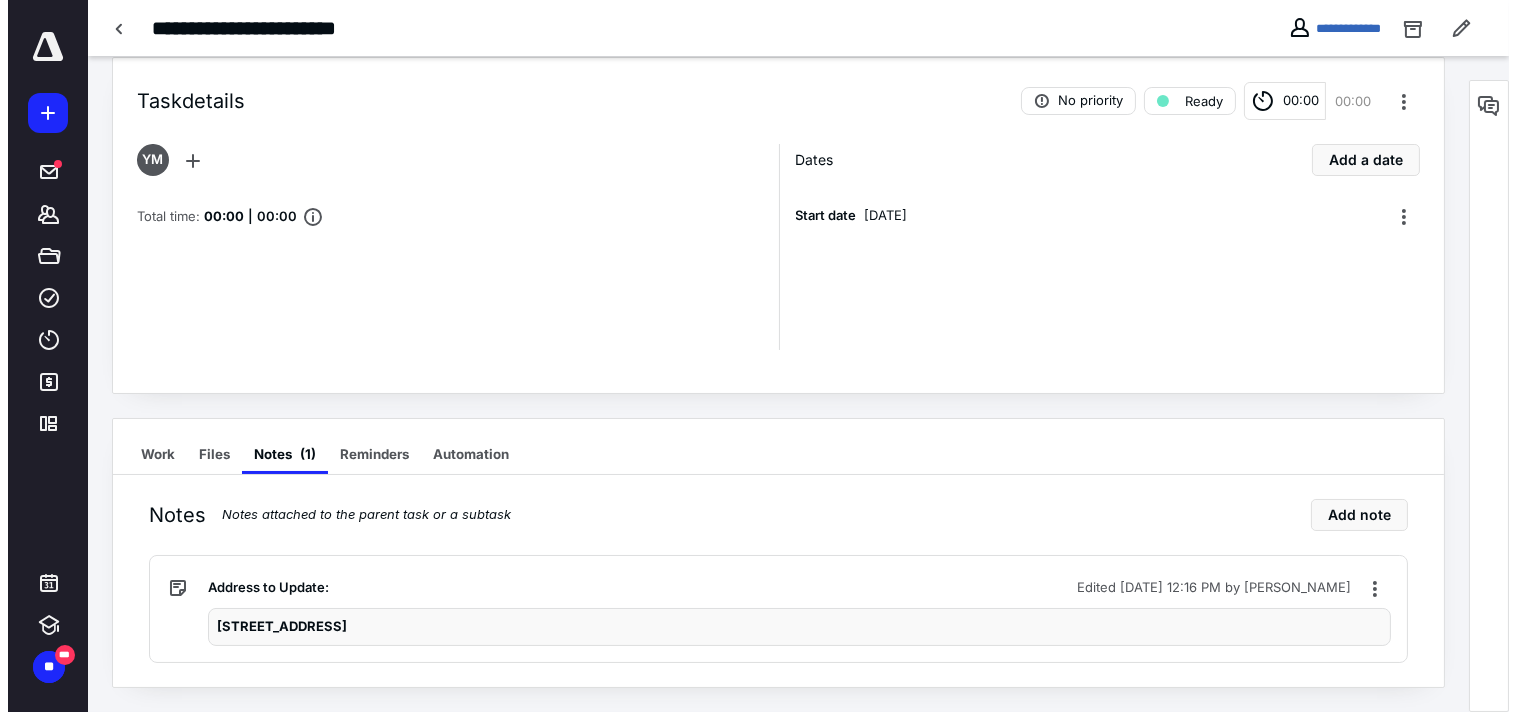 scroll, scrollTop: 0, scrollLeft: 0, axis: both 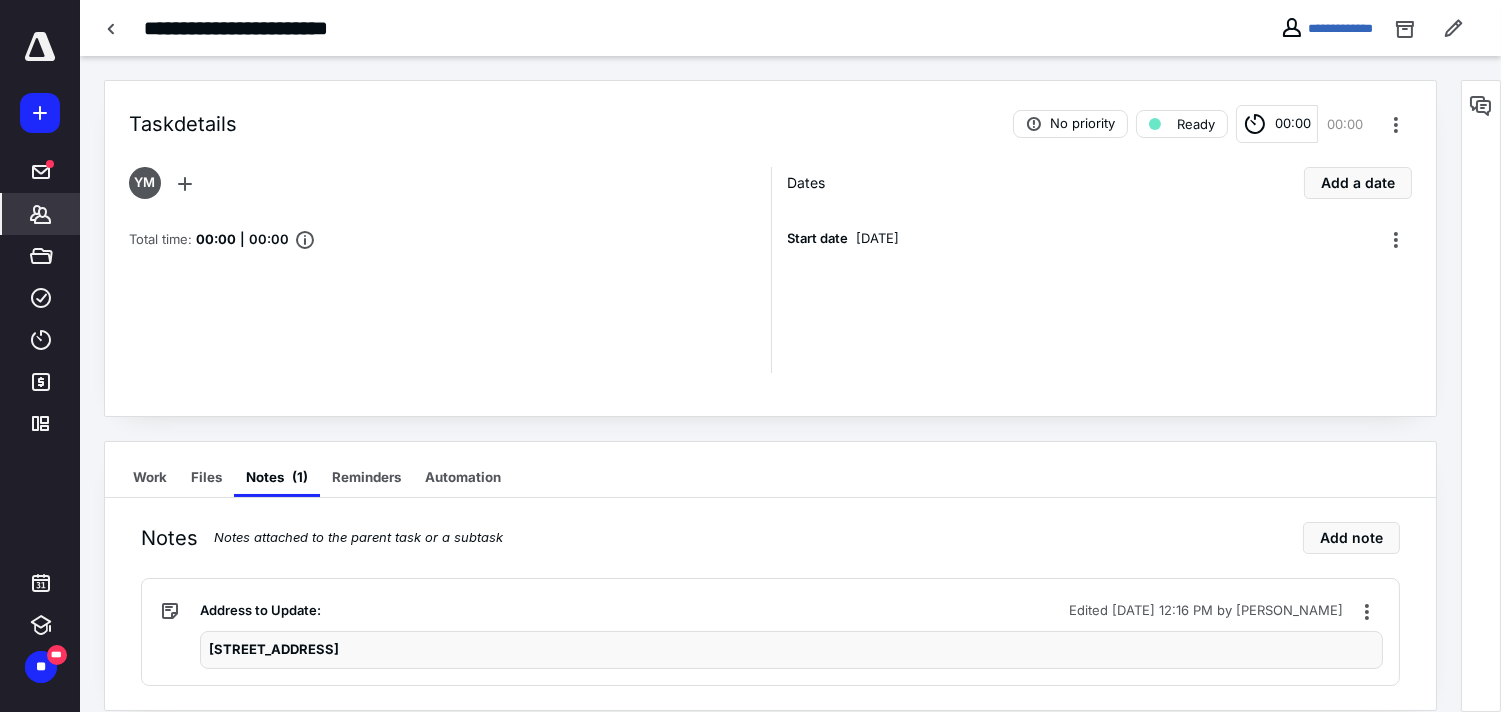 click 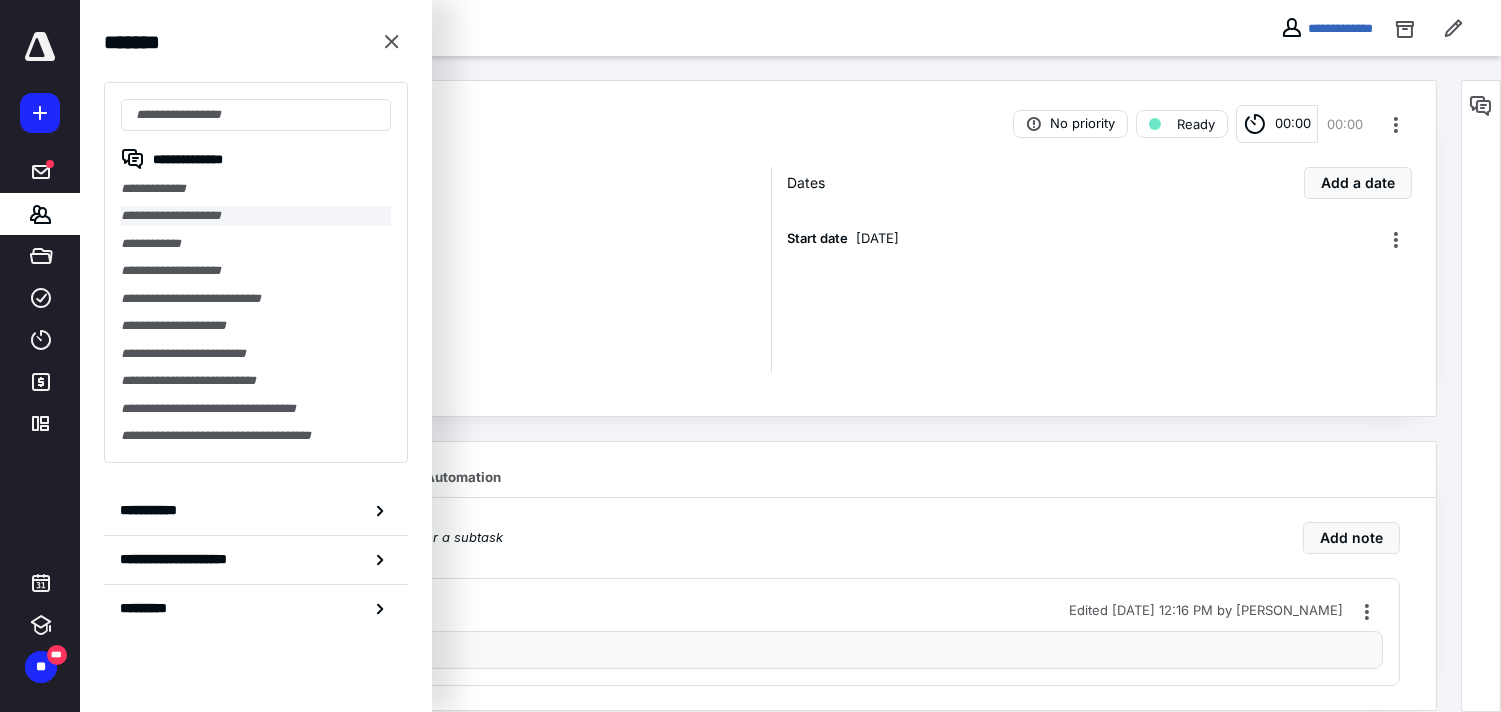 click on "**********" at bounding box center [256, 215] 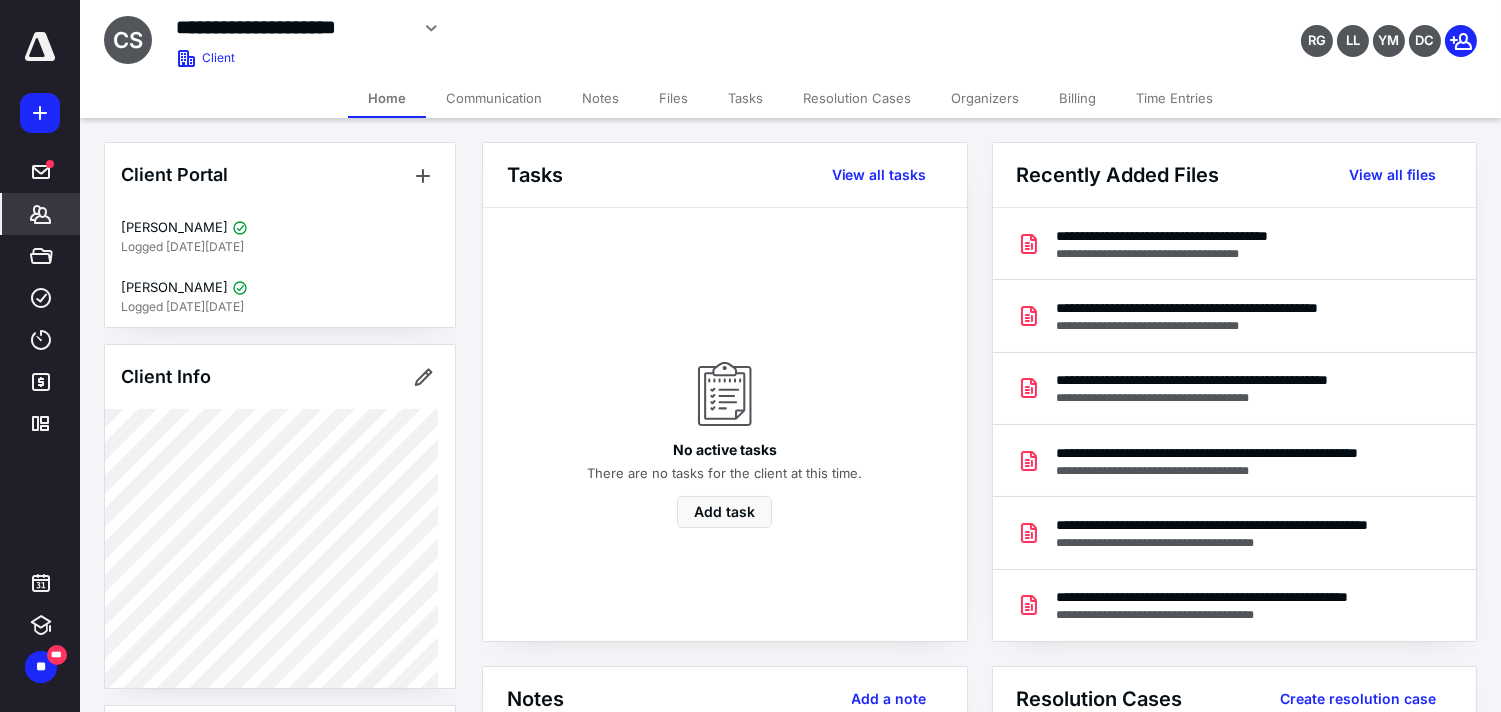 click on "Tasks" at bounding box center [745, 98] 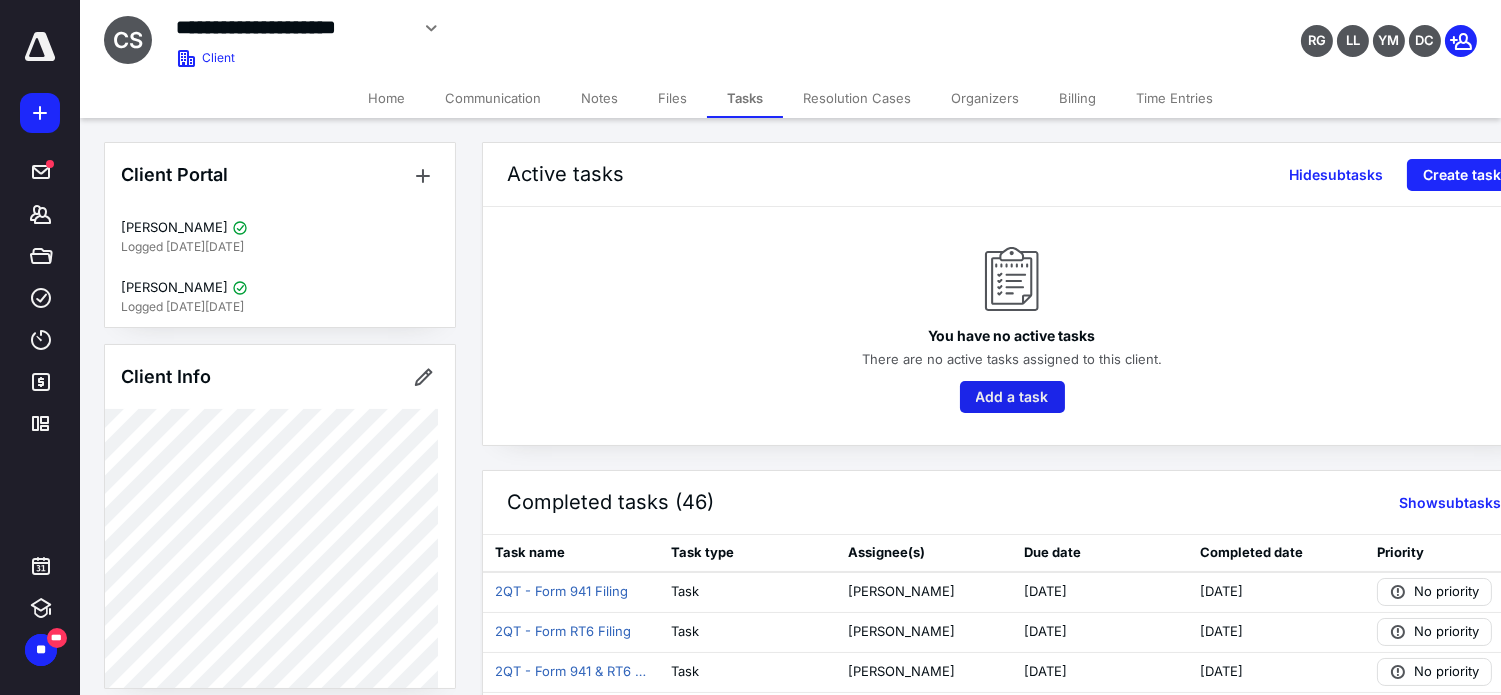 click on "Add a task" at bounding box center [1012, 397] 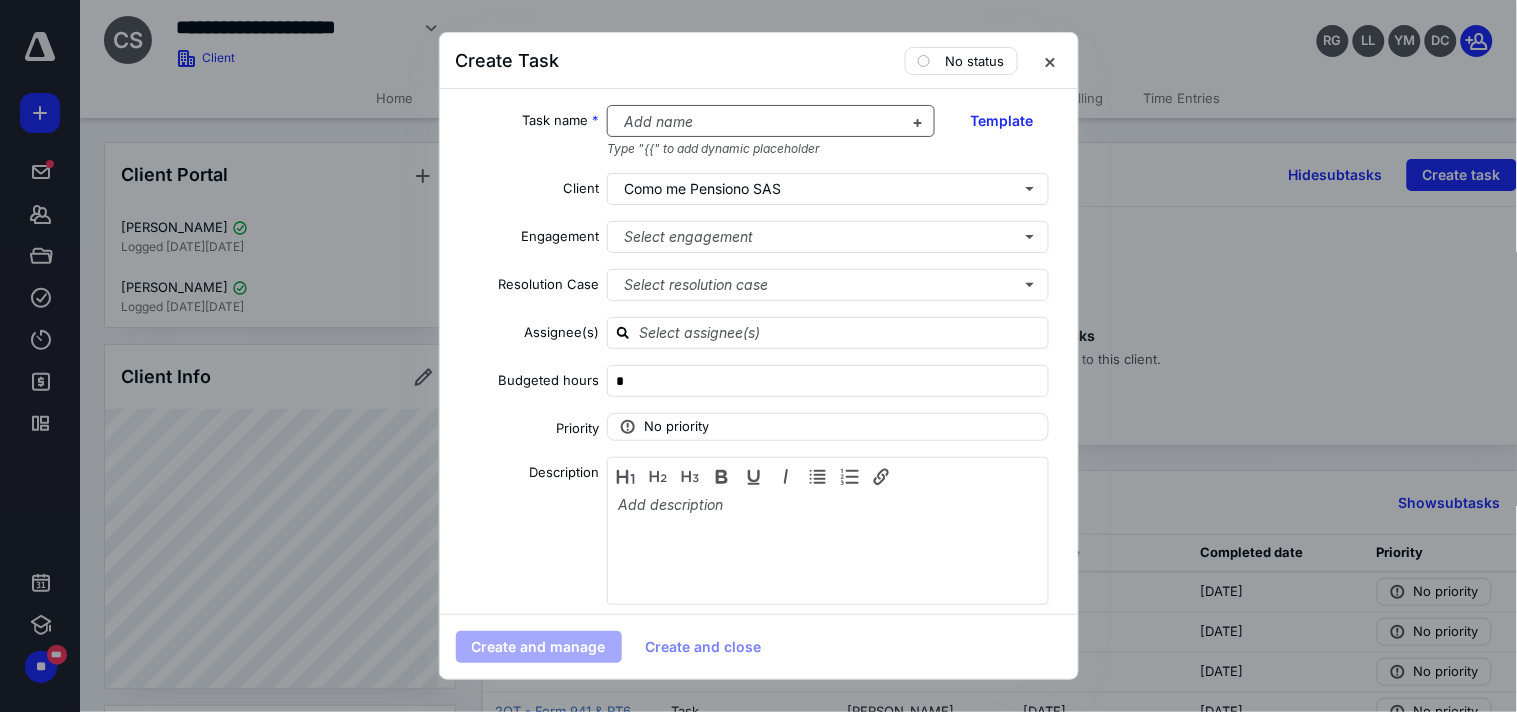 click at bounding box center (759, 122) 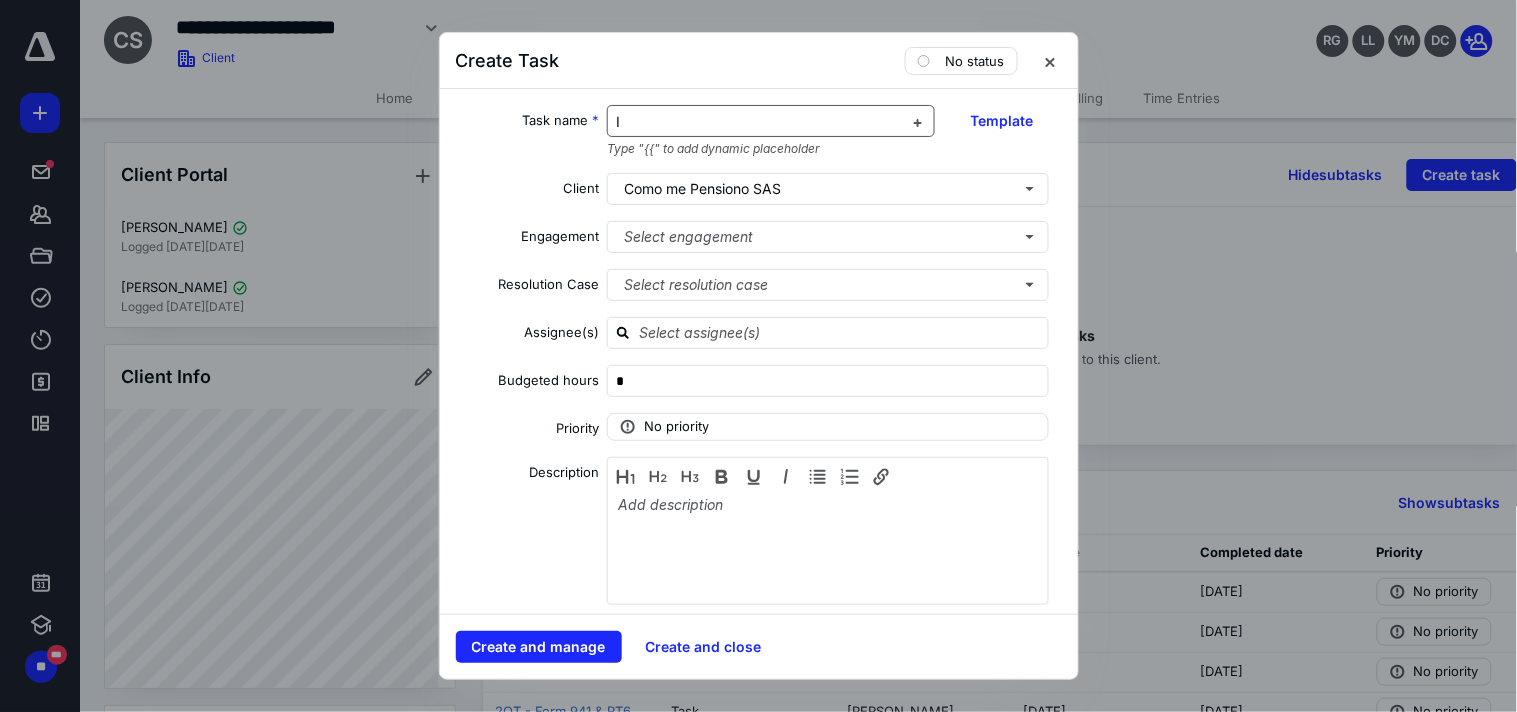 type 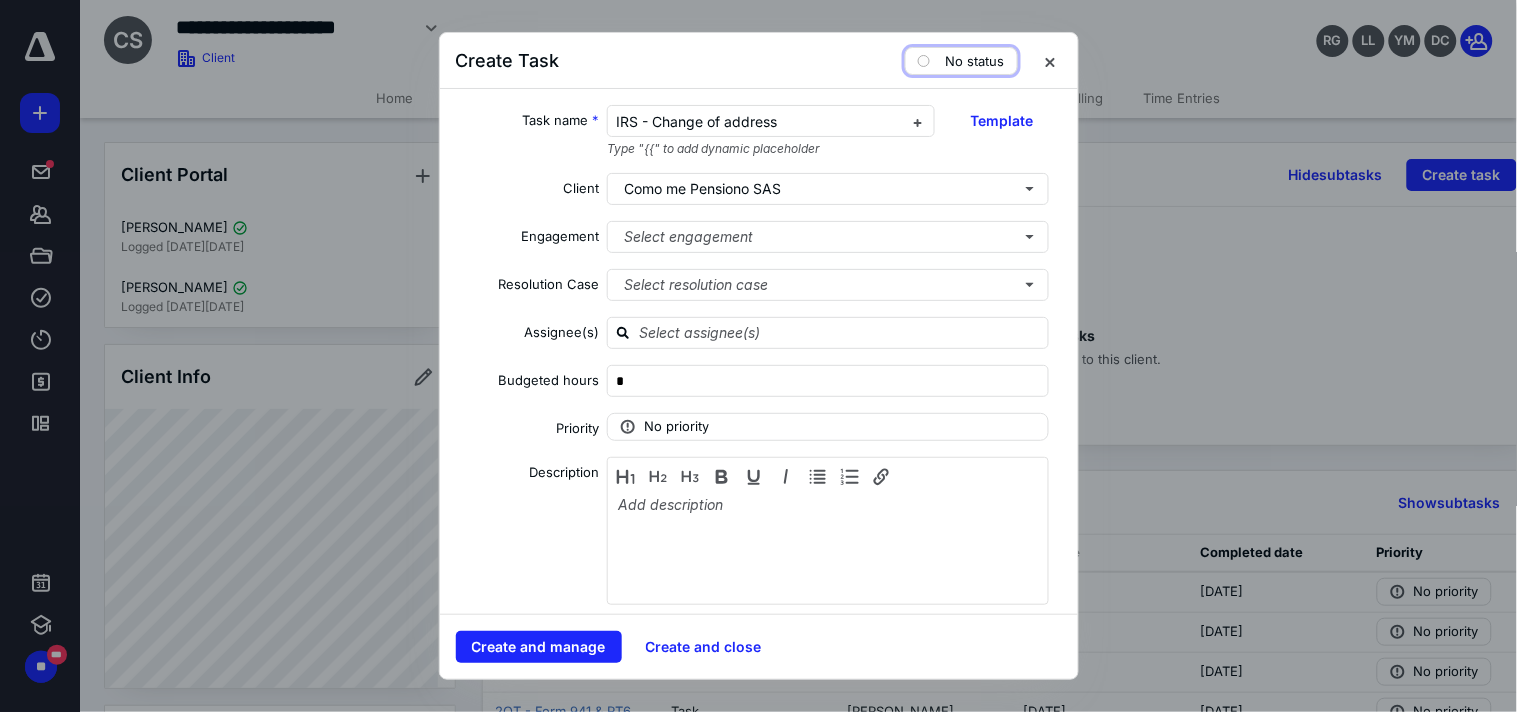 click on "No status" at bounding box center [961, 61] 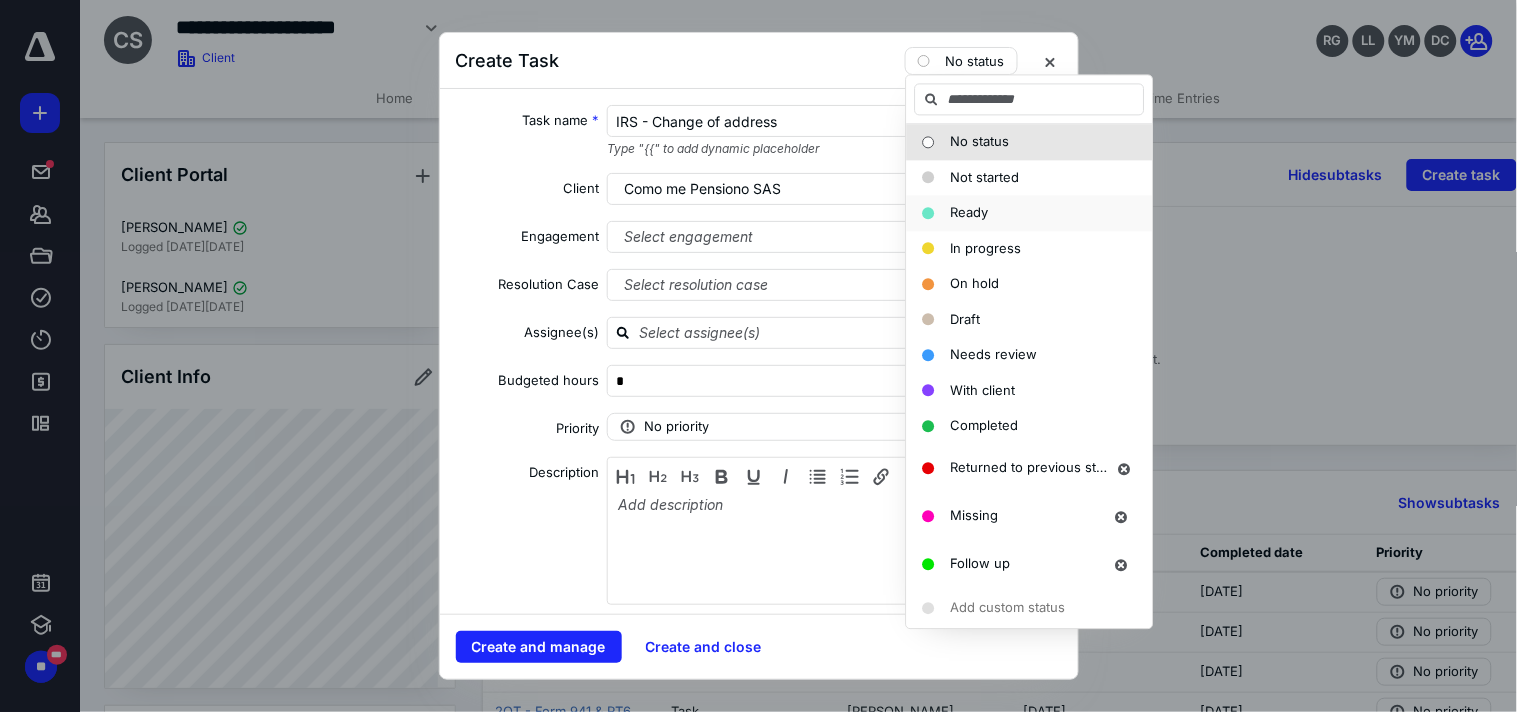 click on "Ready" at bounding box center (970, 212) 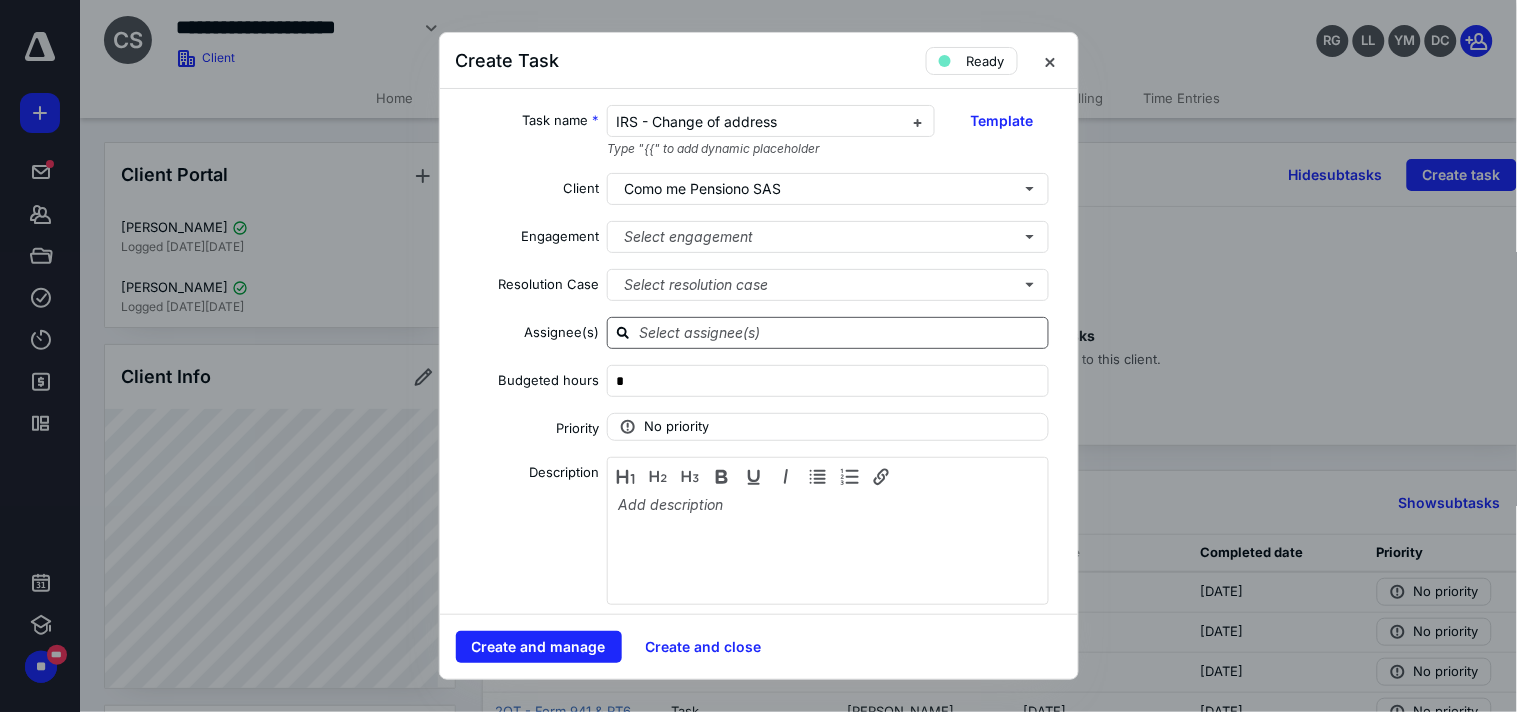 click at bounding box center [840, 332] 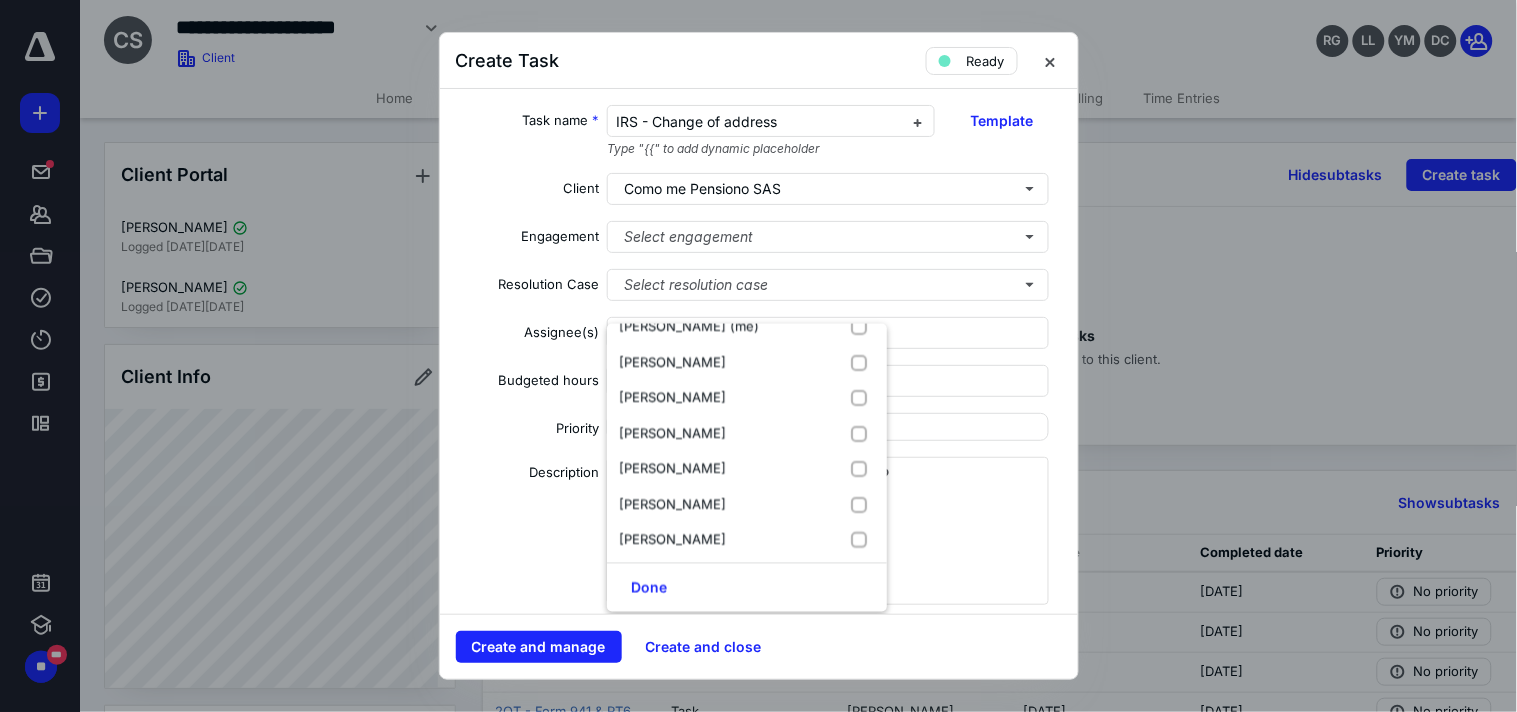 scroll, scrollTop: 167, scrollLeft: 0, axis: vertical 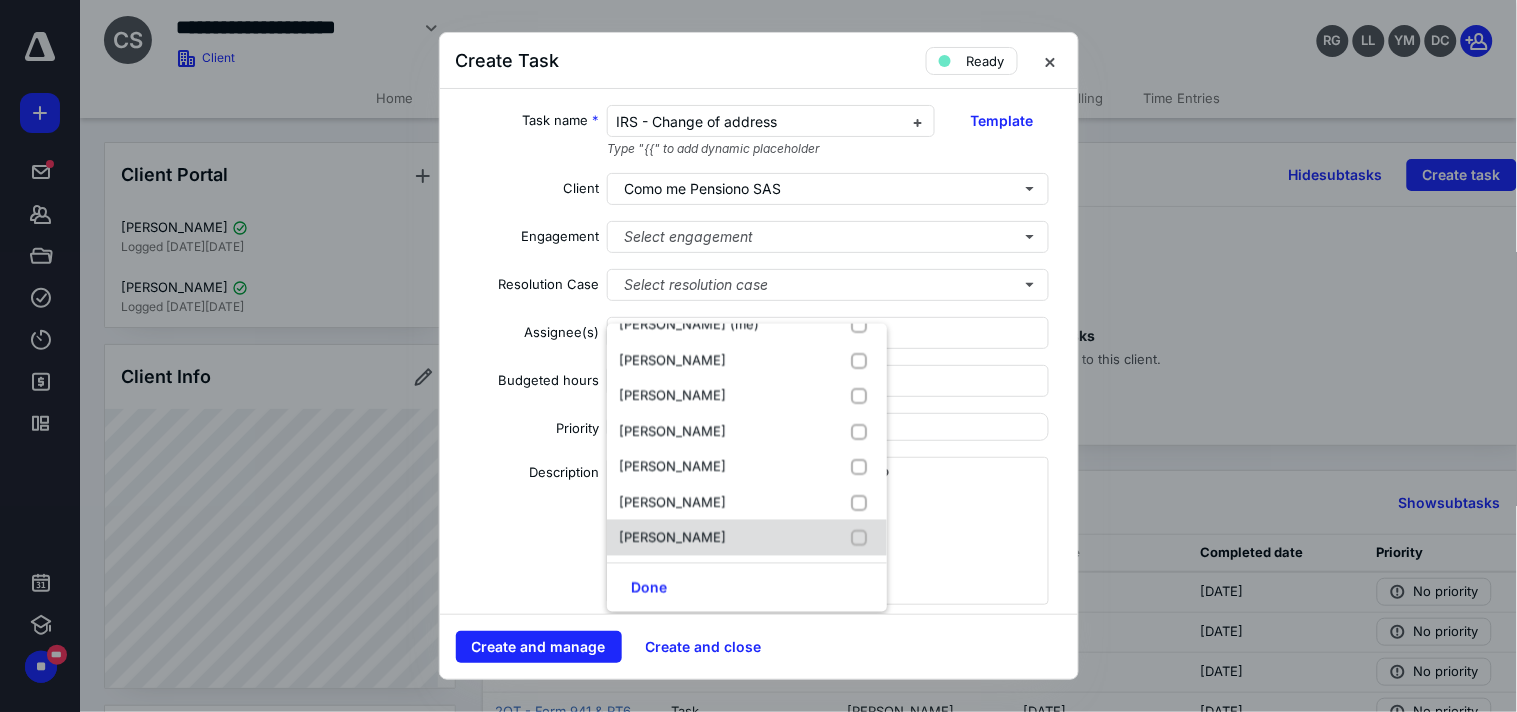 click on "[PERSON_NAME]" at bounding box center [672, 537] 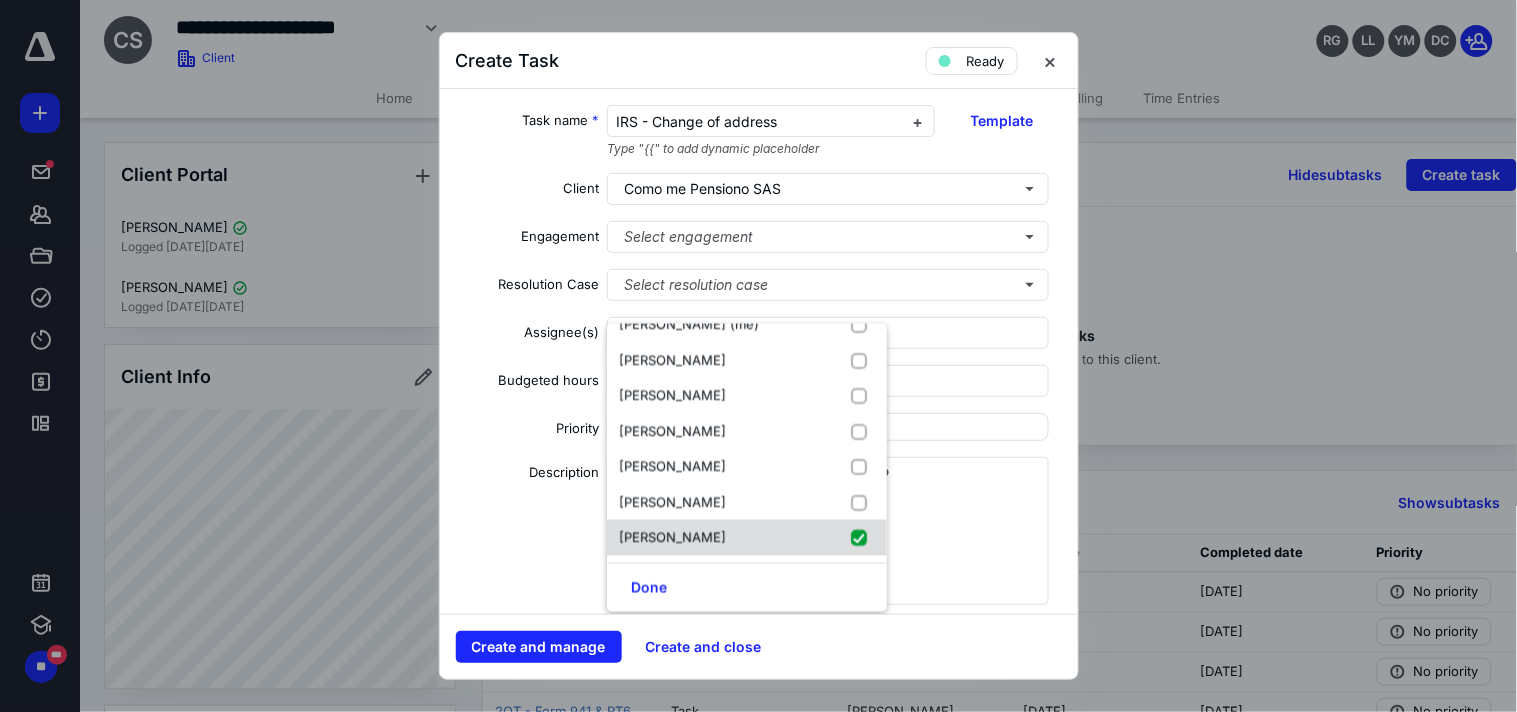 checkbox on "true" 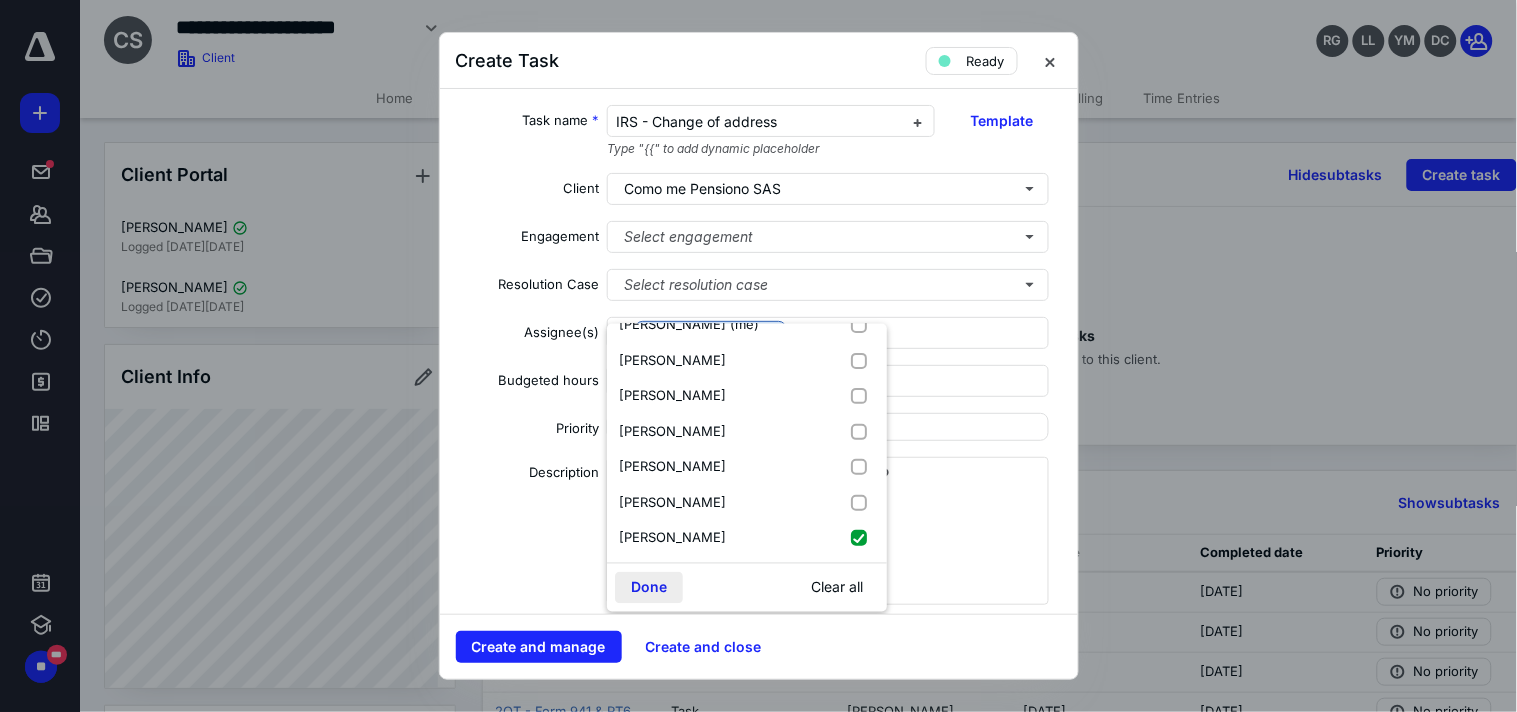 click on "Done" at bounding box center (649, 588) 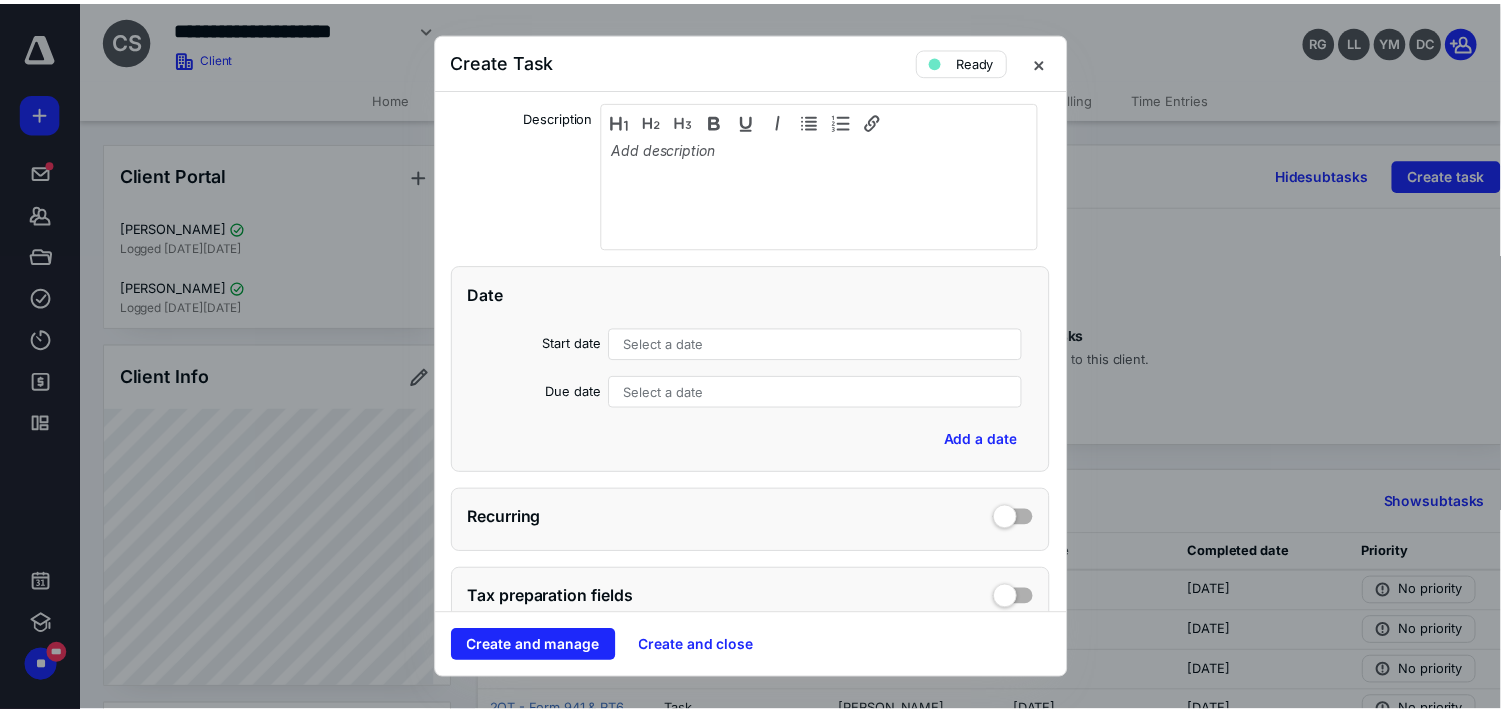 scroll, scrollTop: 358, scrollLeft: 0, axis: vertical 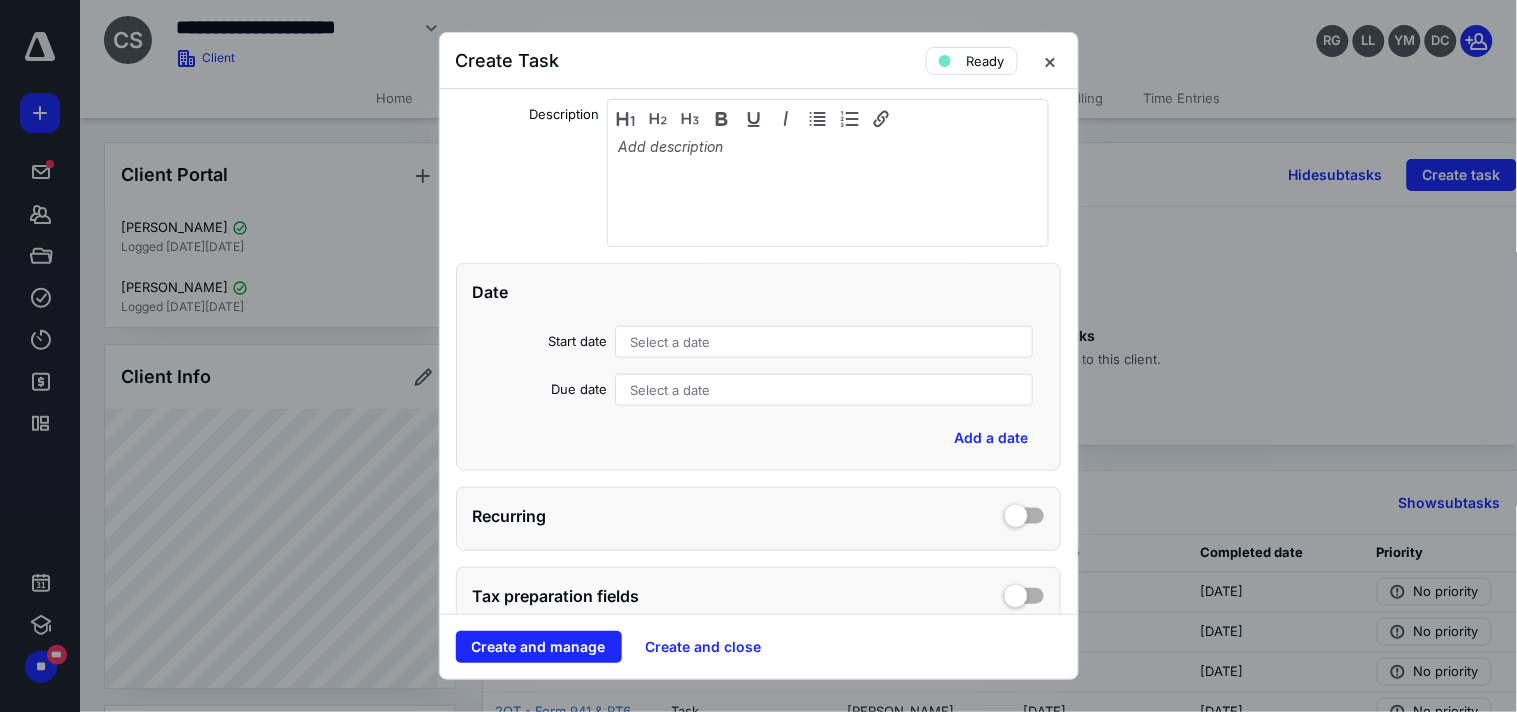 click on "Select a date" at bounding box center (823, 342) 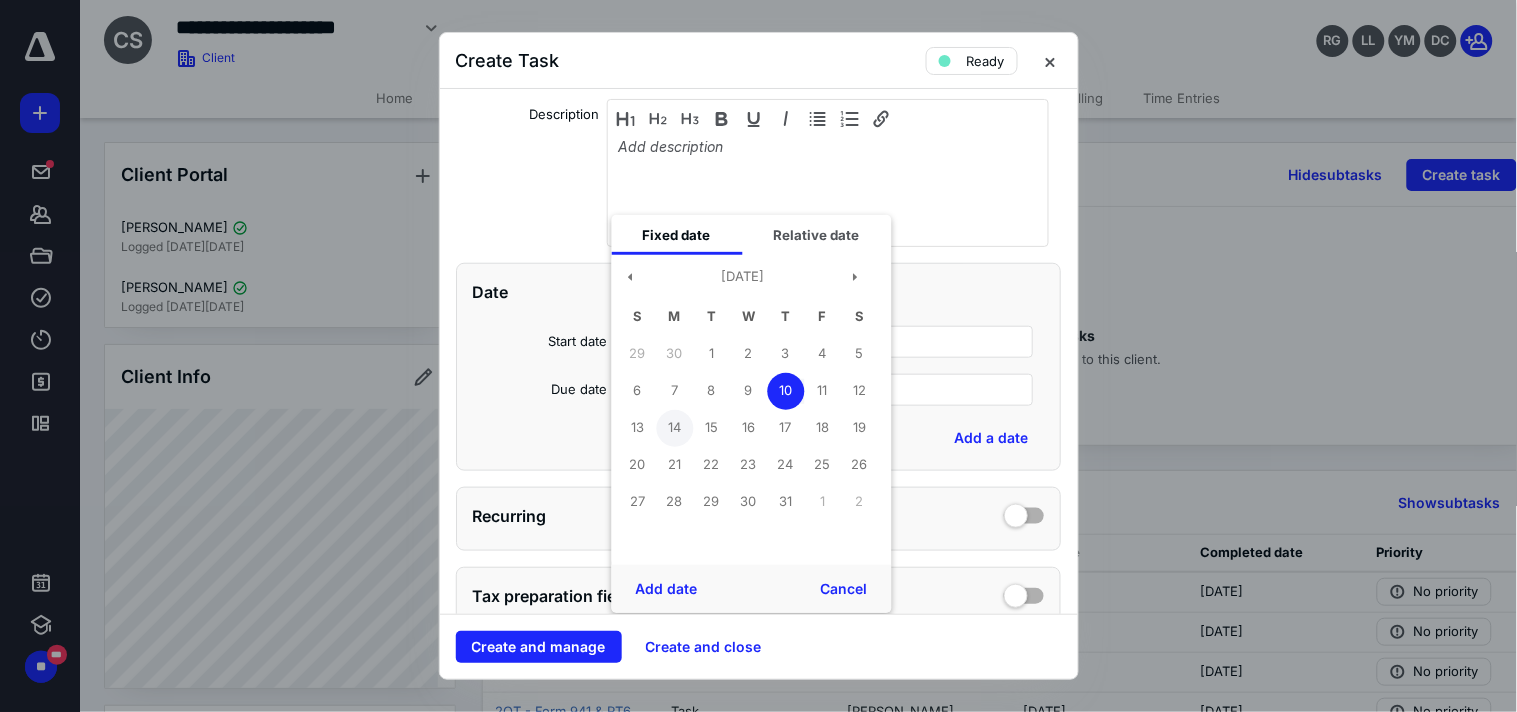 click on "14" at bounding box center (674, 428) 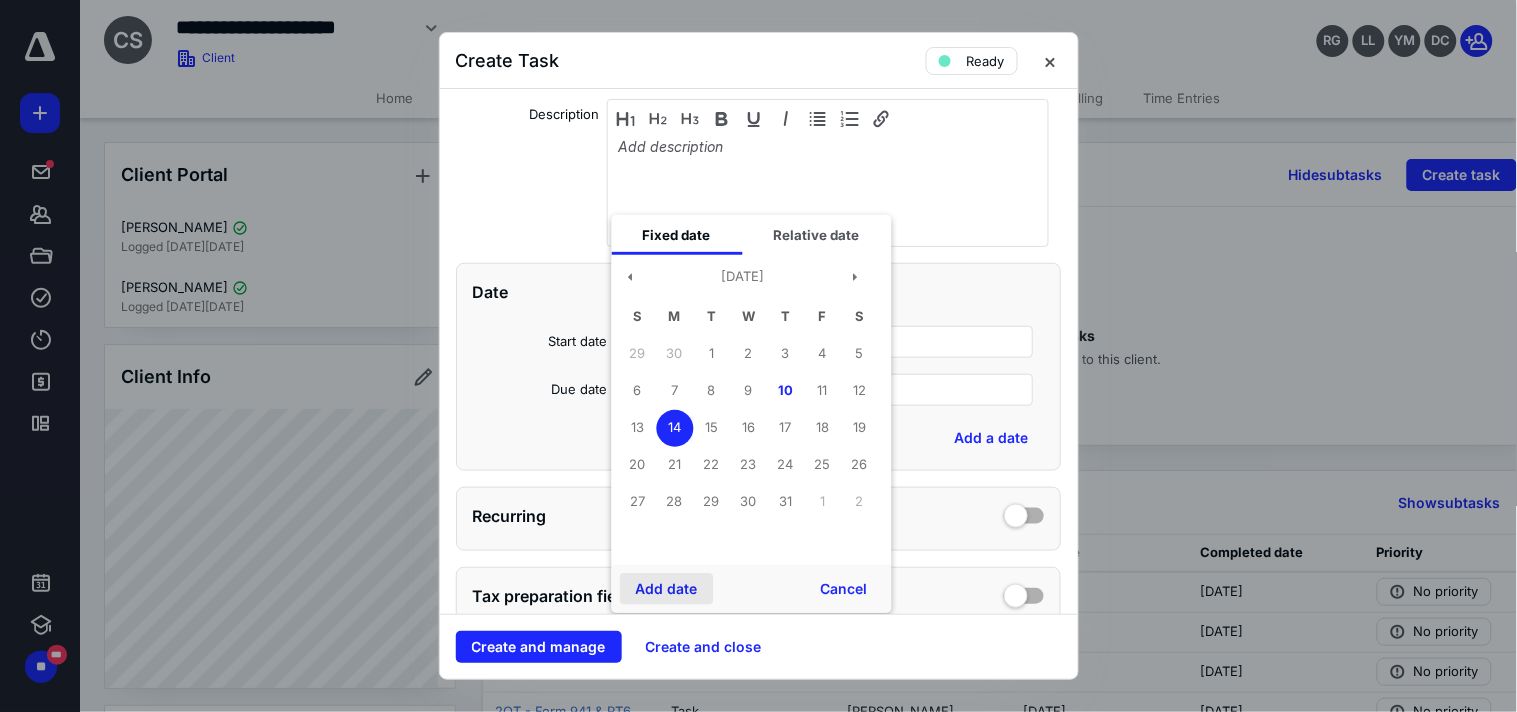 click on "Add date" at bounding box center [666, 589] 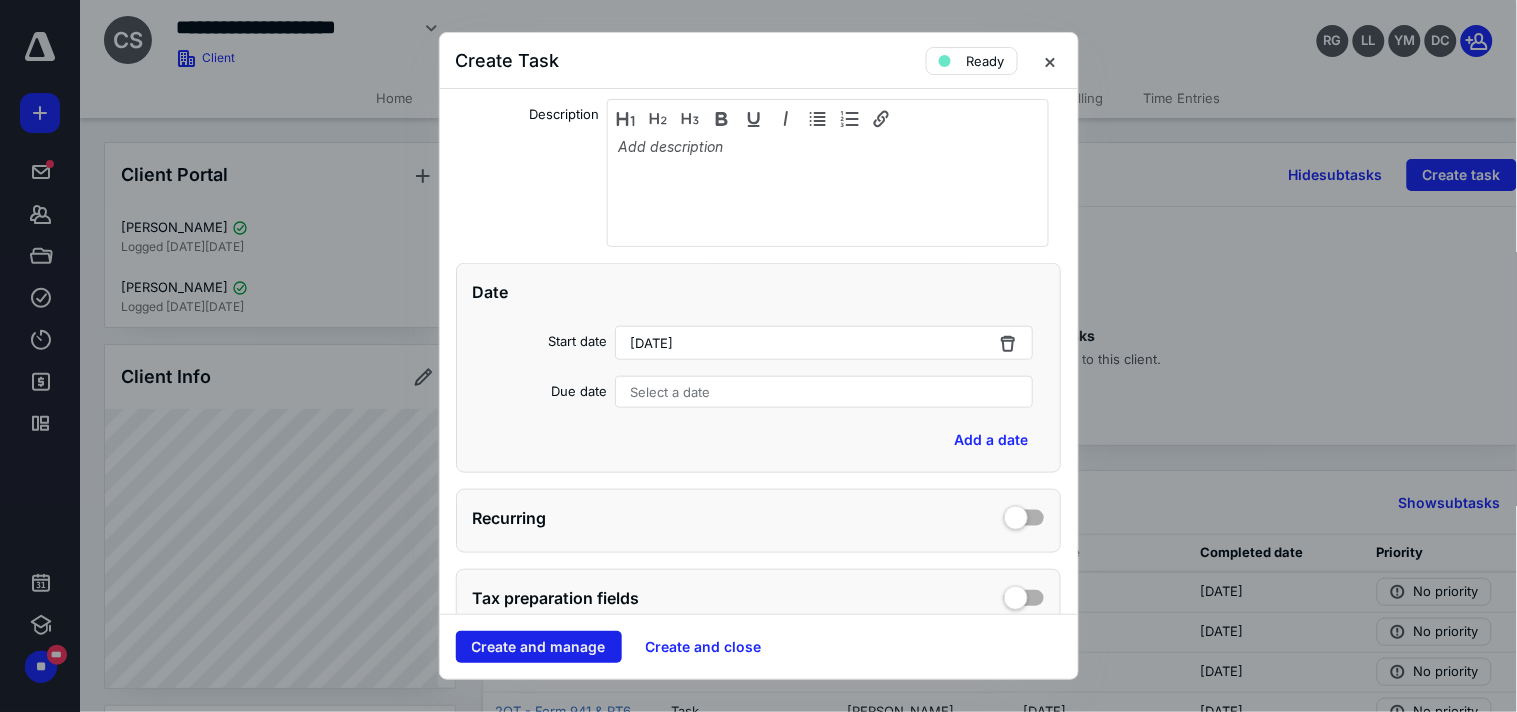 click on "Create and manage" at bounding box center (539, 647) 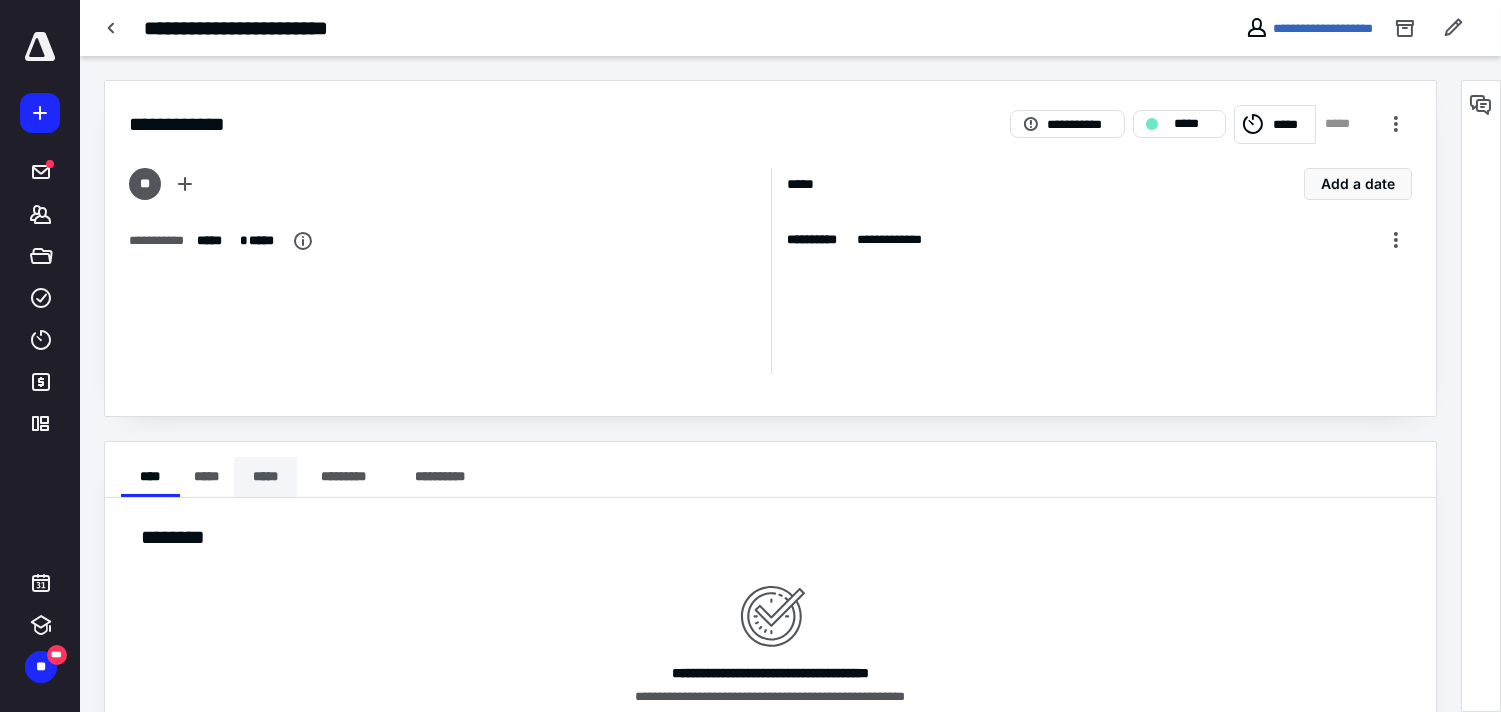 click on "*****" at bounding box center [265, 477] 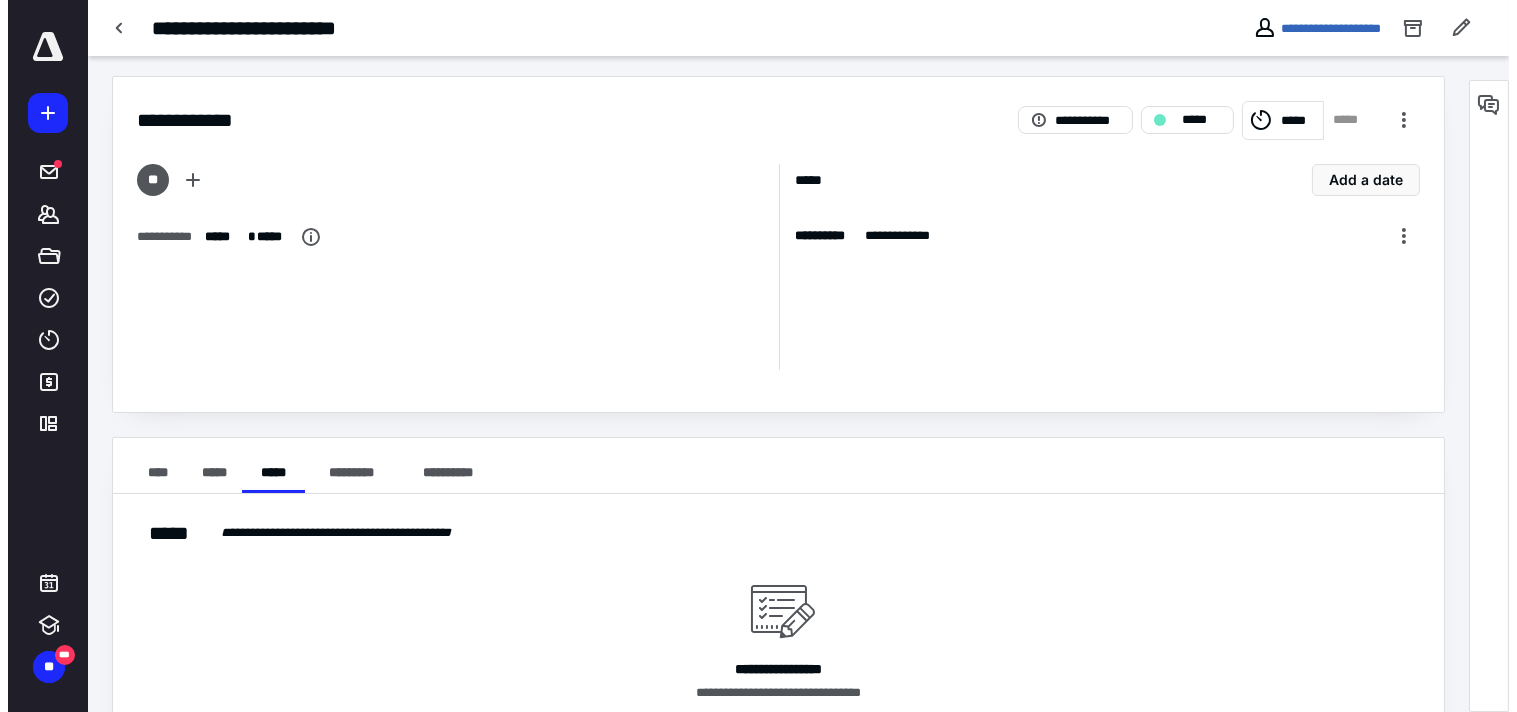 scroll, scrollTop: 87, scrollLeft: 0, axis: vertical 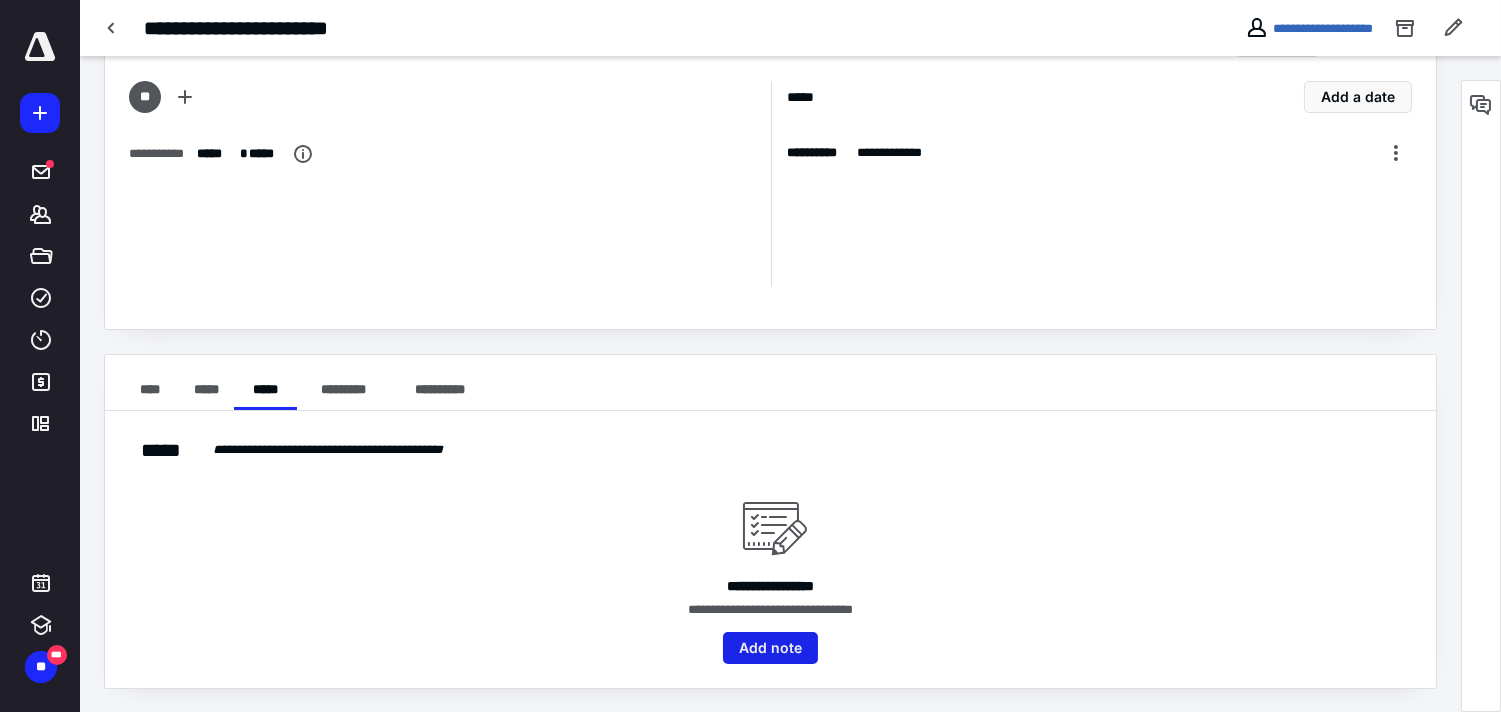 click on "Add note" at bounding box center [770, 648] 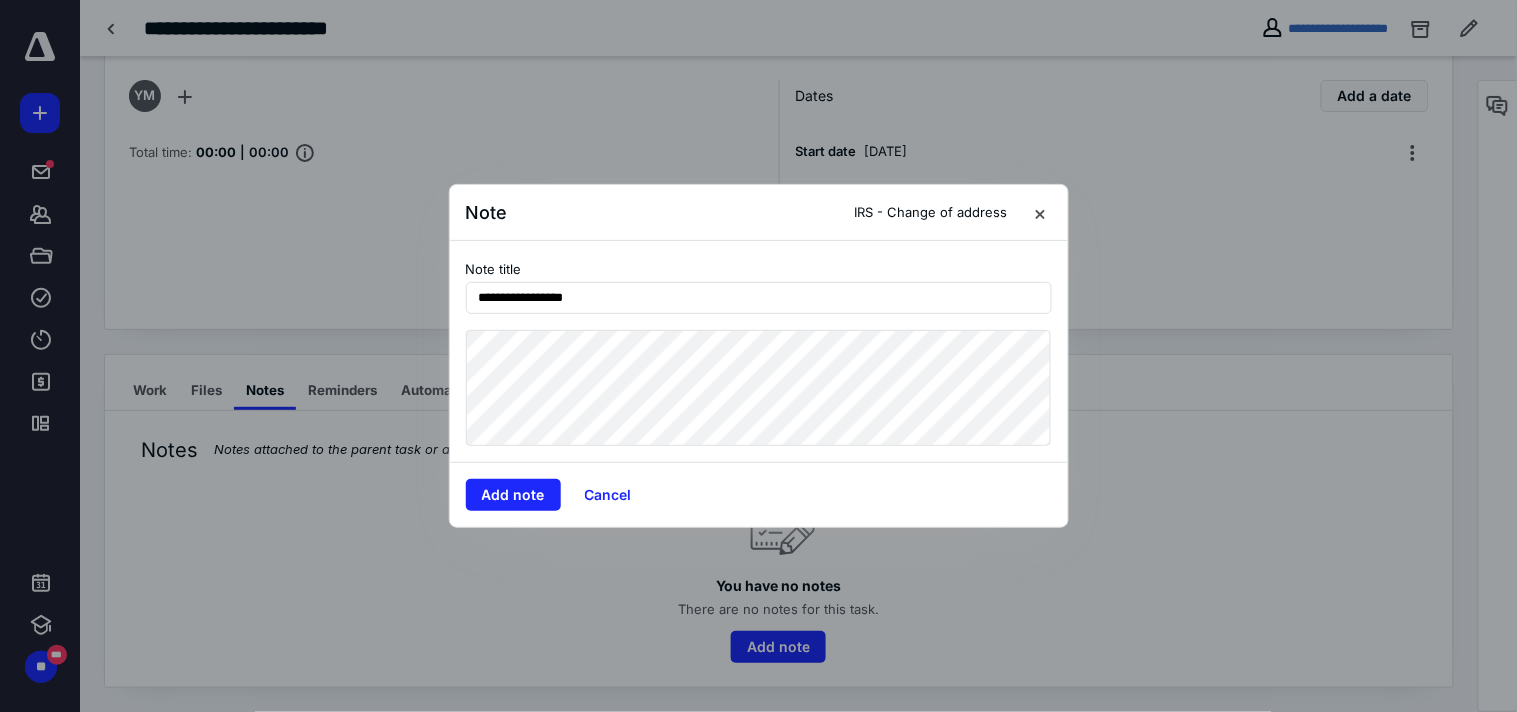 type on "**********" 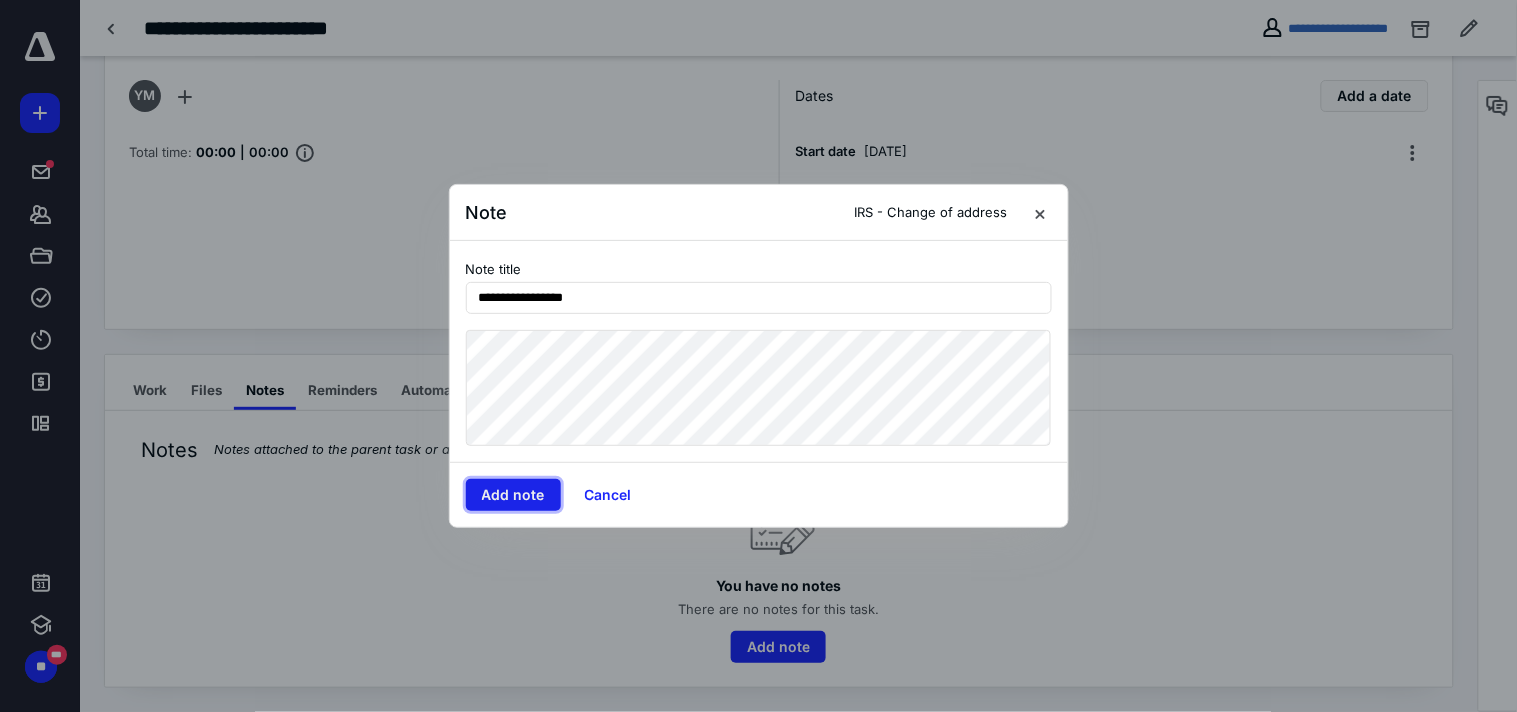 click on "Add note" at bounding box center (513, 495) 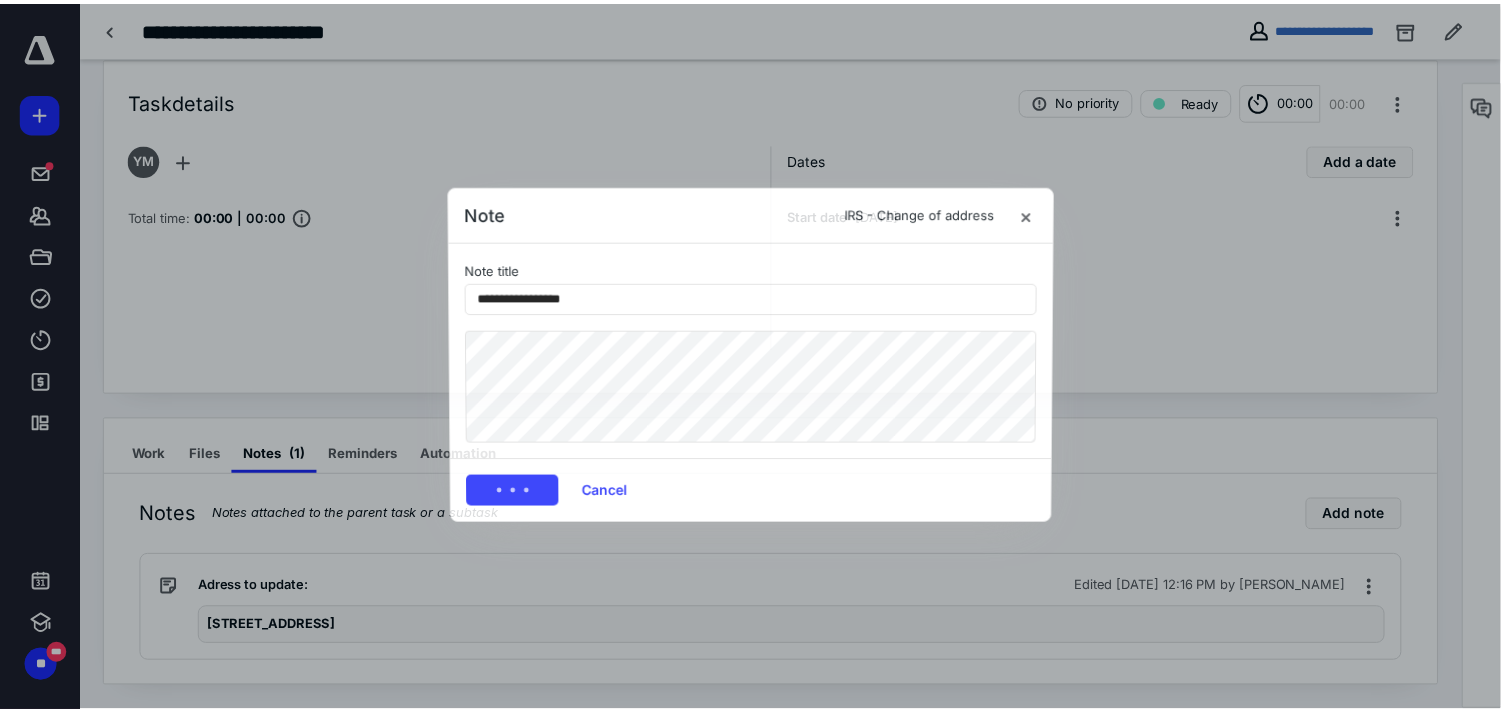 scroll, scrollTop: 23, scrollLeft: 0, axis: vertical 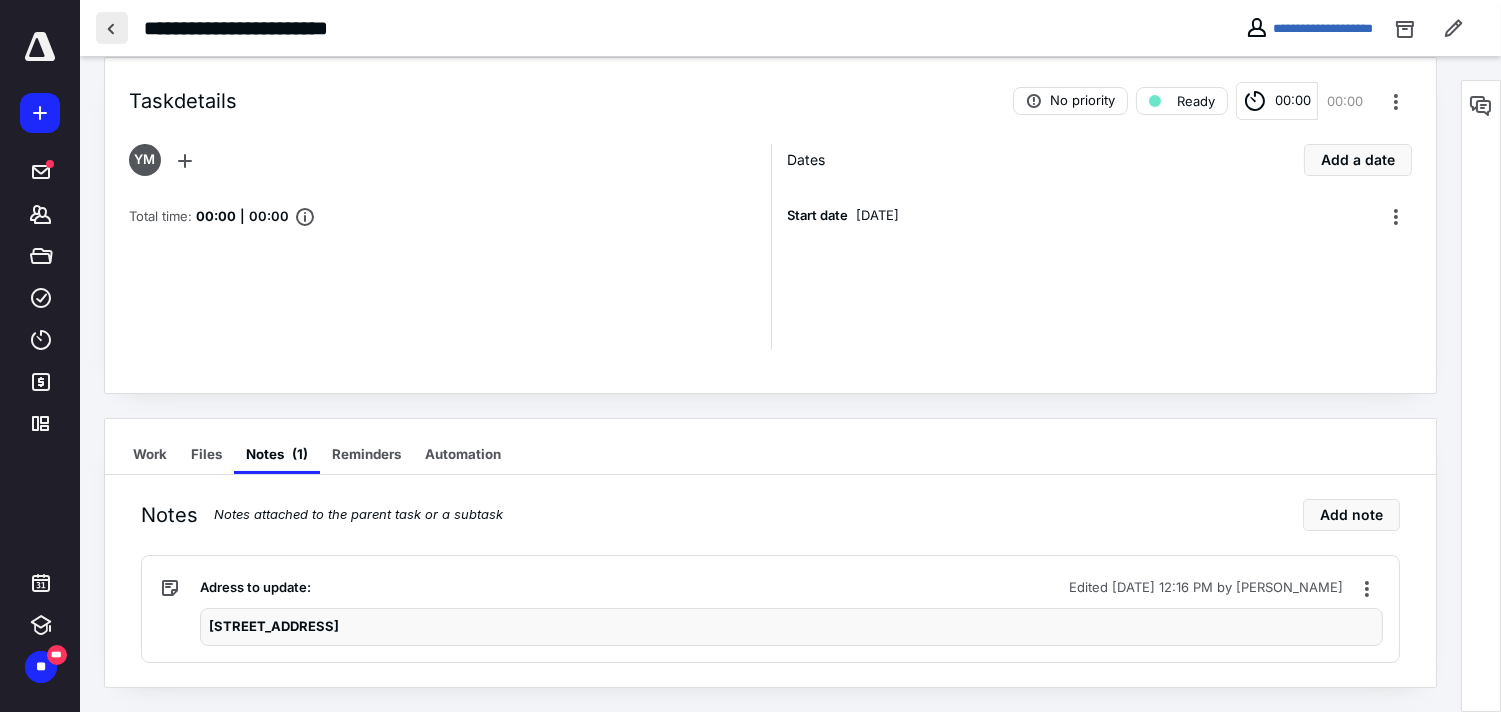 click at bounding box center (112, 28) 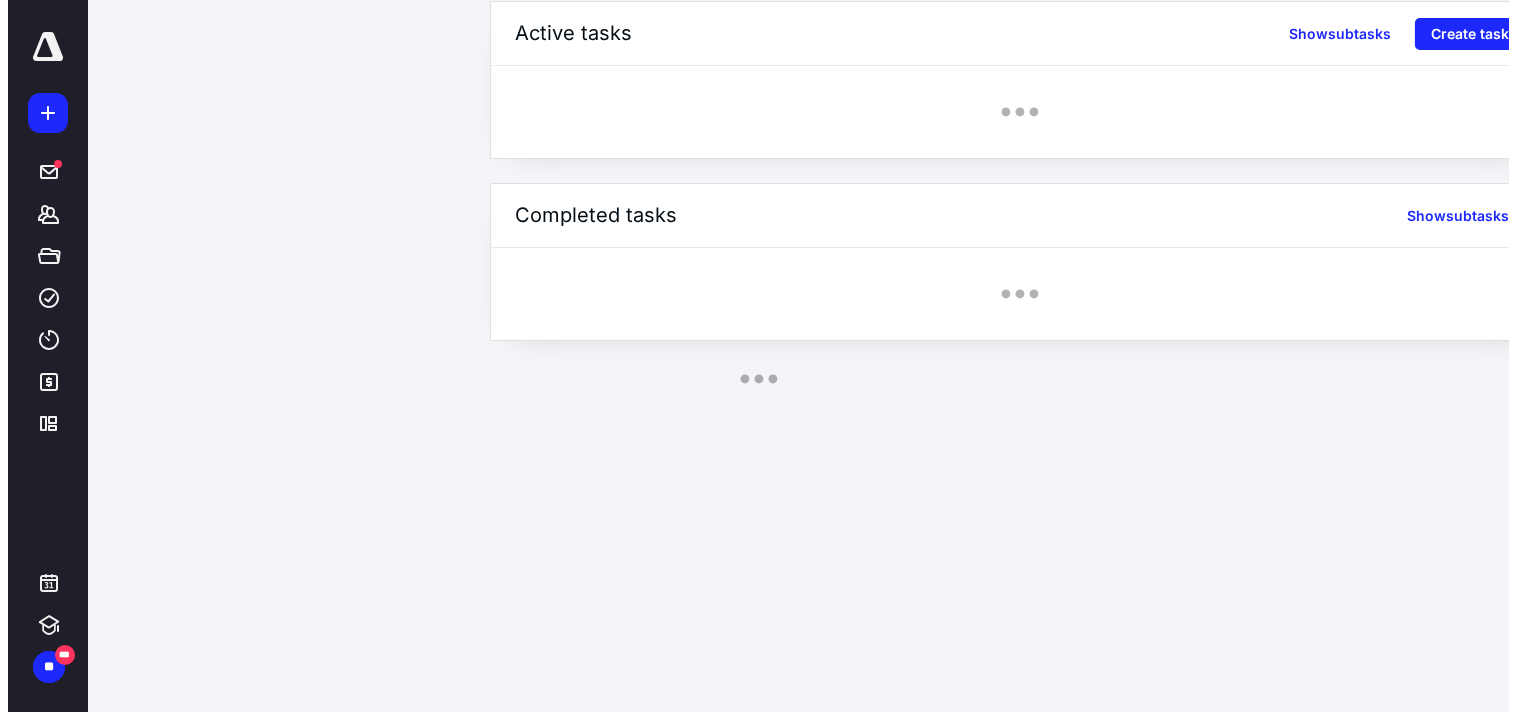 scroll, scrollTop: 0, scrollLeft: 0, axis: both 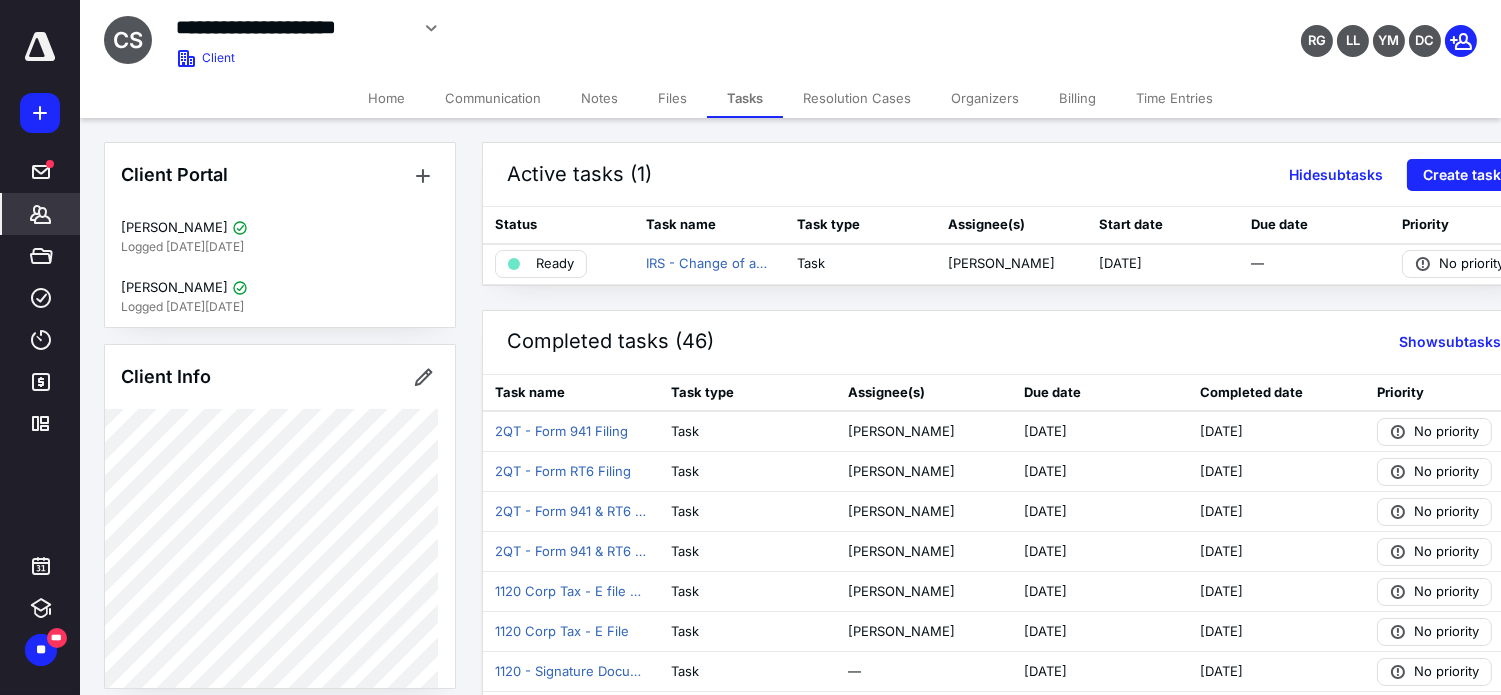 click on "*******" at bounding box center [41, 214] 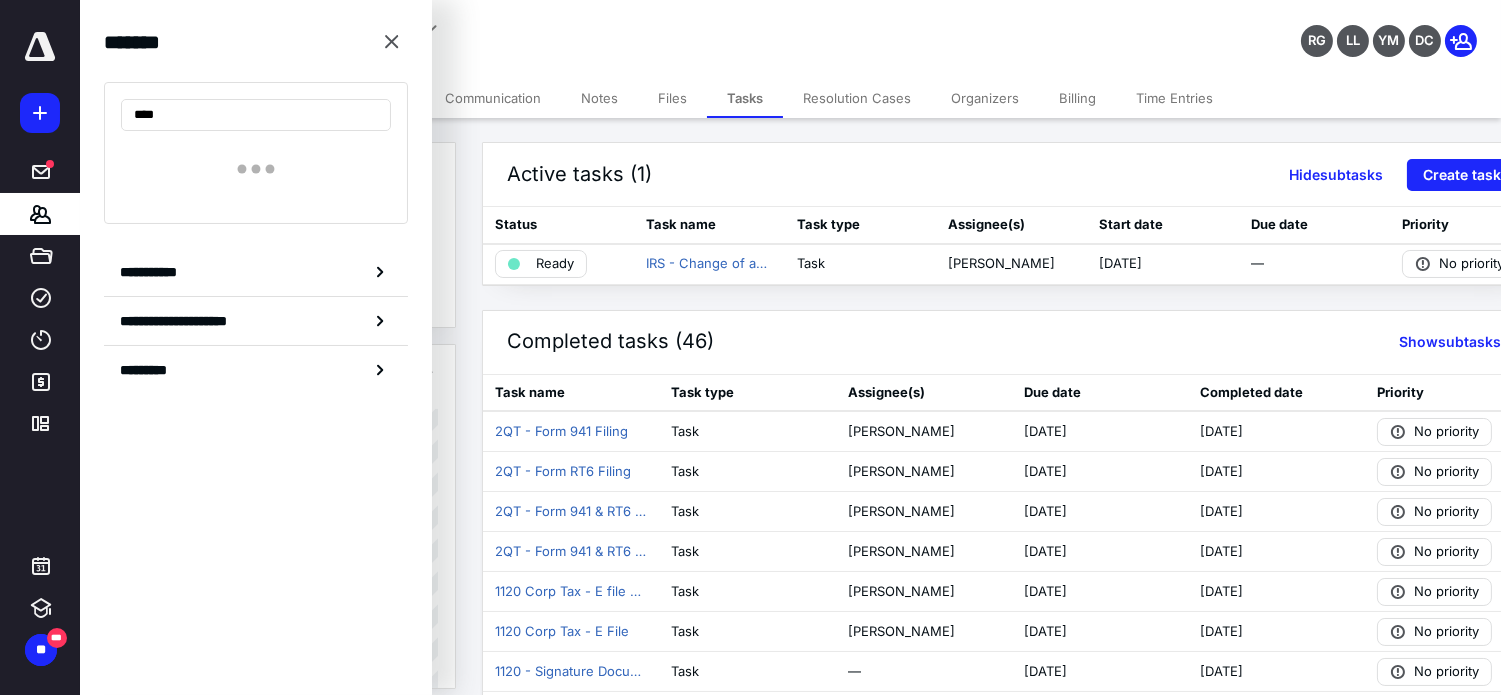 type on "*****" 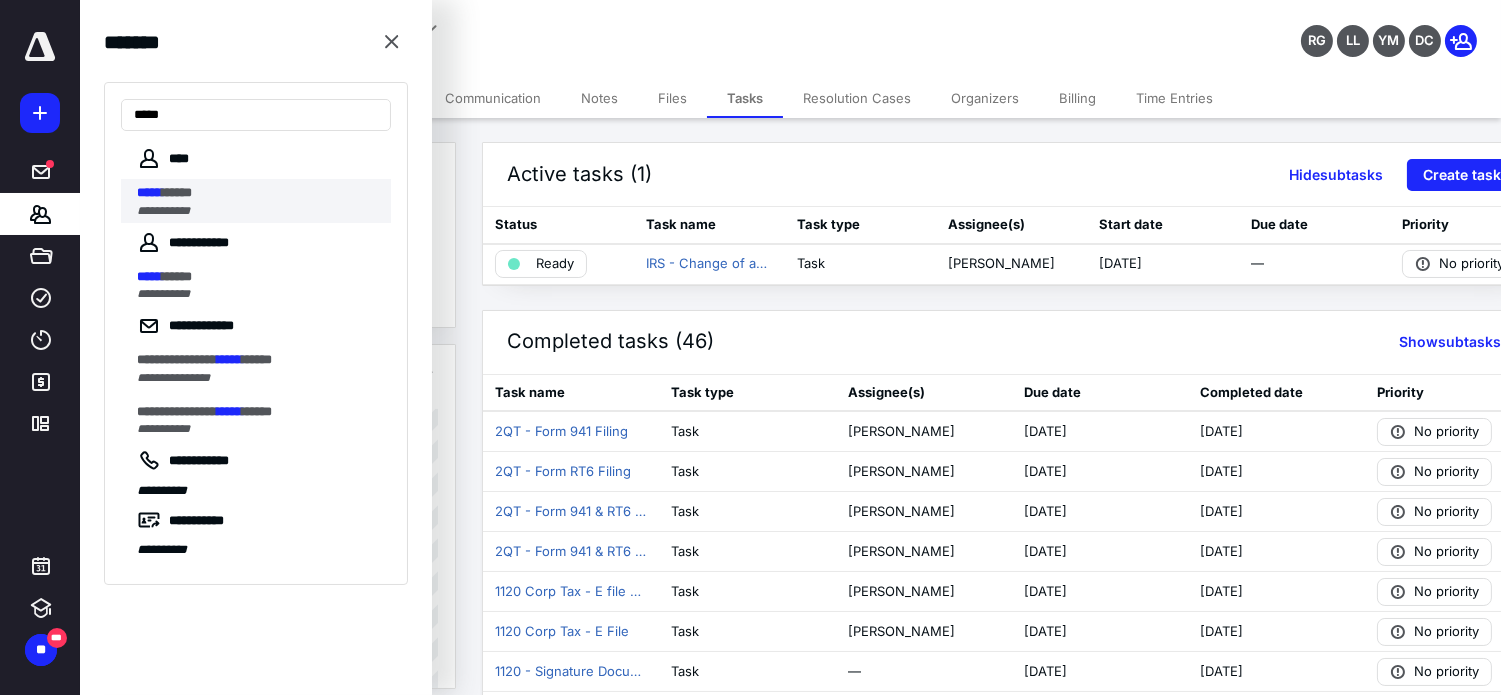 click on "**********" at bounding box center [258, 211] 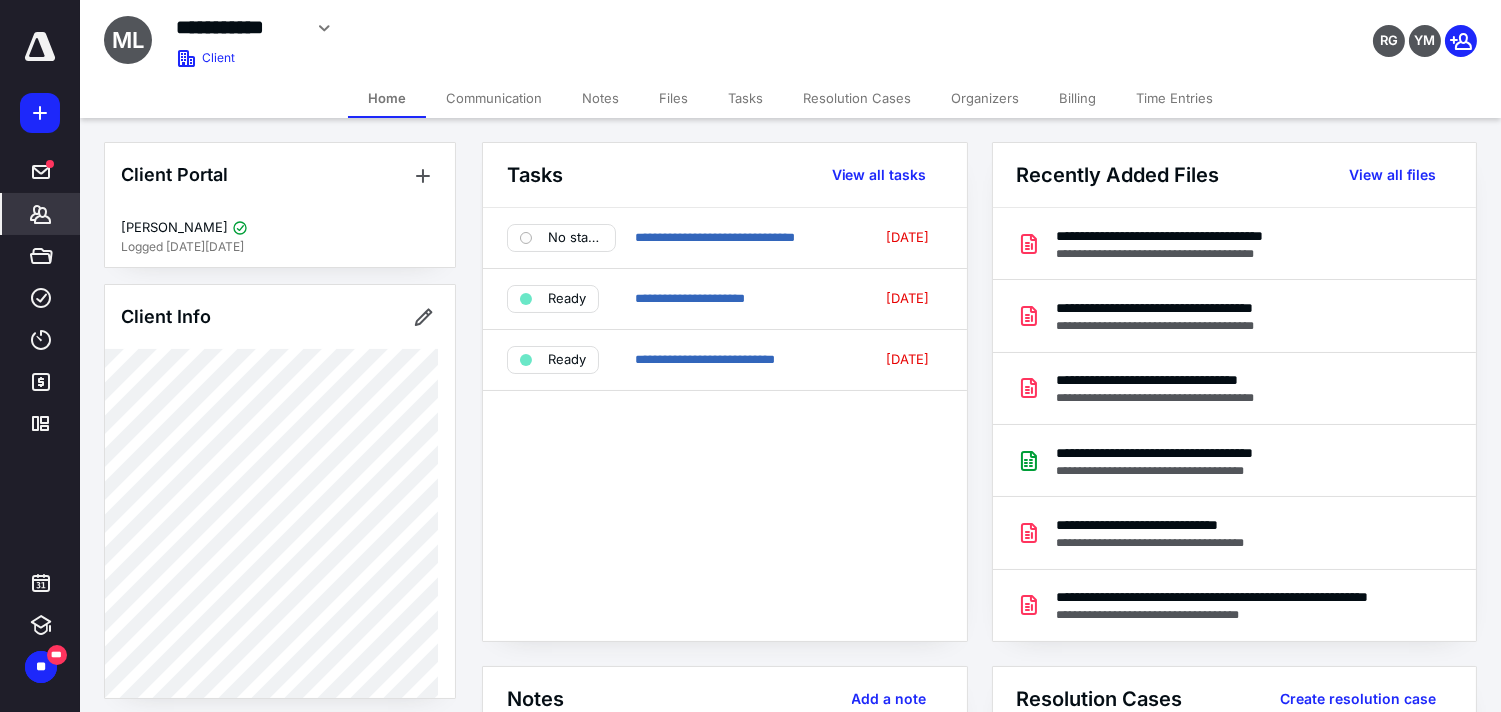 click on "Tasks" at bounding box center (745, 98) 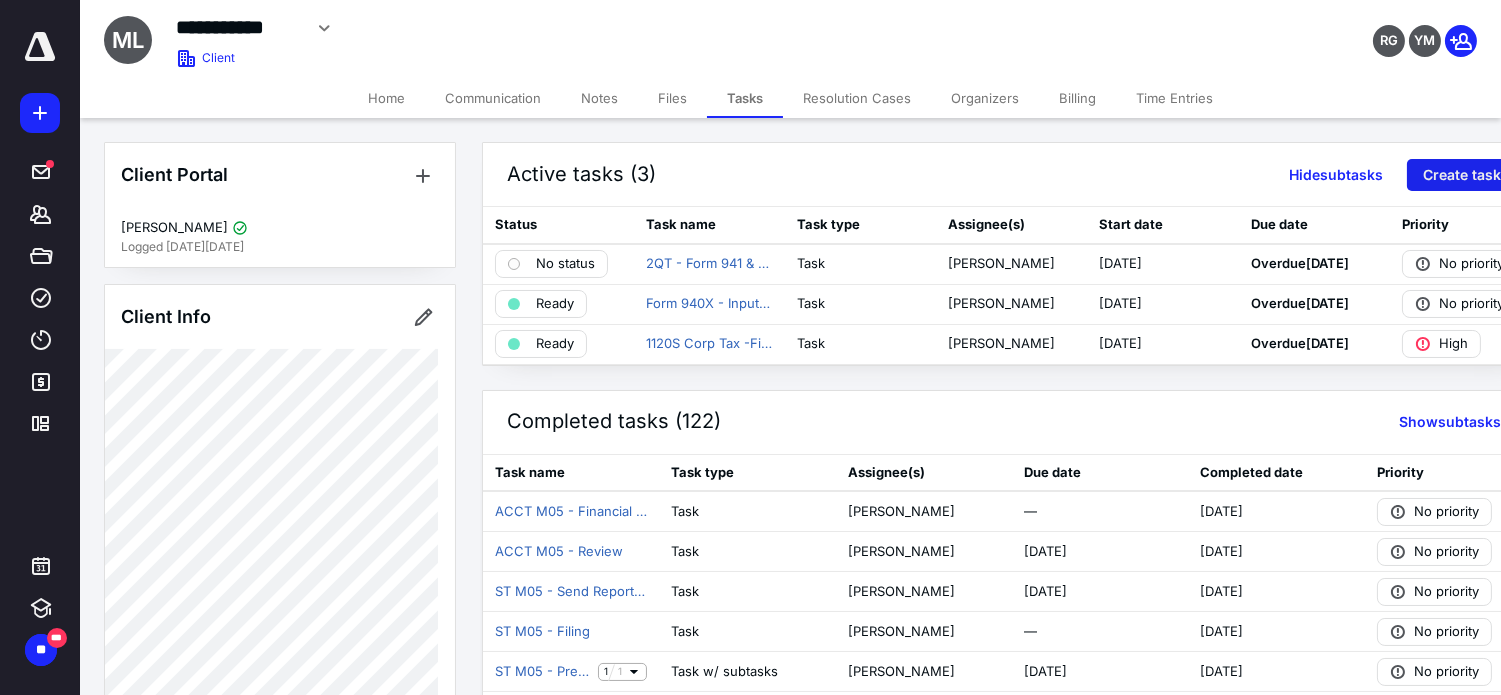 click on "Create task" at bounding box center [1462, 175] 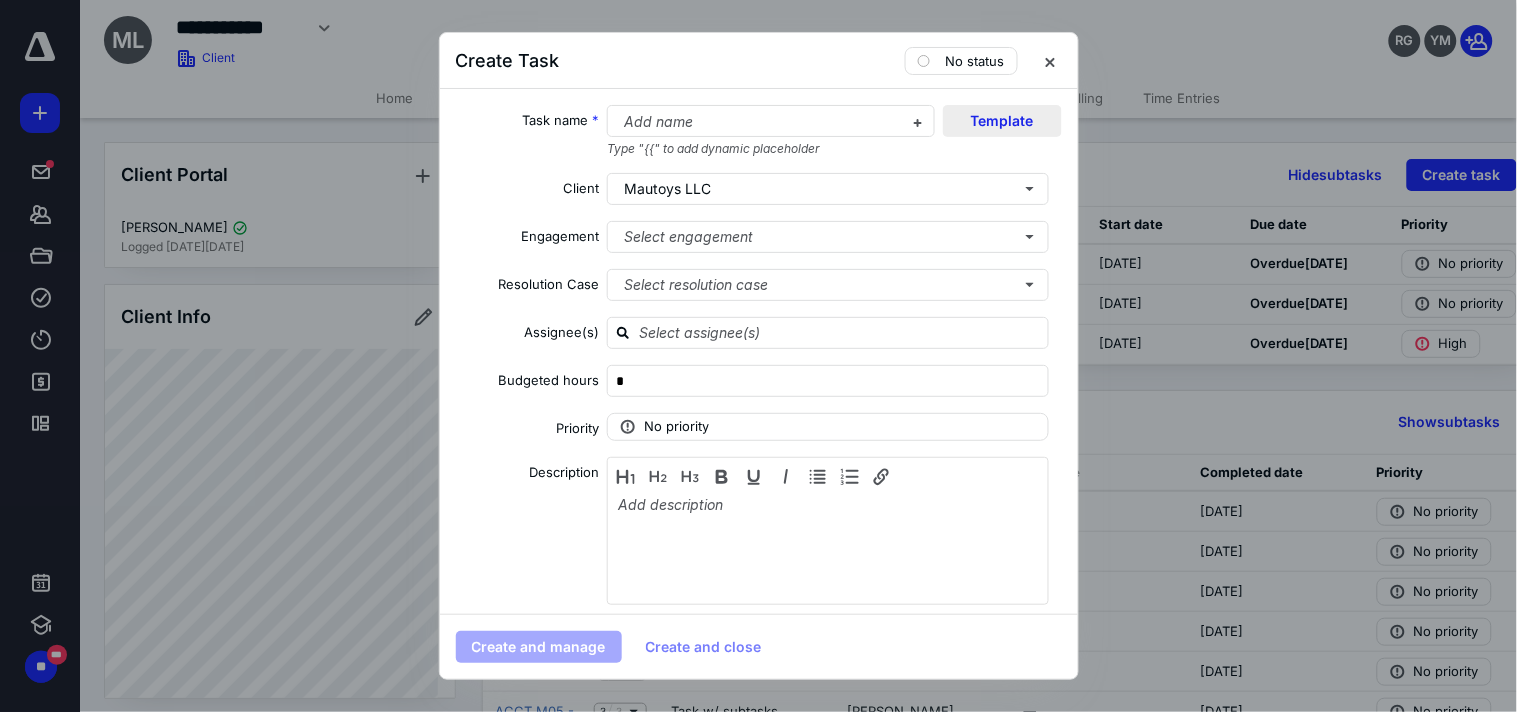 click on "Template" at bounding box center (1002, 121) 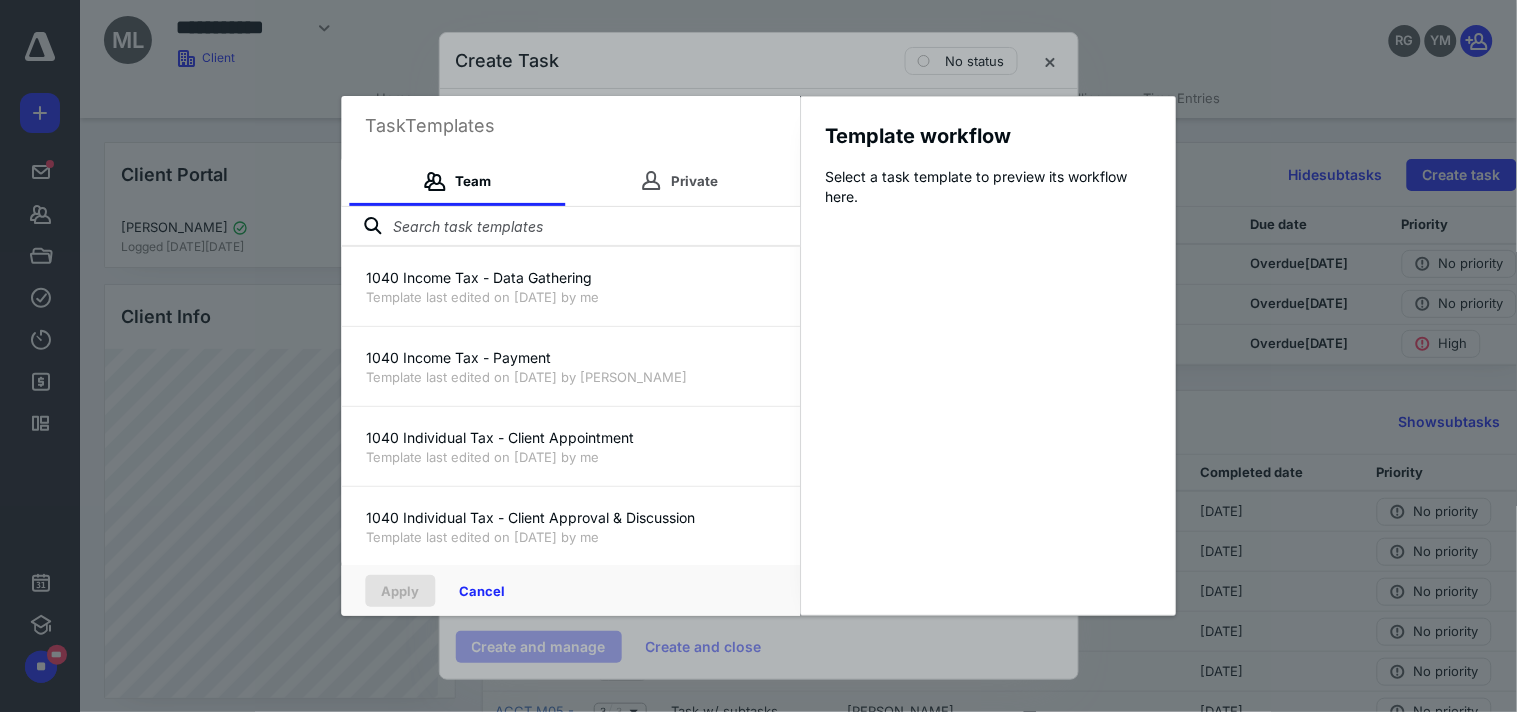 click at bounding box center (570, 227) 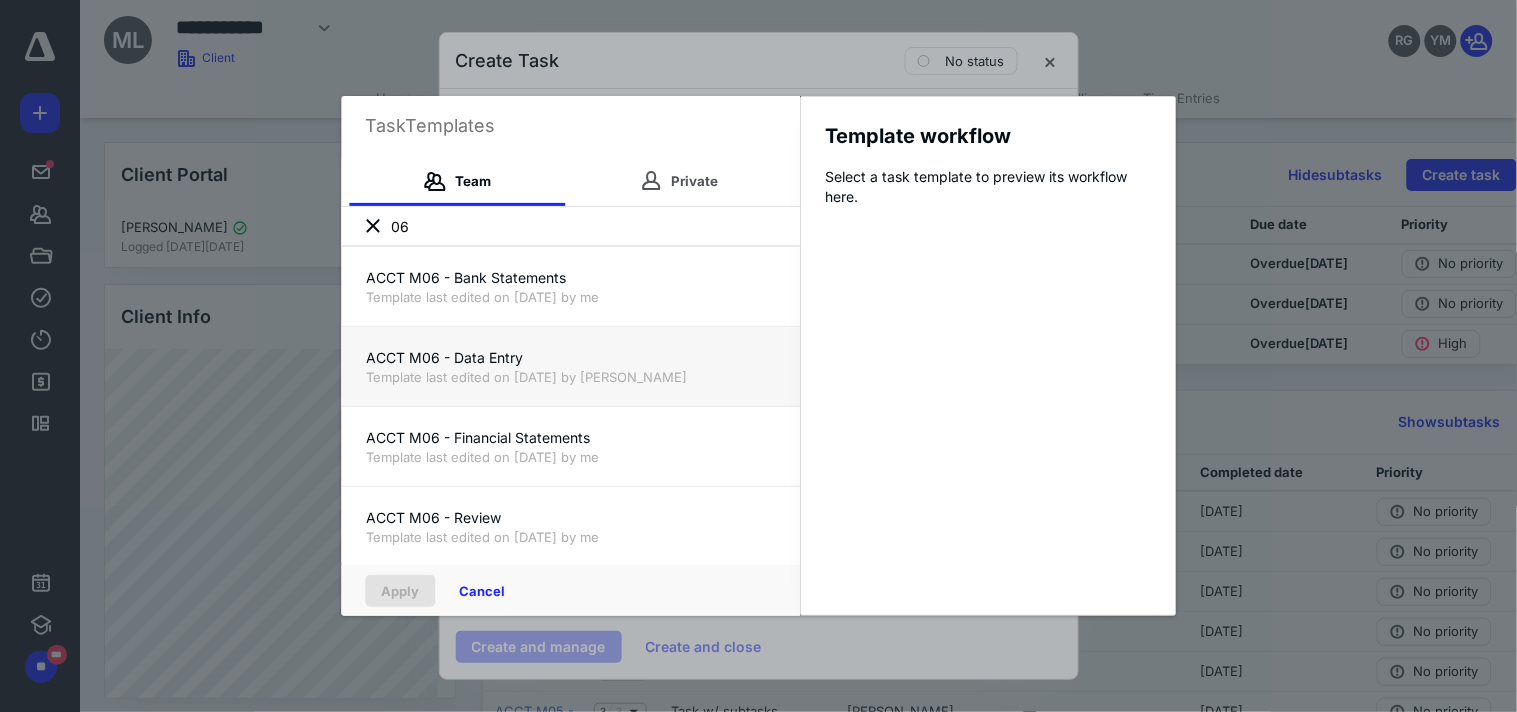 type on "06" 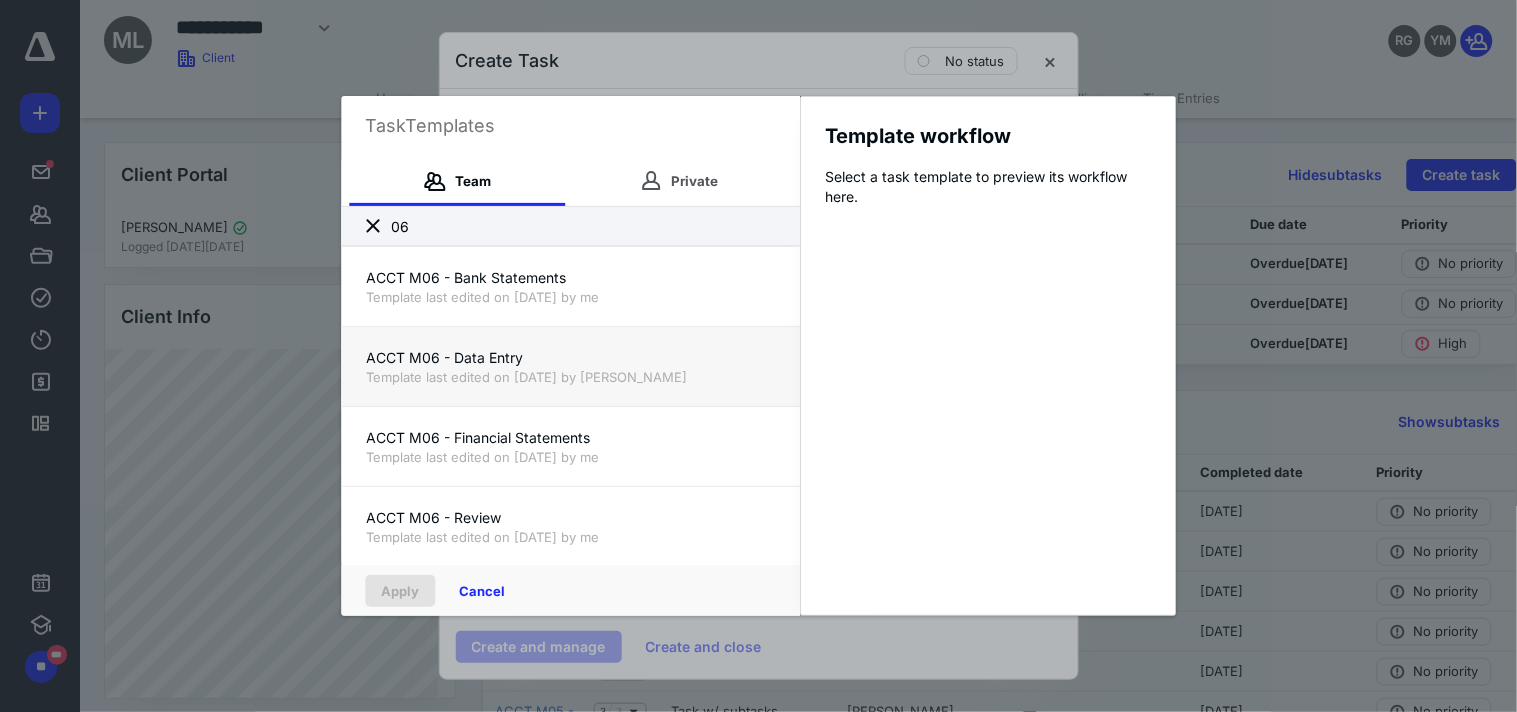 click on "ACCT M06 - Data Entry" at bounding box center [570, 358] 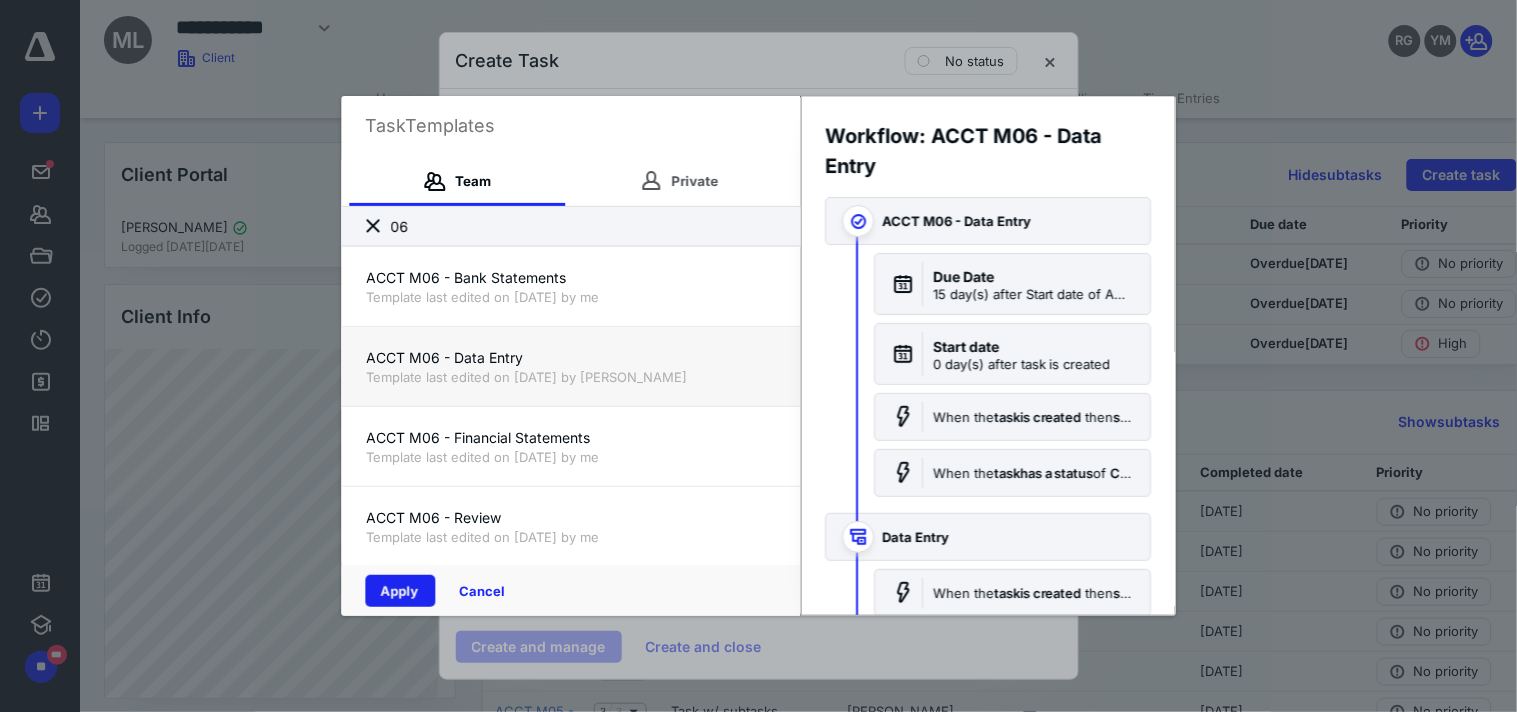 click on "Apply" at bounding box center (400, 591) 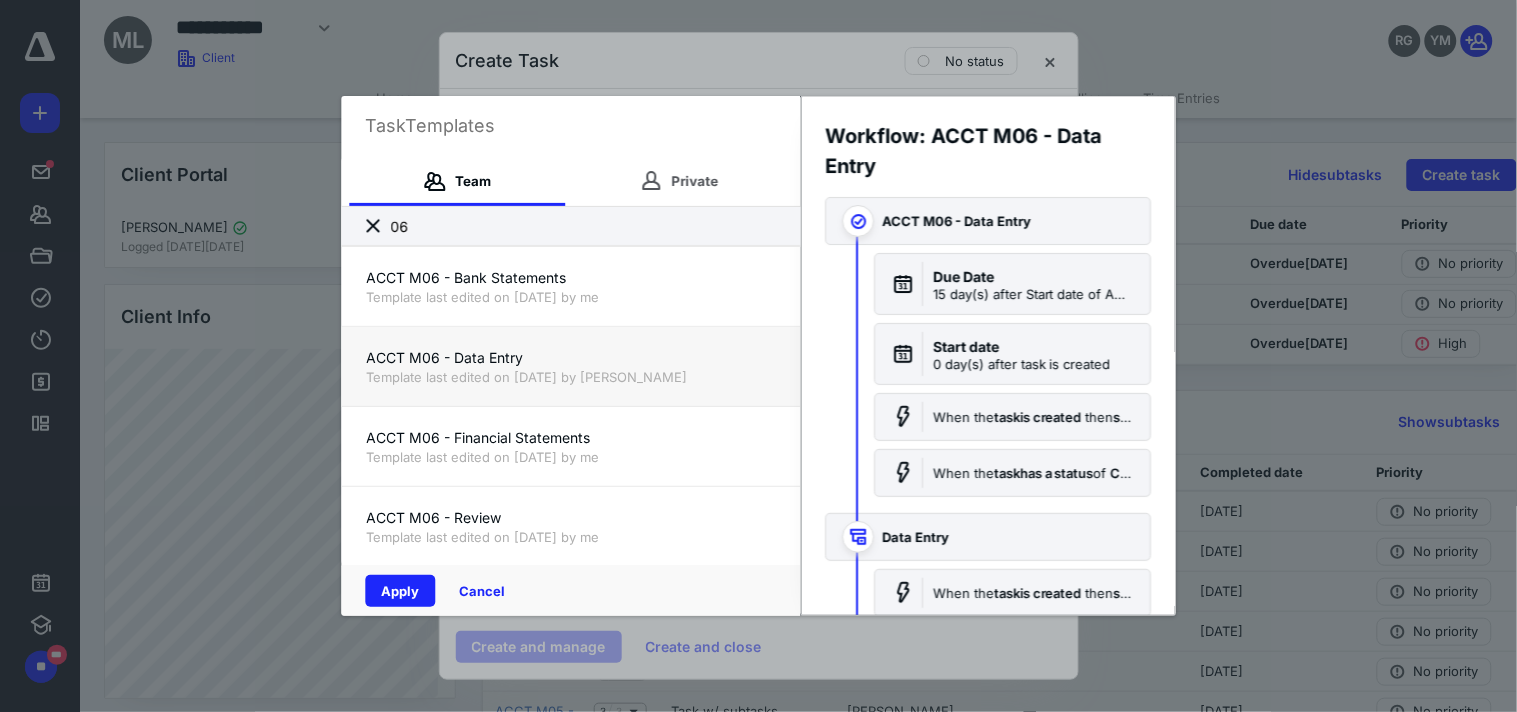 type on "***" 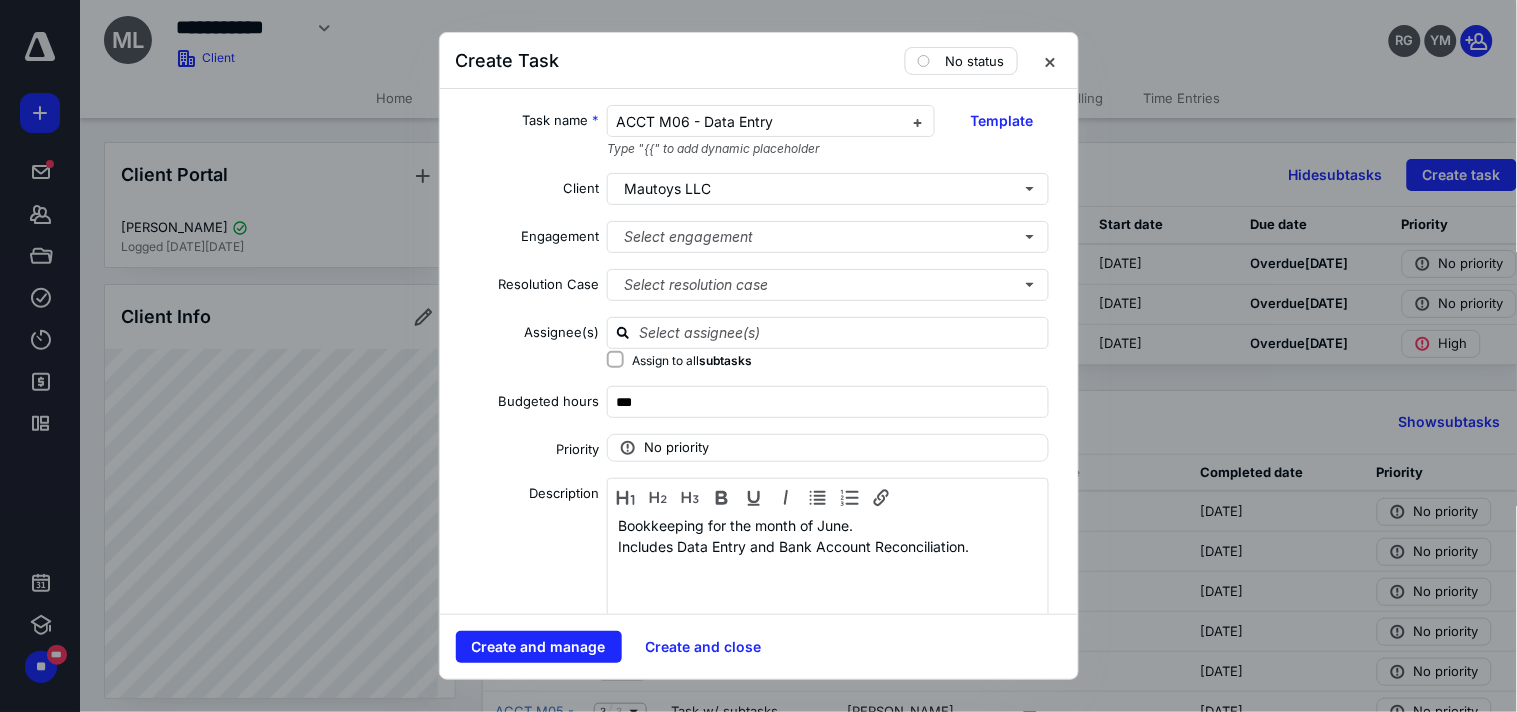 click on "No status" at bounding box center (961, 61) 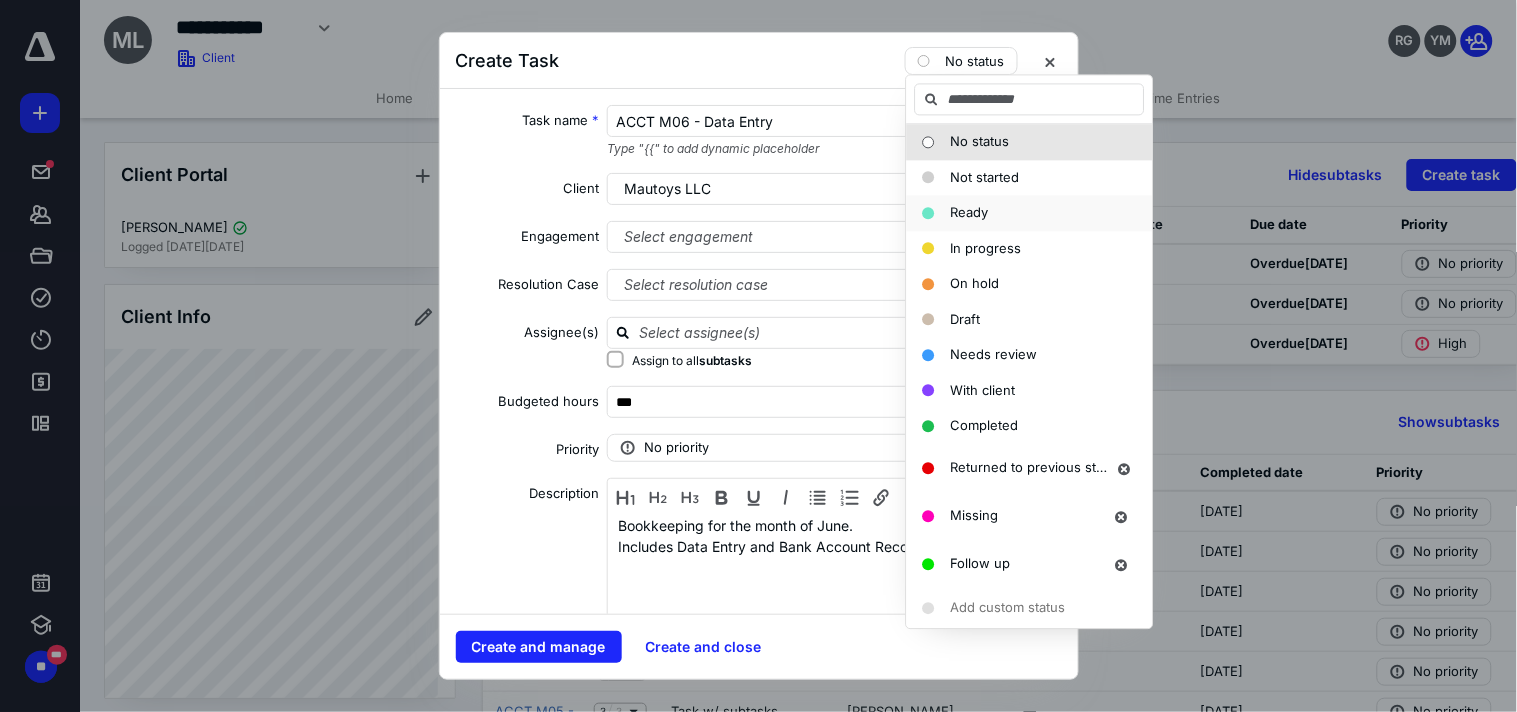 click on "Ready" at bounding box center (970, 212) 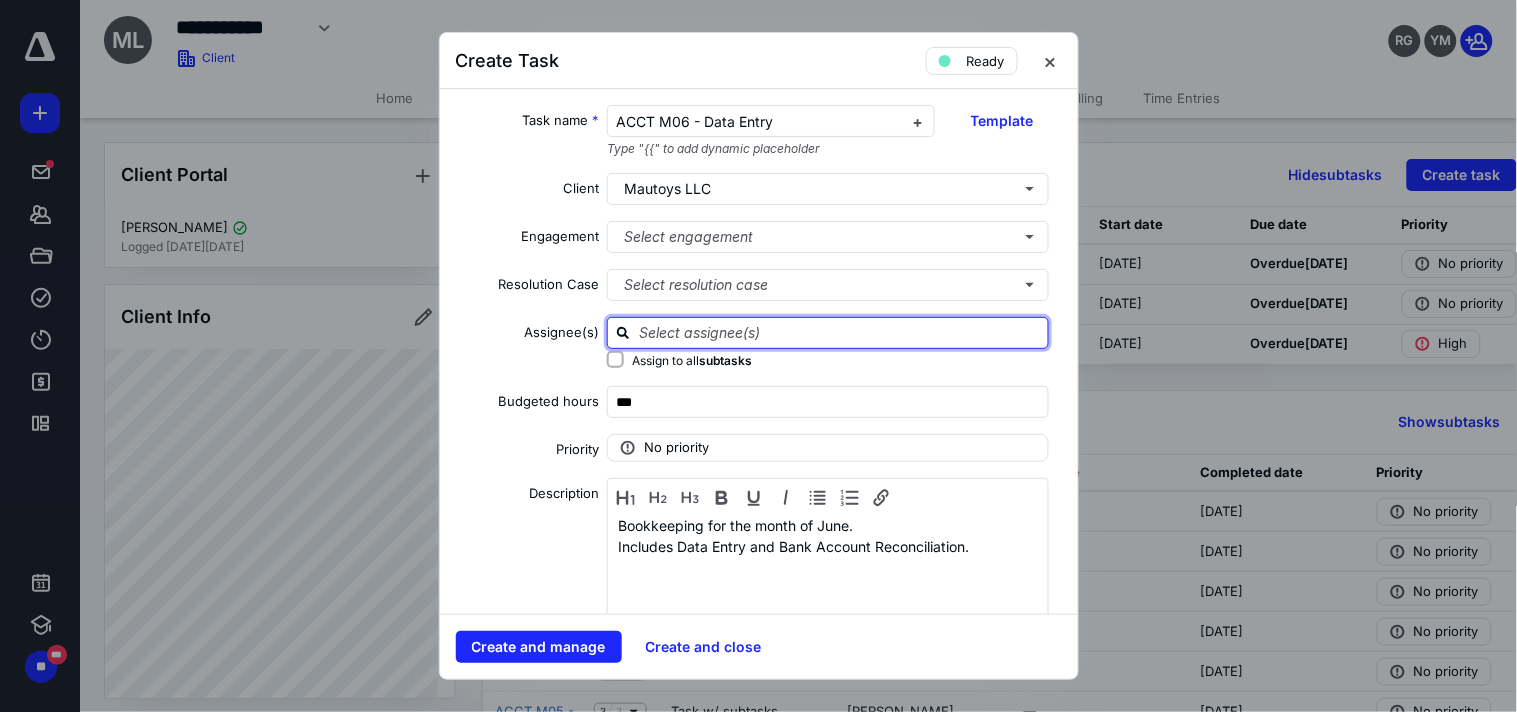 click at bounding box center [840, 332] 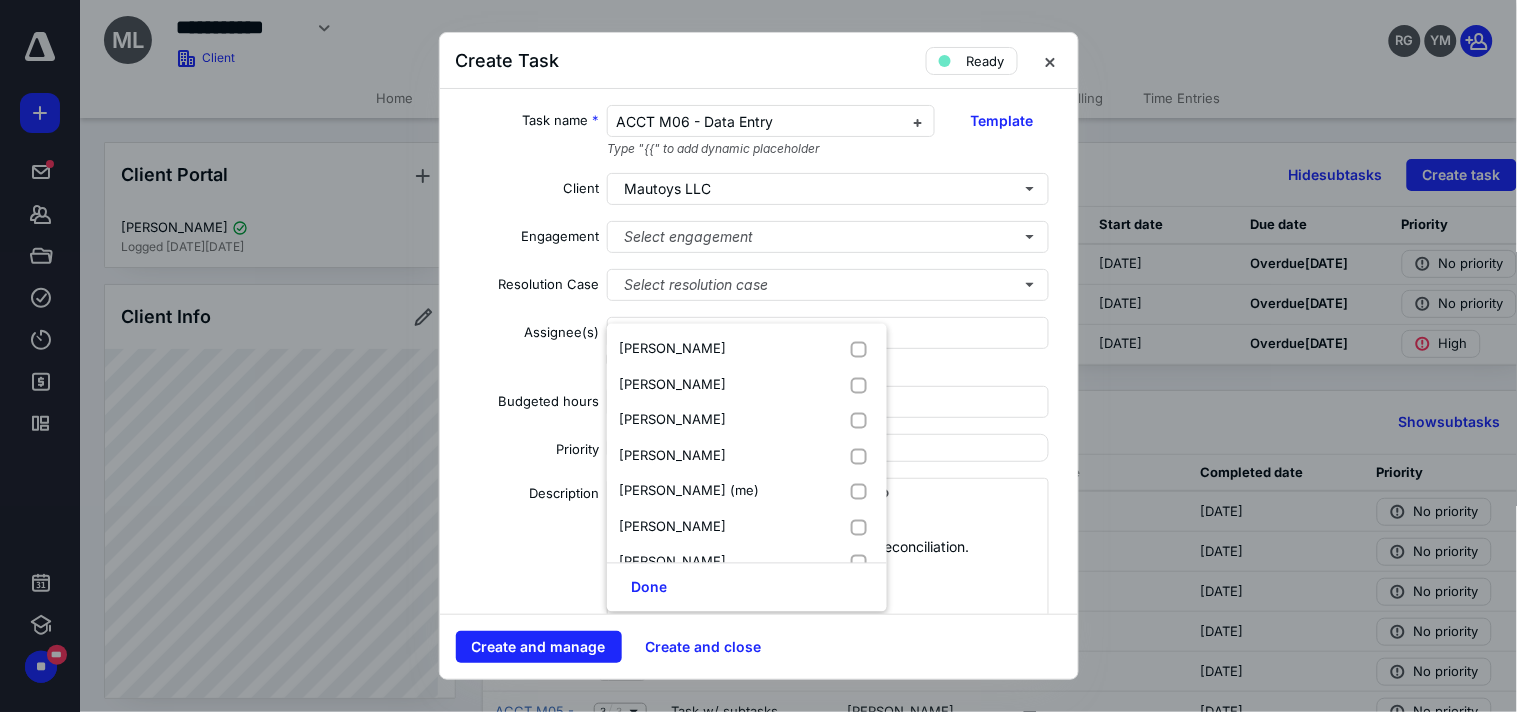 scroll, scrollTop: 167, scrollLeft: 0, axis: vertical 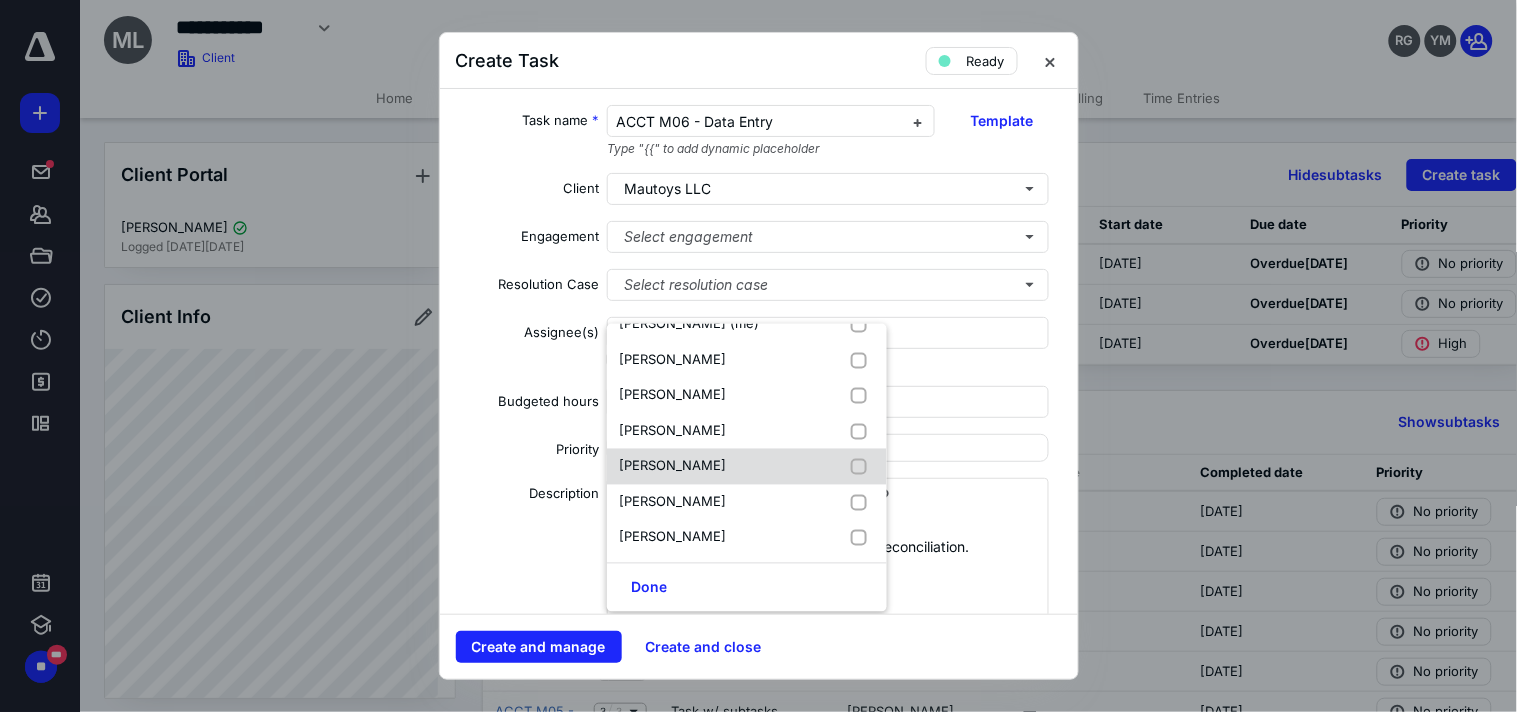 click on "[PERSON_NAME]" at bounding box center [672, 466] 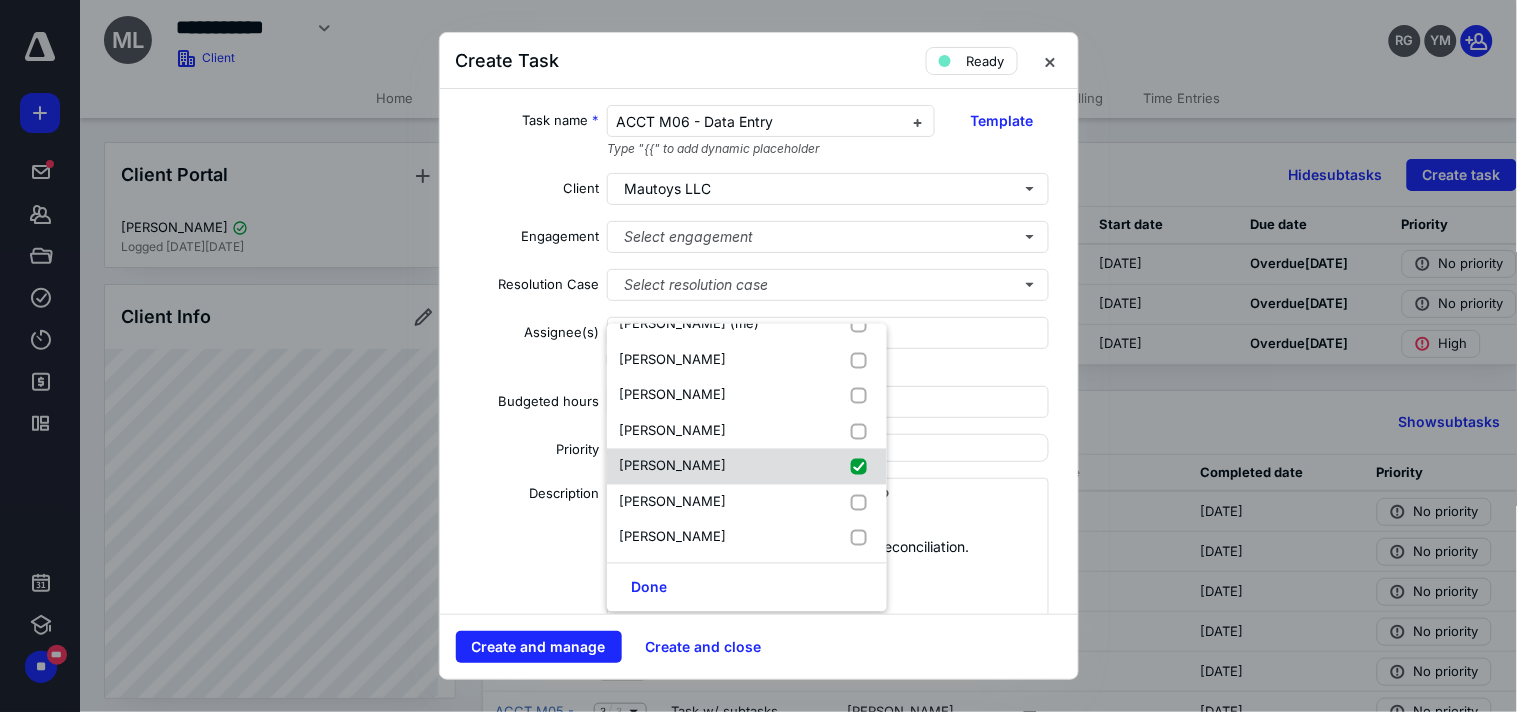 checkbox on "true" 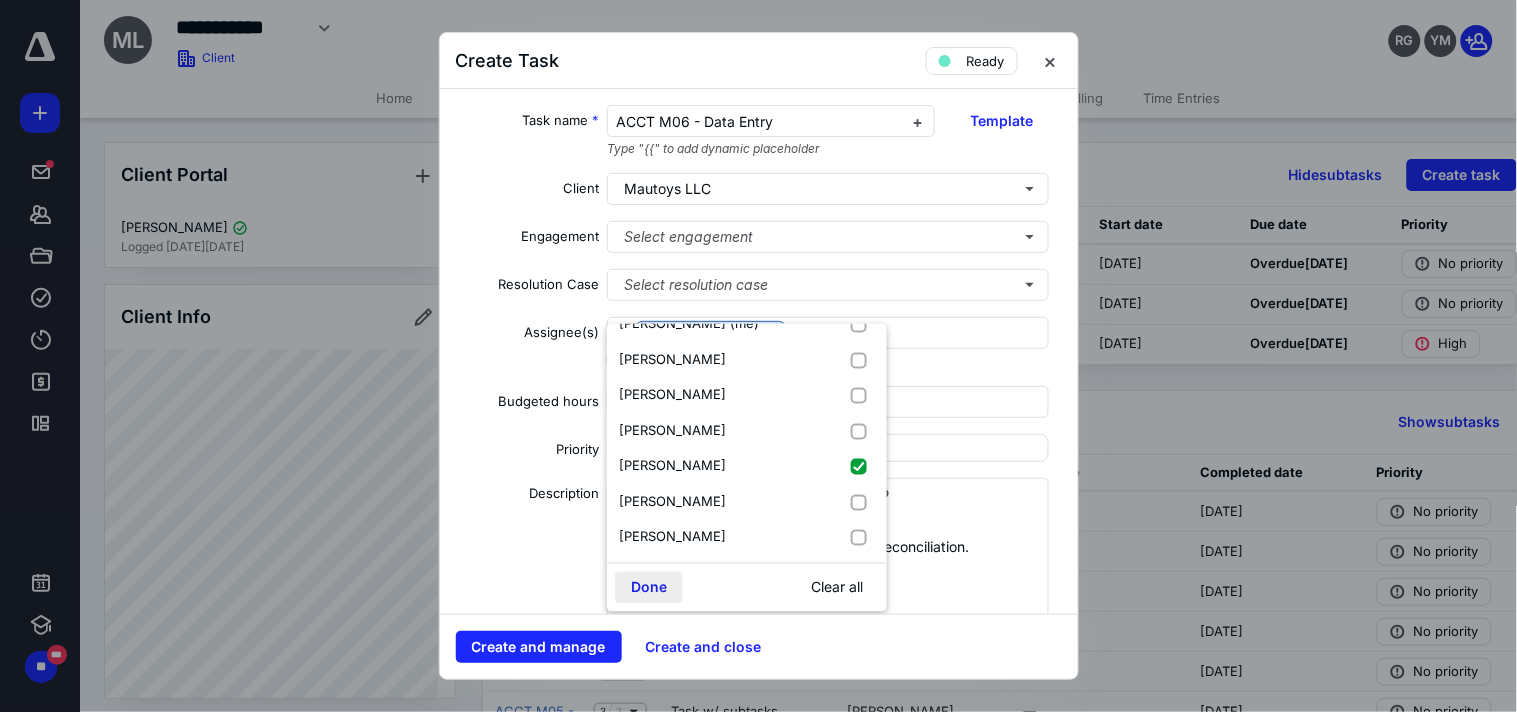 click on "Done" at bounding box center (649, 588) 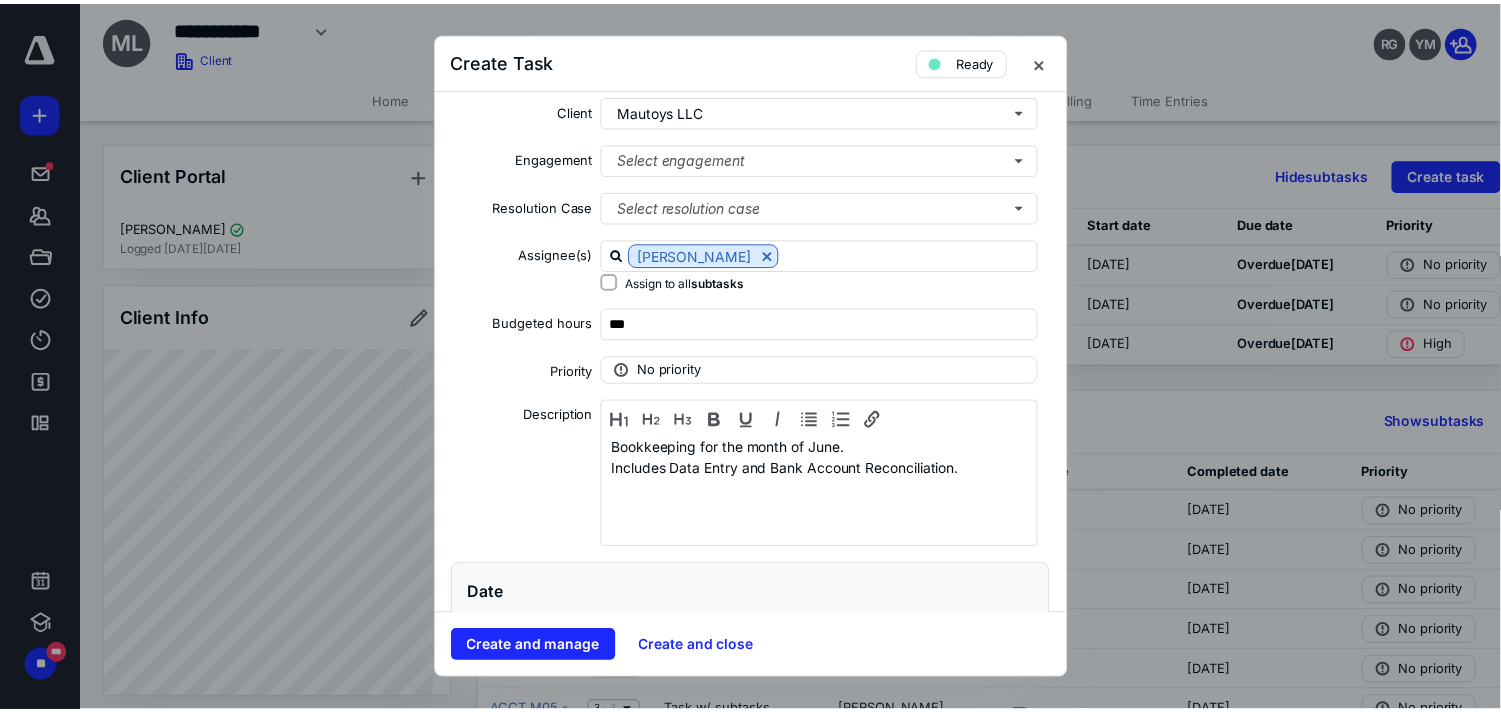 scroll, scrollTop: 70, scrollLeft: 0, axis: vertical 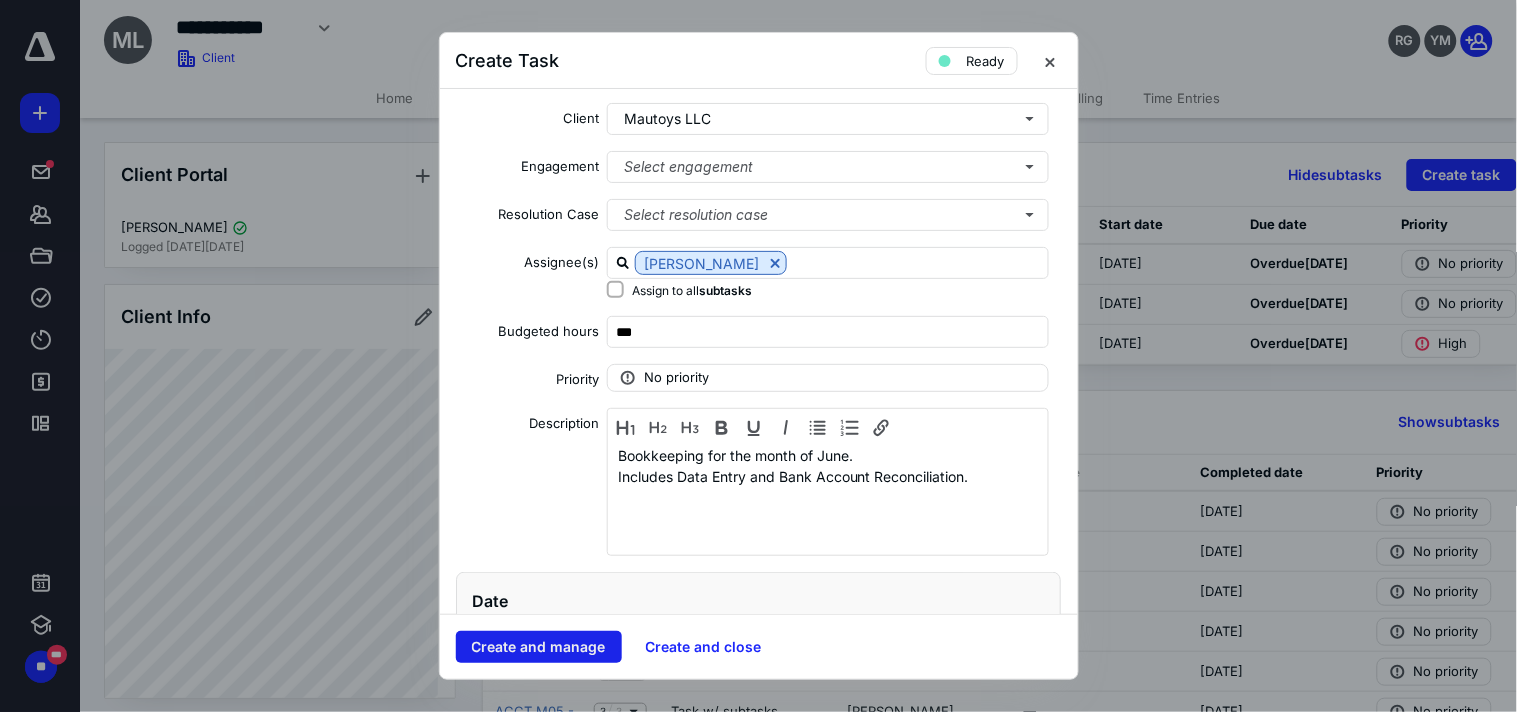click on "Create and manage" at bounding box center [539, 647] 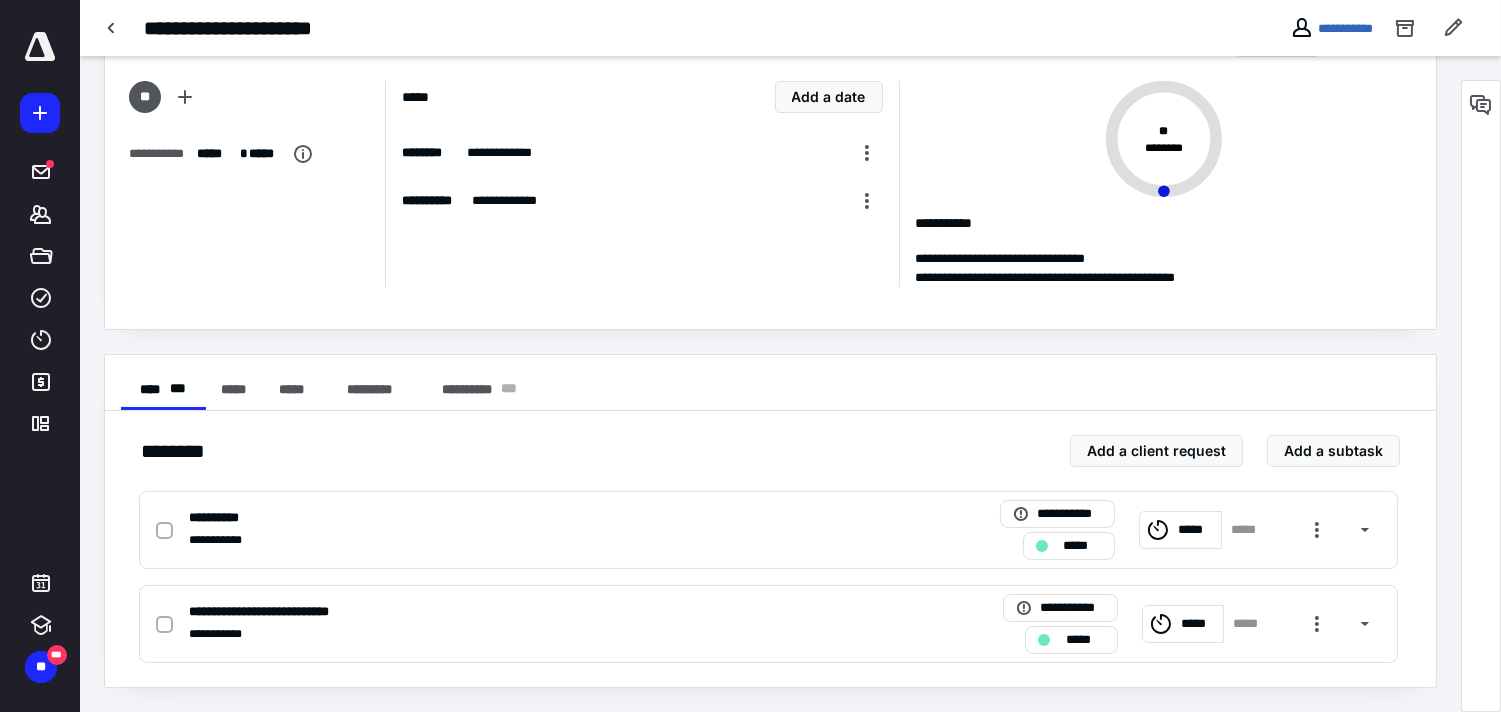 scroll, scrollTop: 0, scrollLeft: 0, axis: both 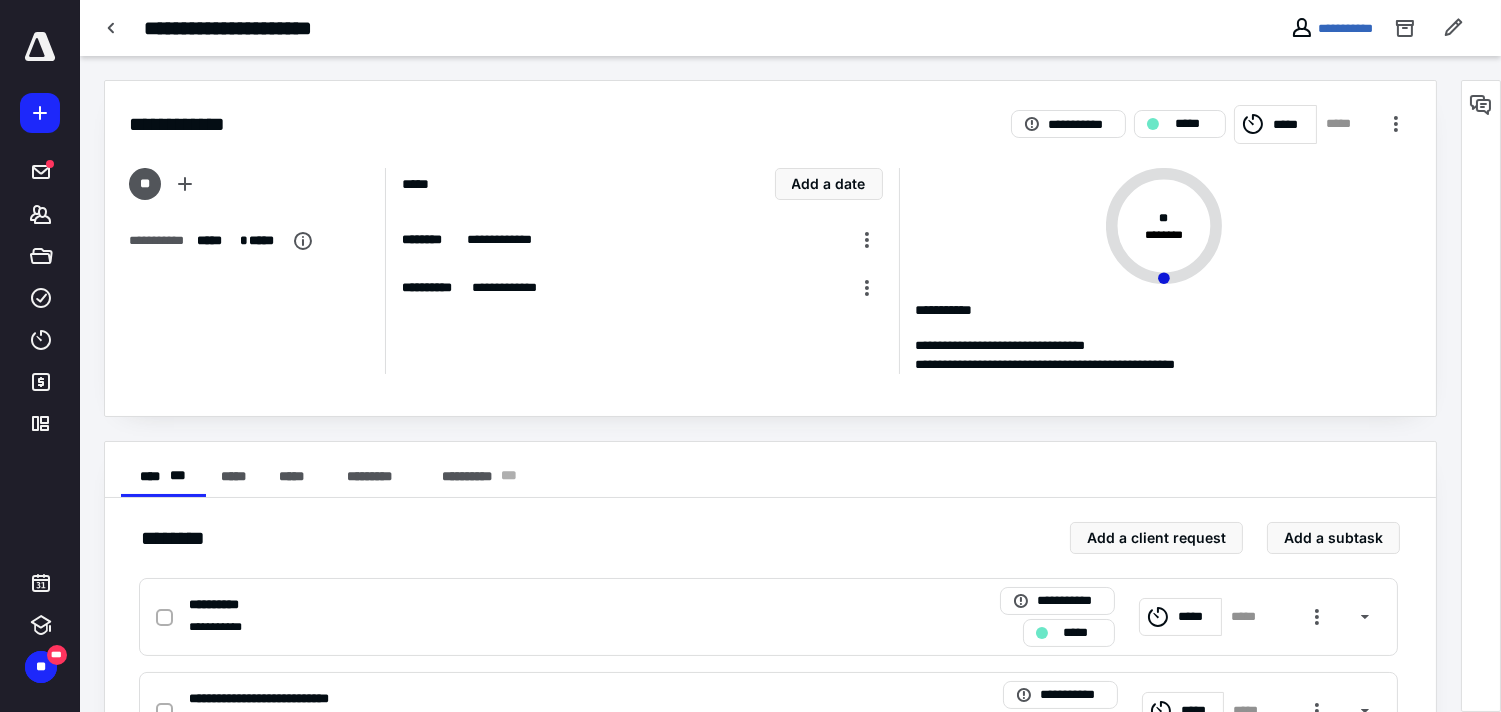 click on "**********" at bounding box center [585, 28] 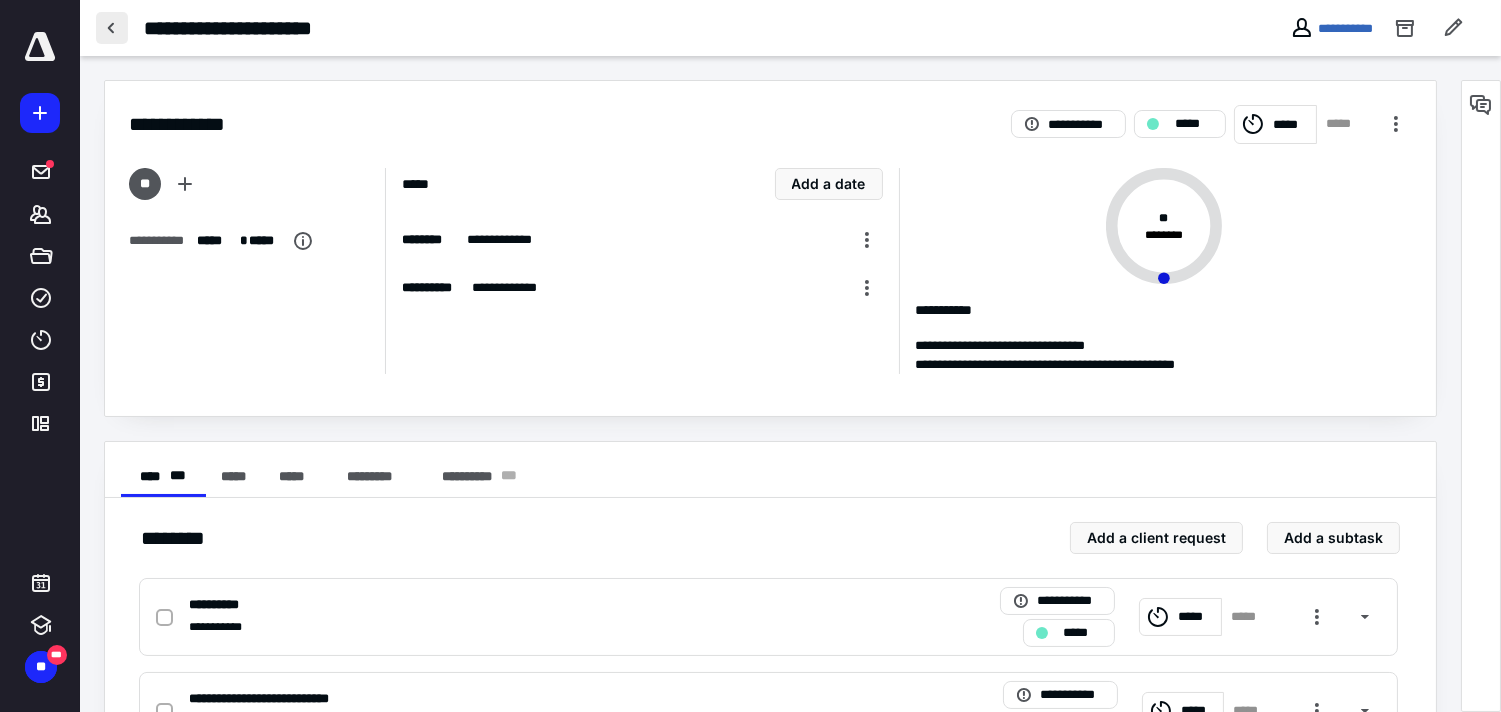 click at bounding box center [112, 28] 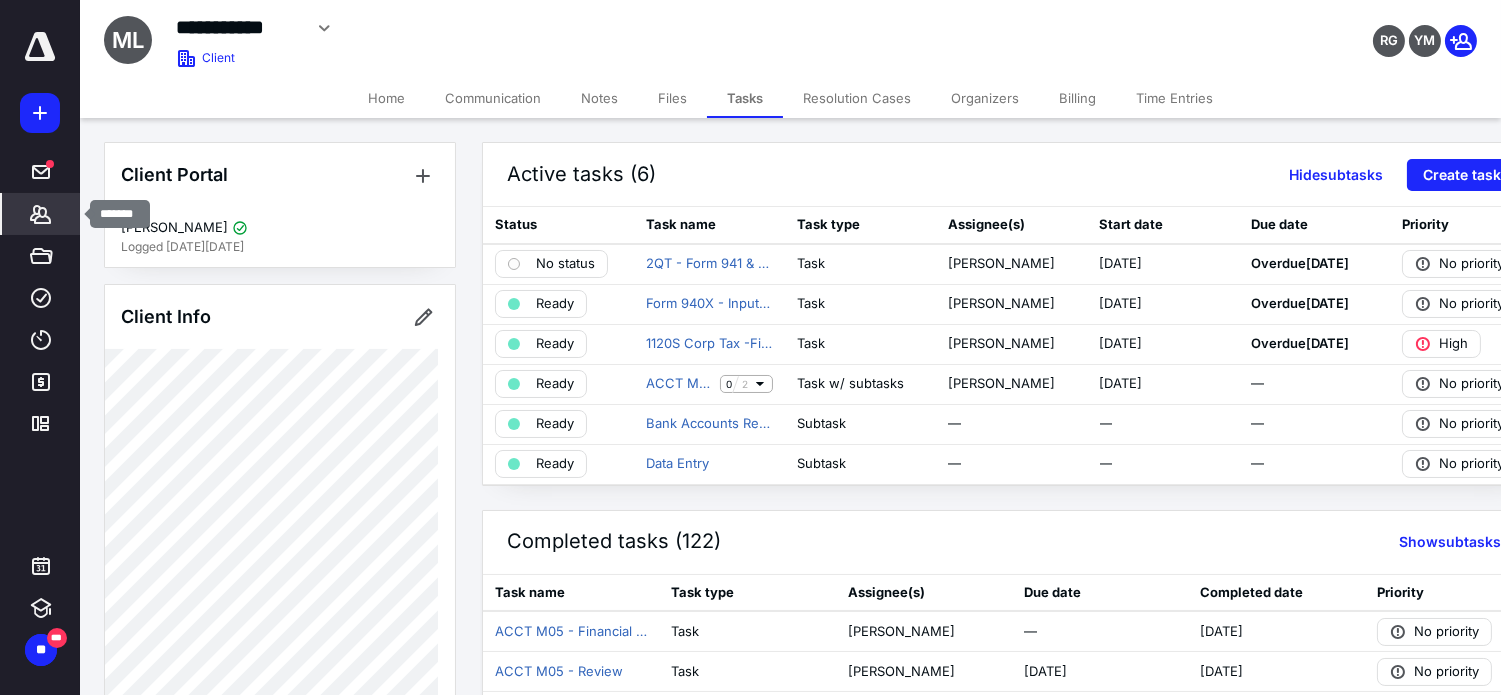 click on "*******" at bounding box center [41, 214] 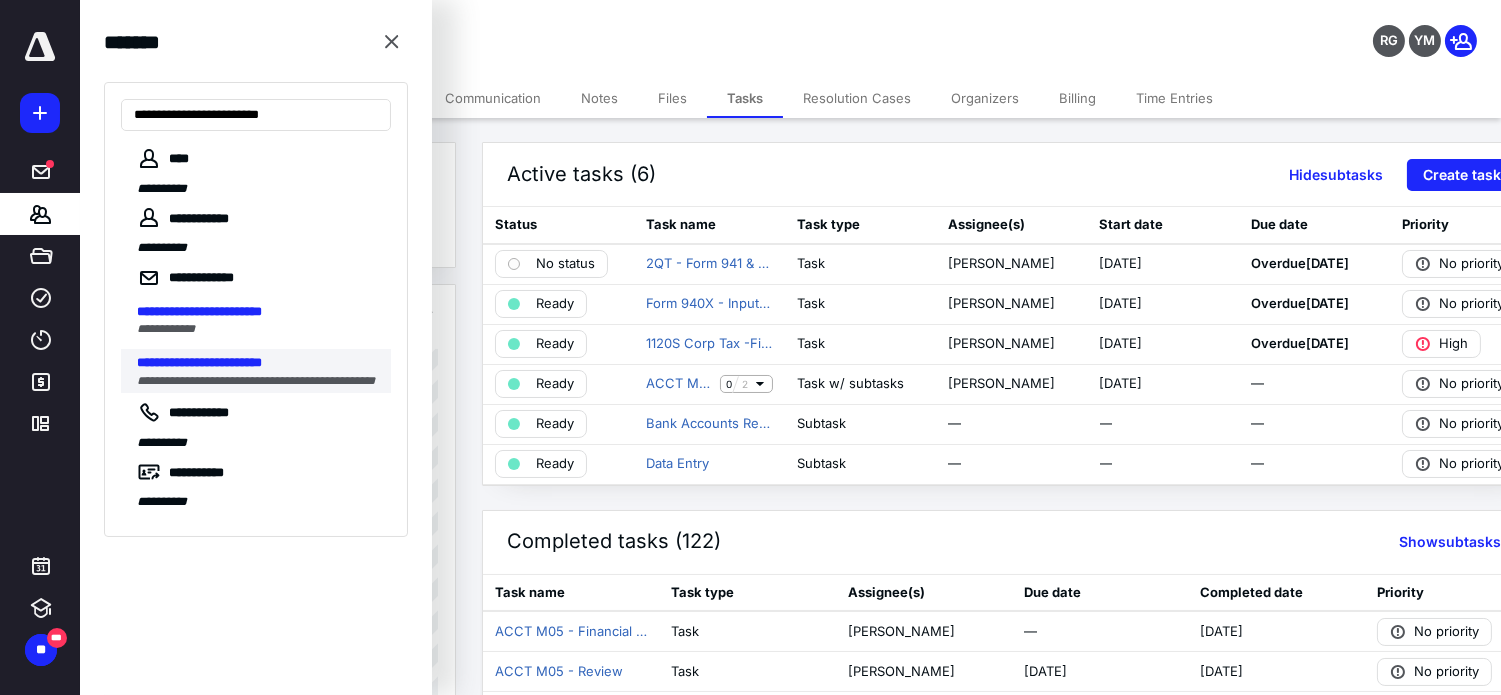 type on "**********" 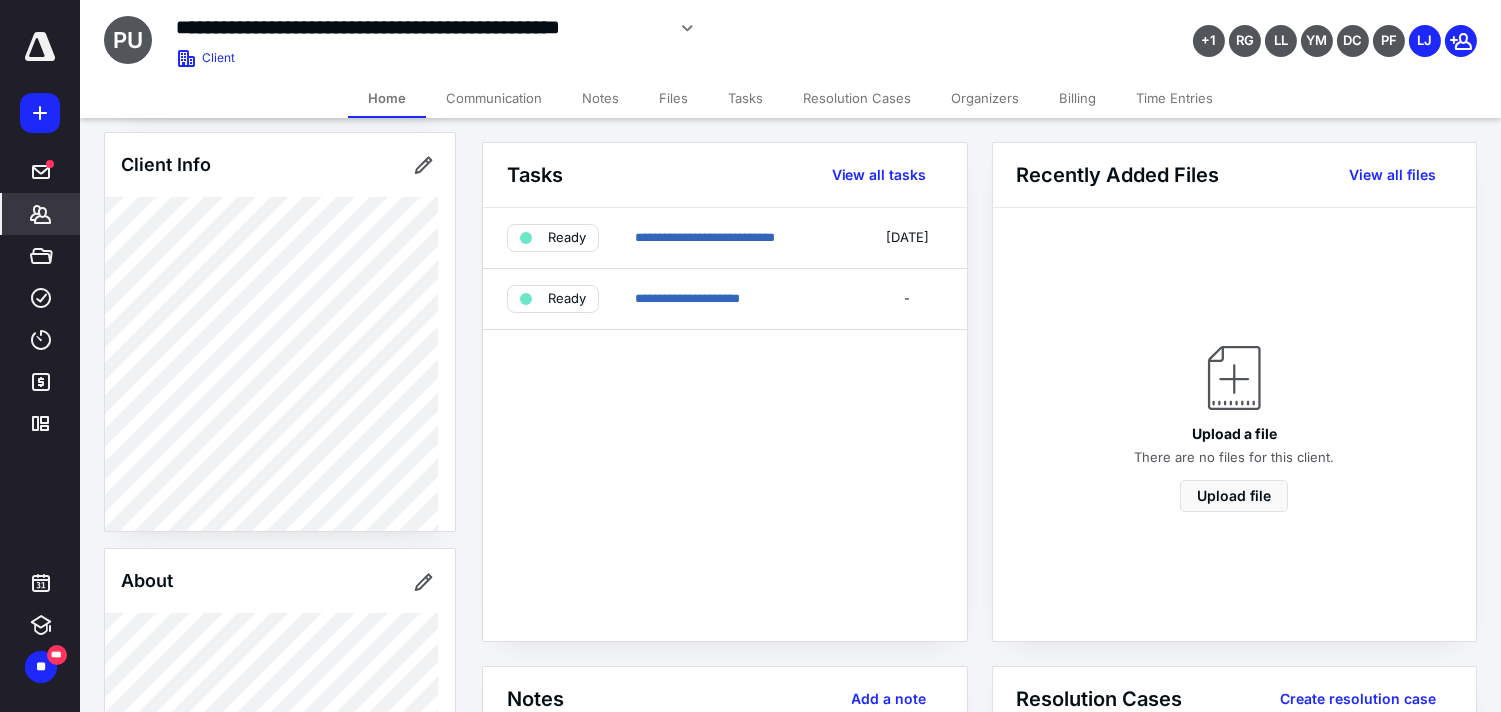scroll, scrollTop: 118, scrollLeft: 0, axis: vertical 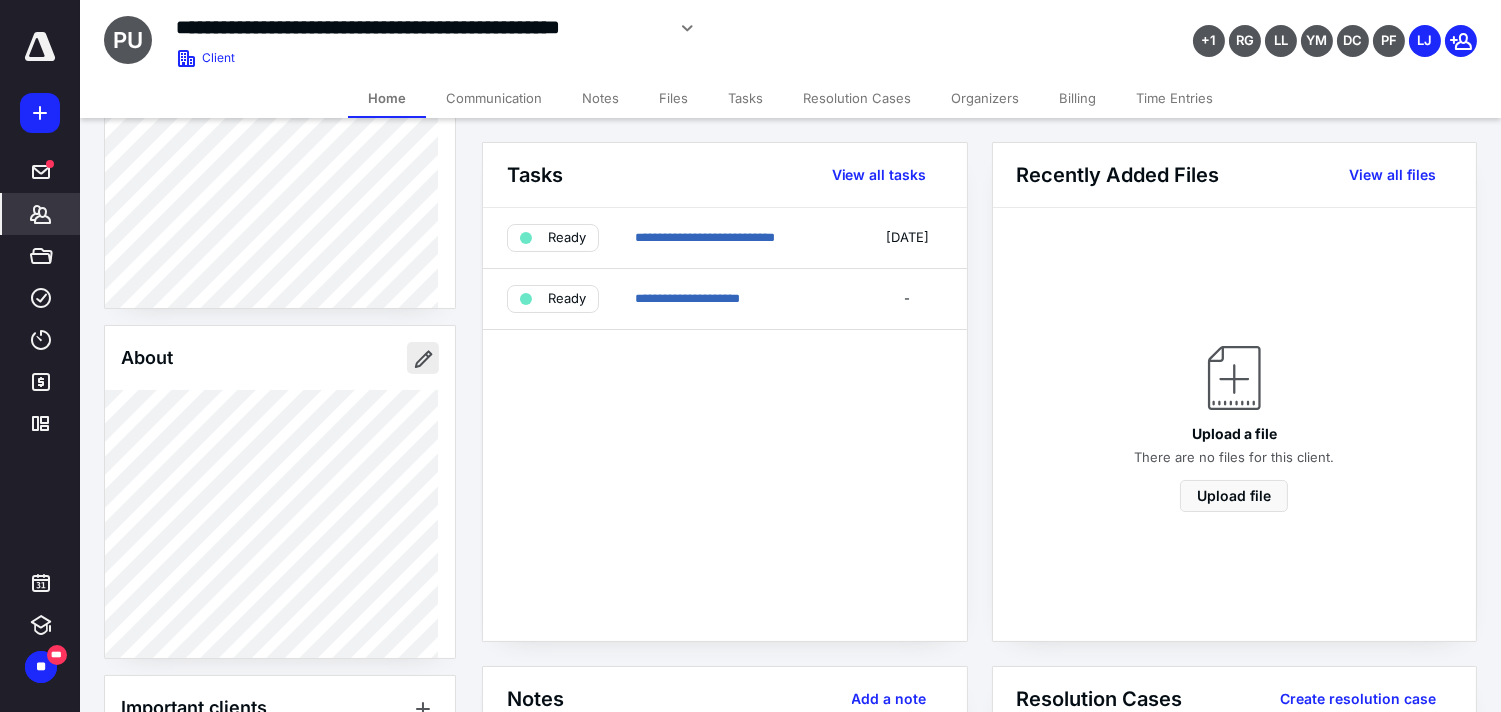 click at bounding box center (423, 358) 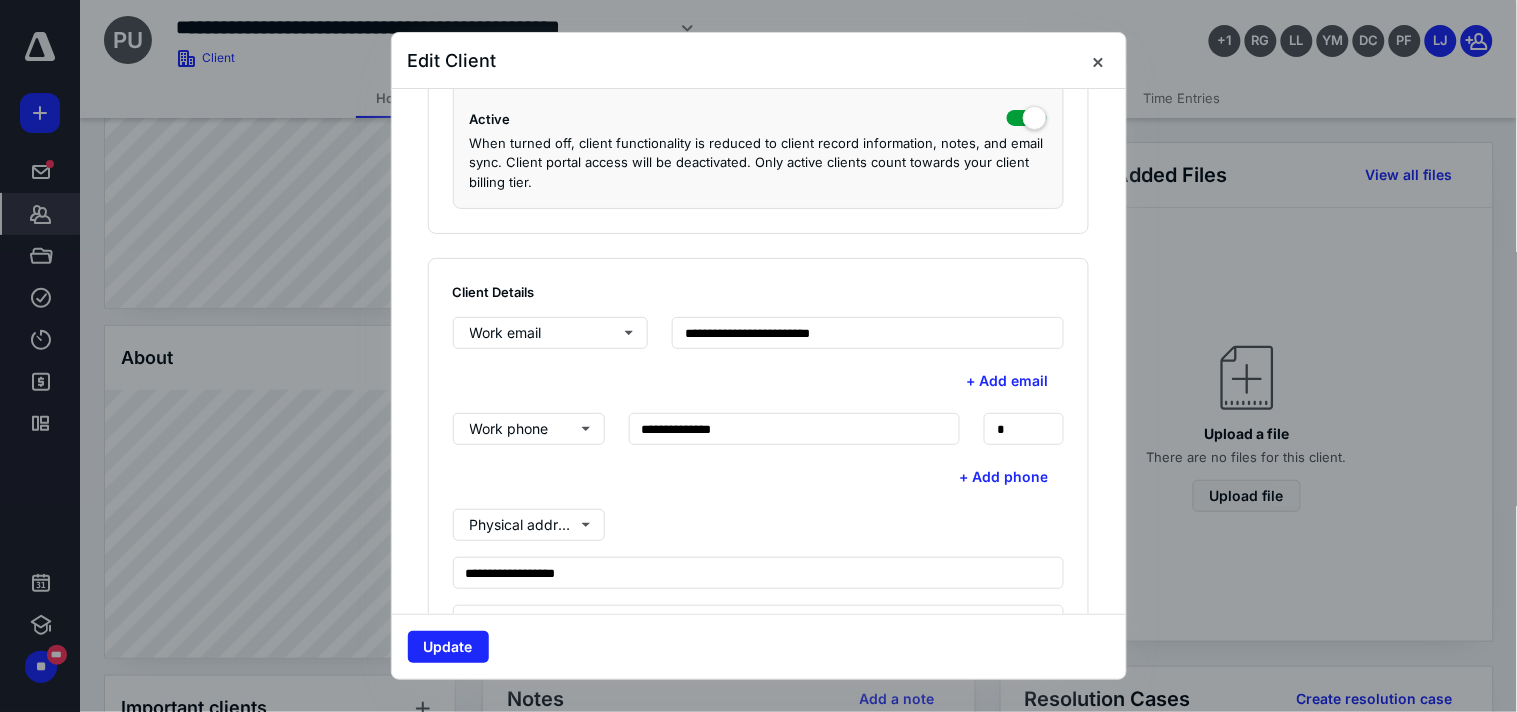 scroll, scrollTop: 315, scrollLeft: 0, axis: vertical 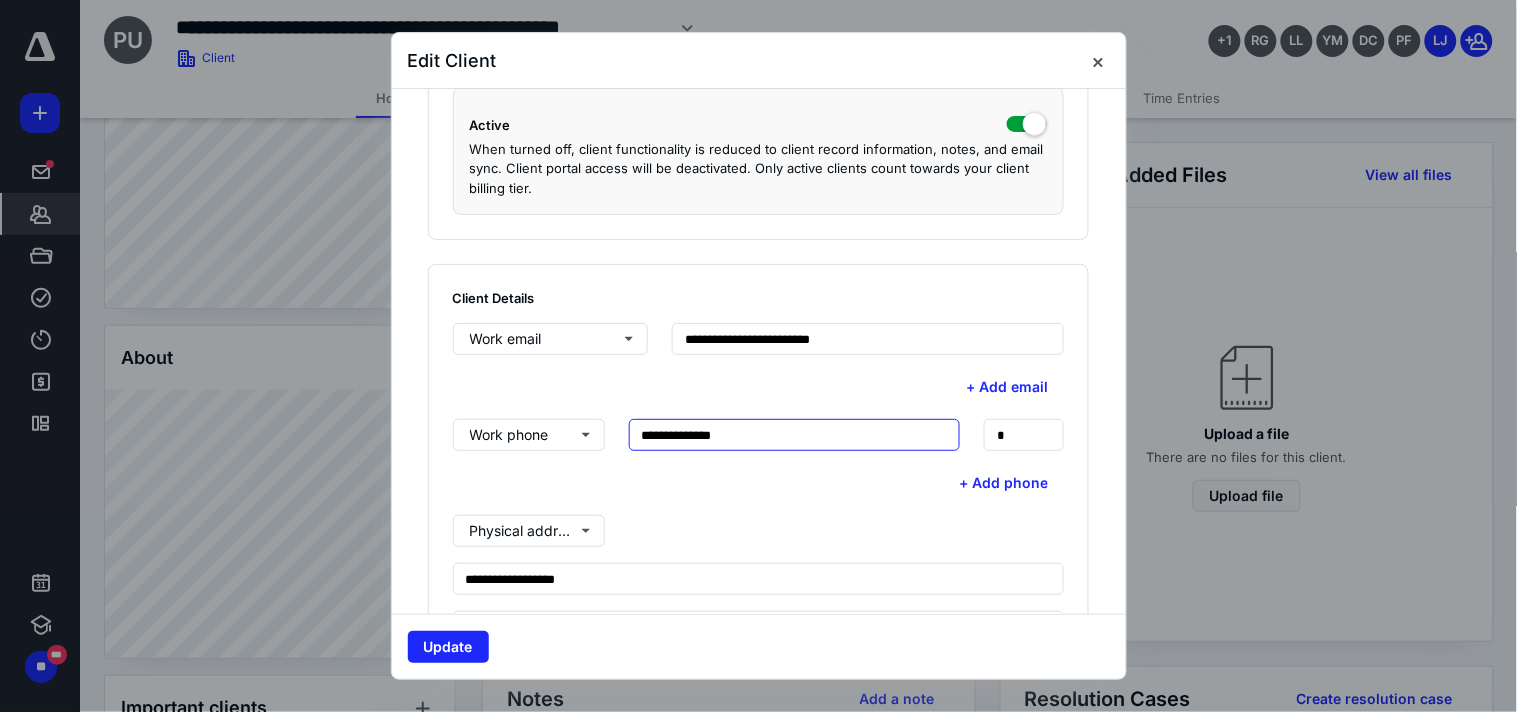 click on "**********" at bounding box center [795, 435] 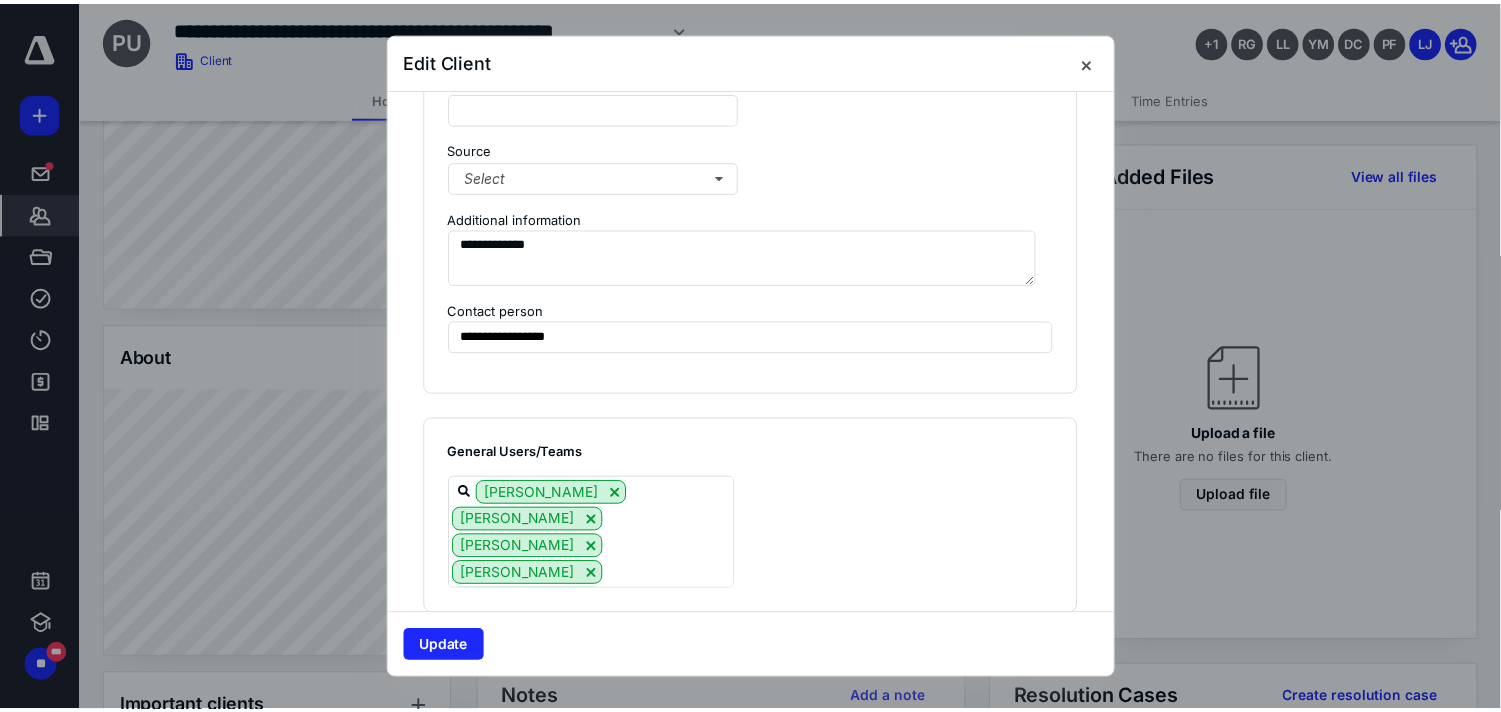 scroll, scrollTop: 1923, scrollLeft: 0, axis: vertical 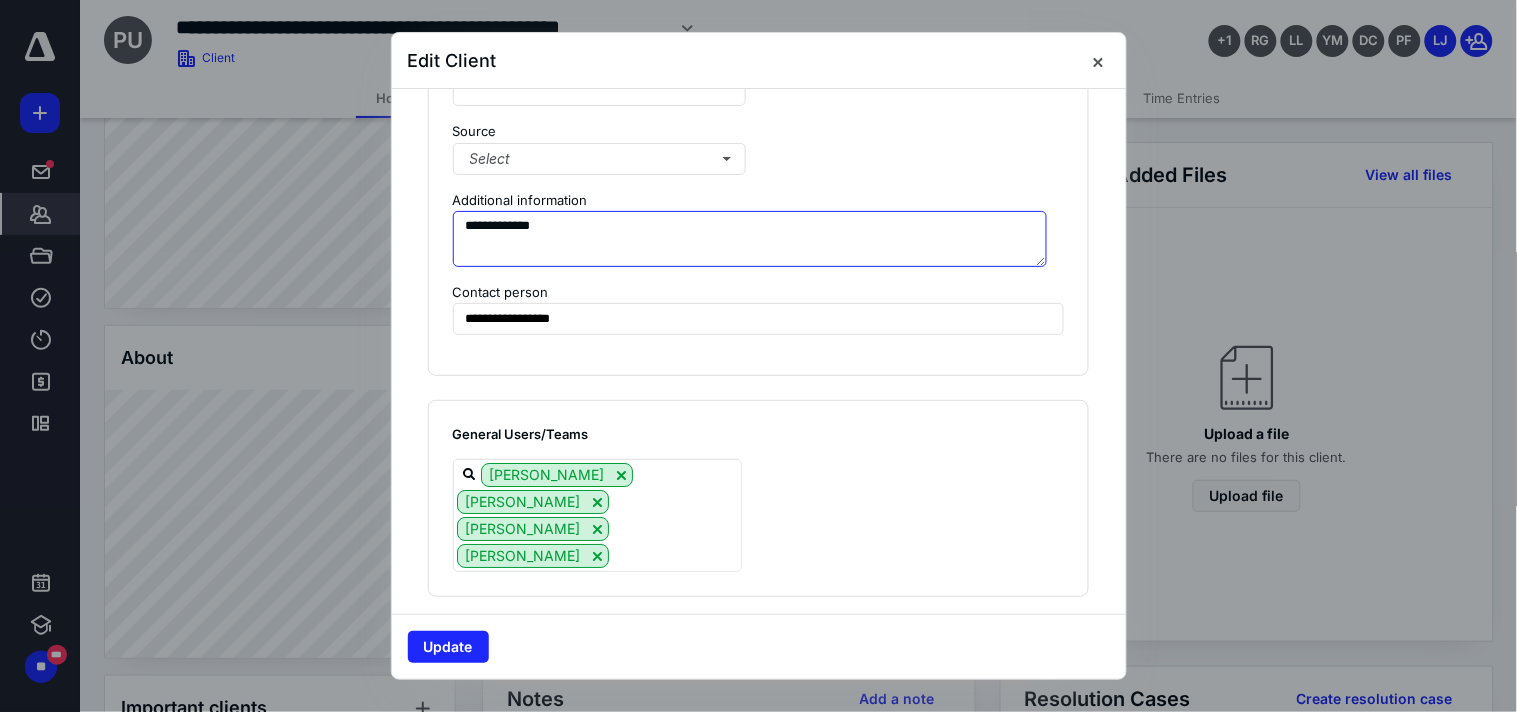 click on "**********" at bounding box center (750, 239) 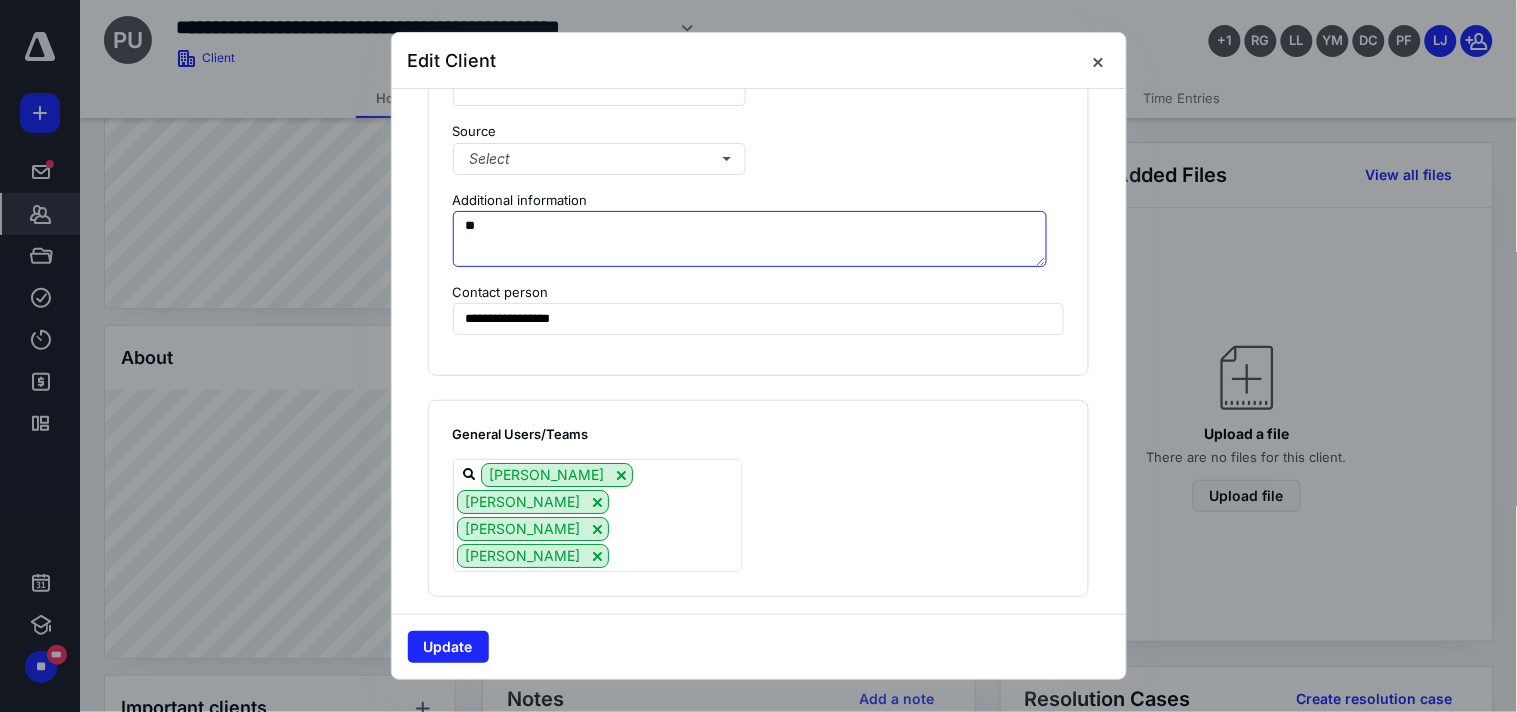type on "*" 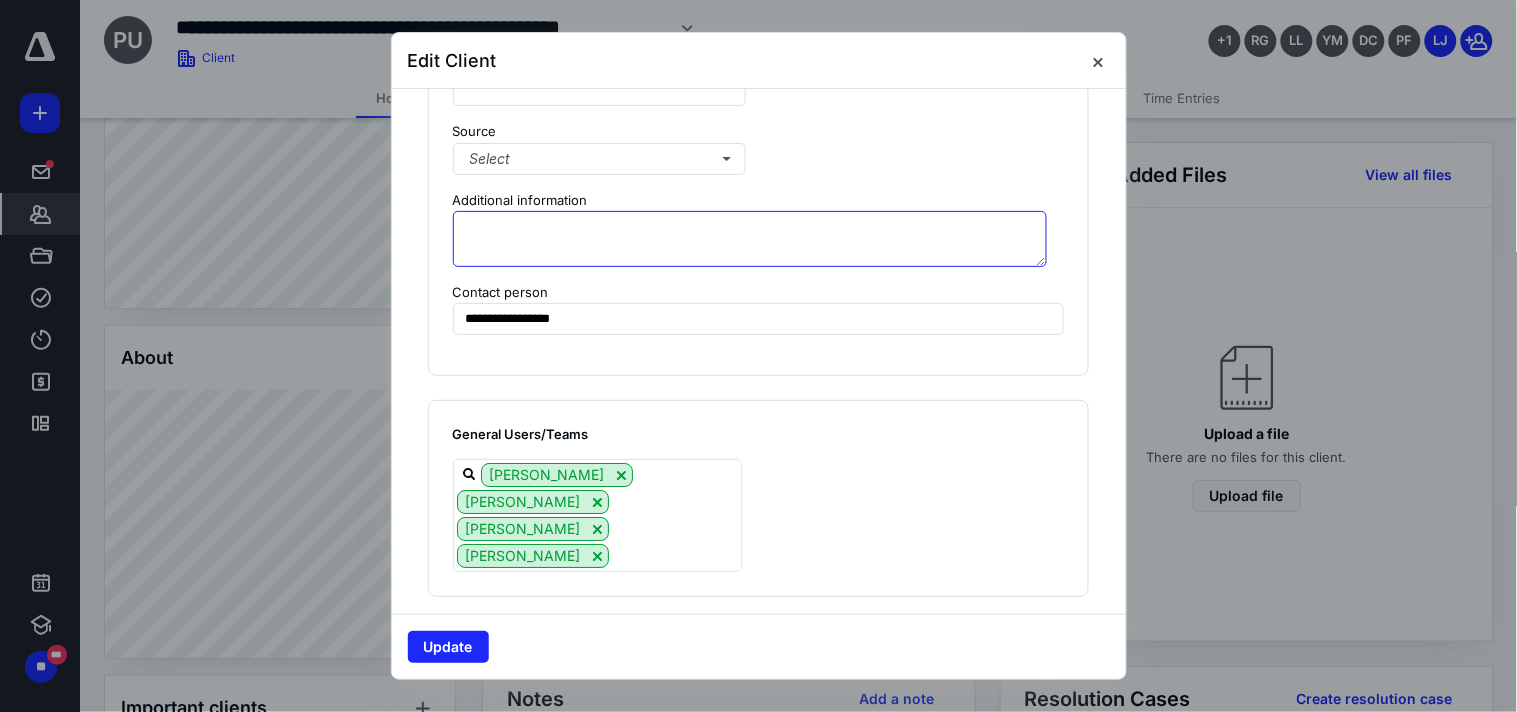 paste on "**********" 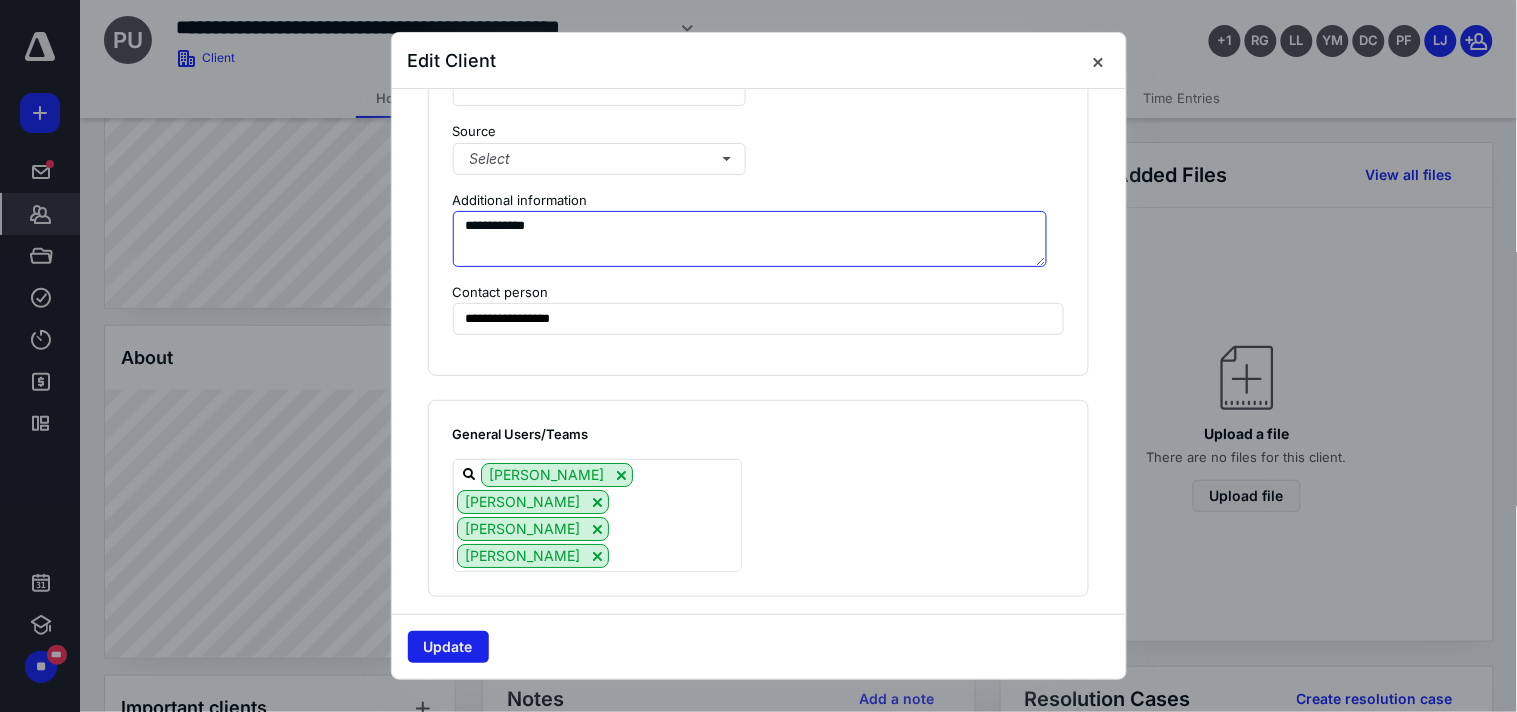 type on "**********" 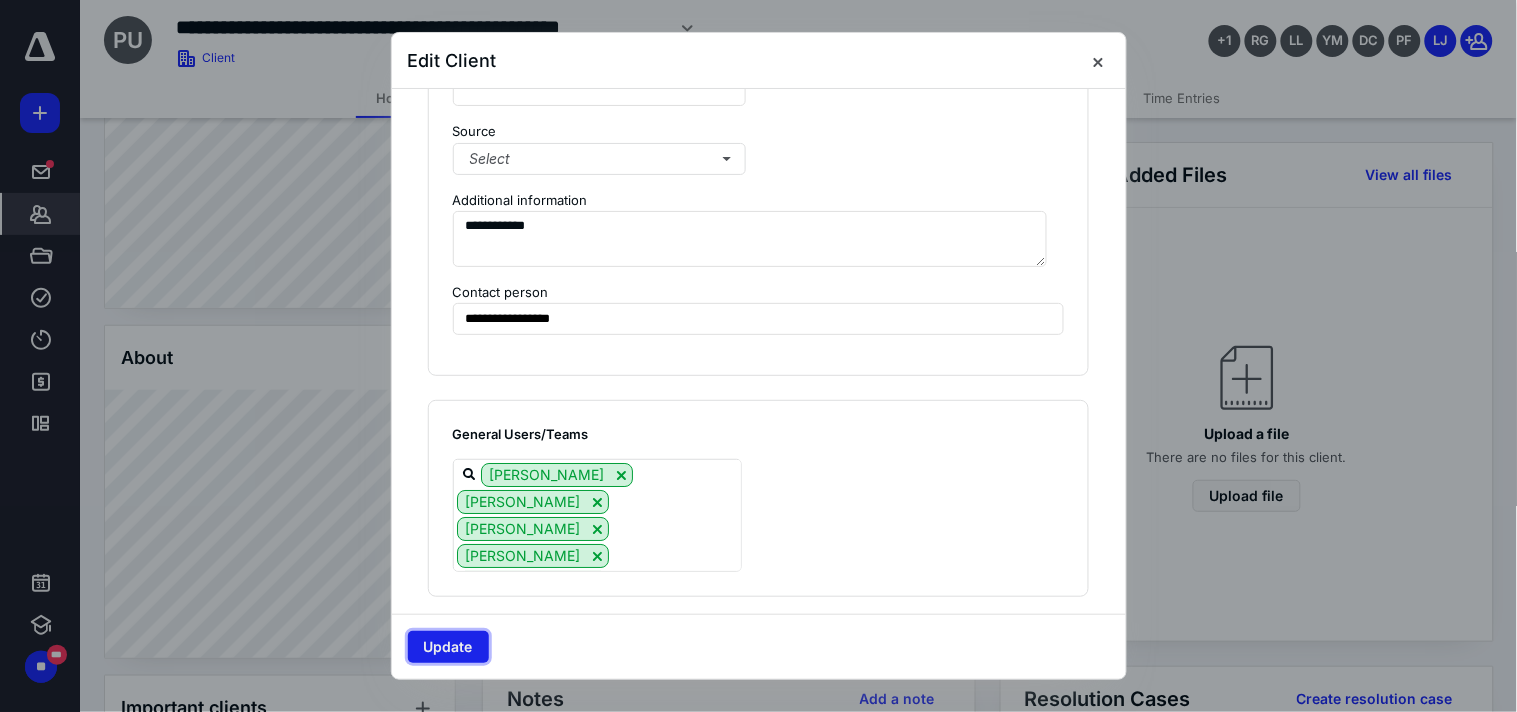 click on "Update" at bounding box center [448, 647] 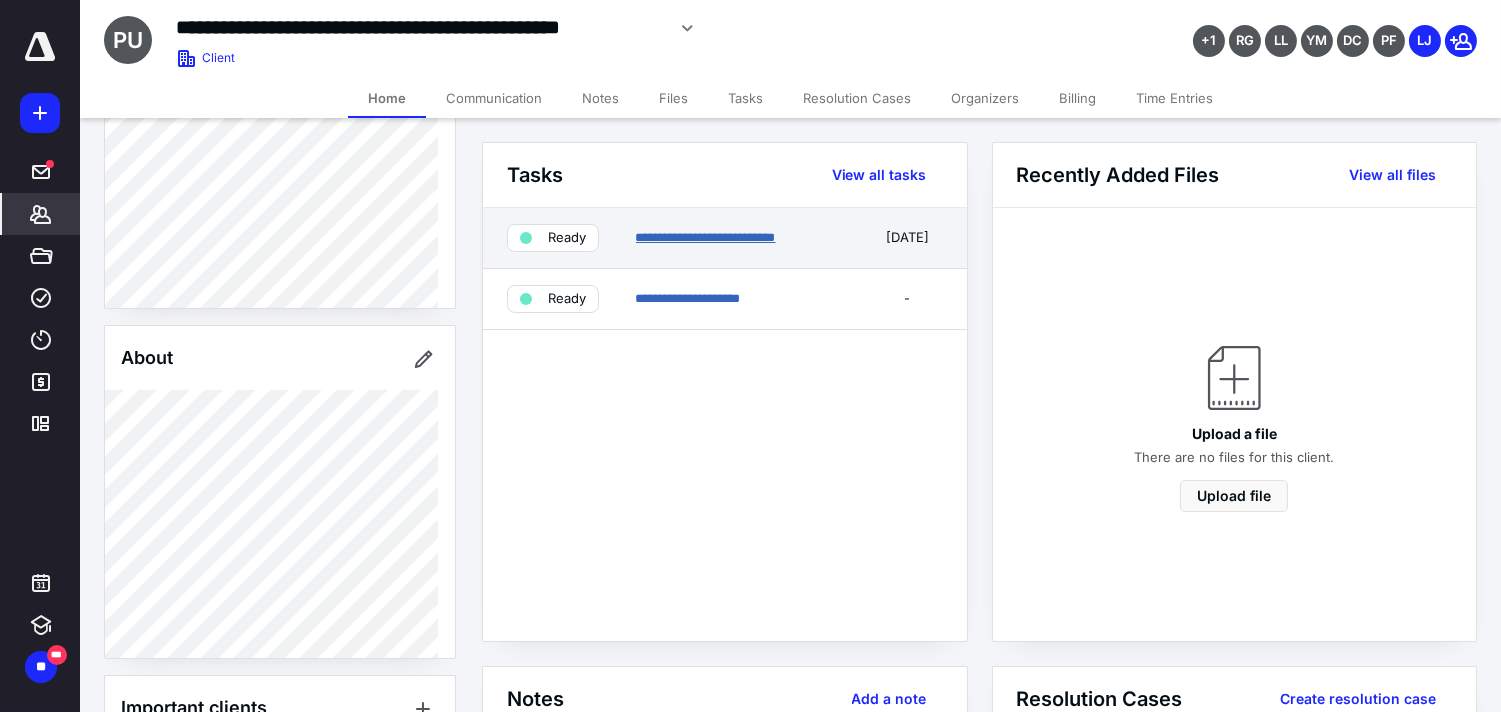 click on "**********" at bounding box center [706, 237] 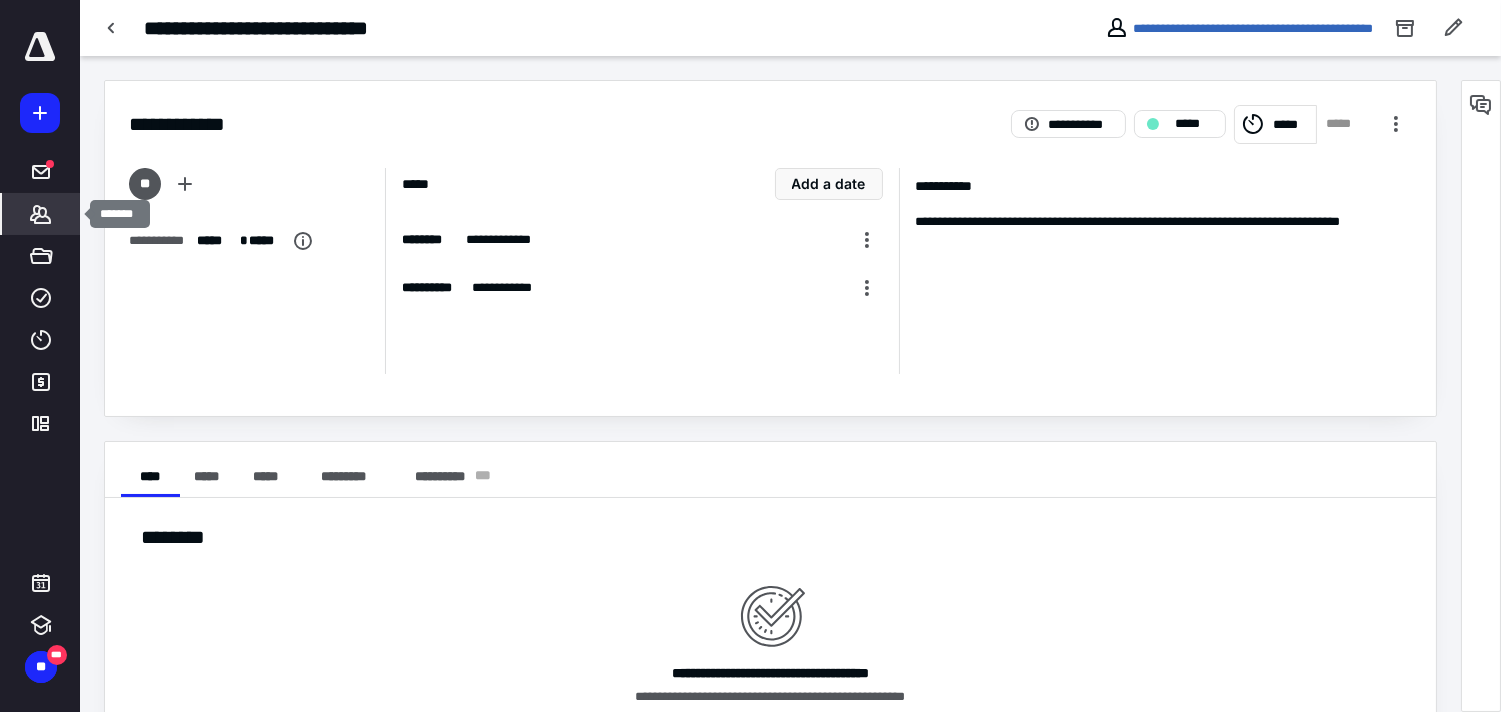 click 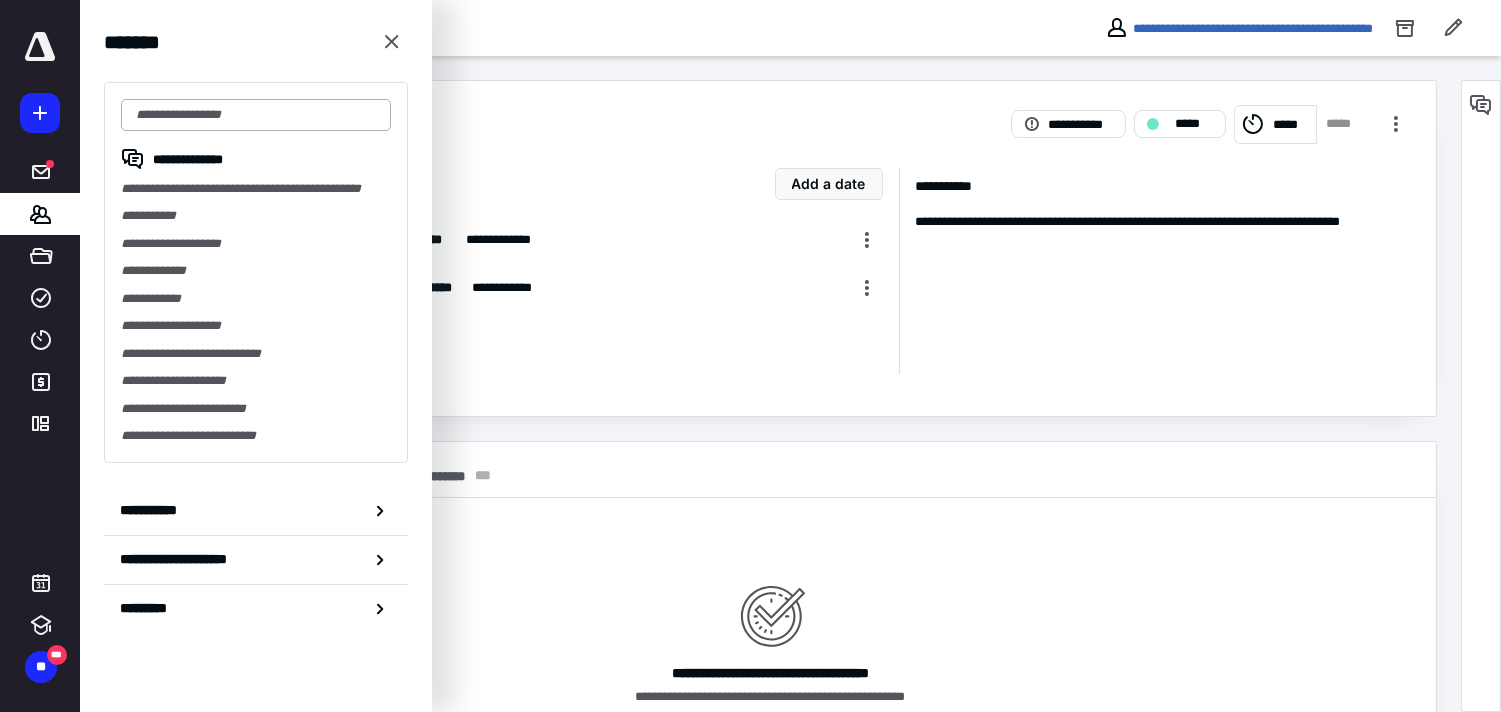 click at bounding box center [256, 115] 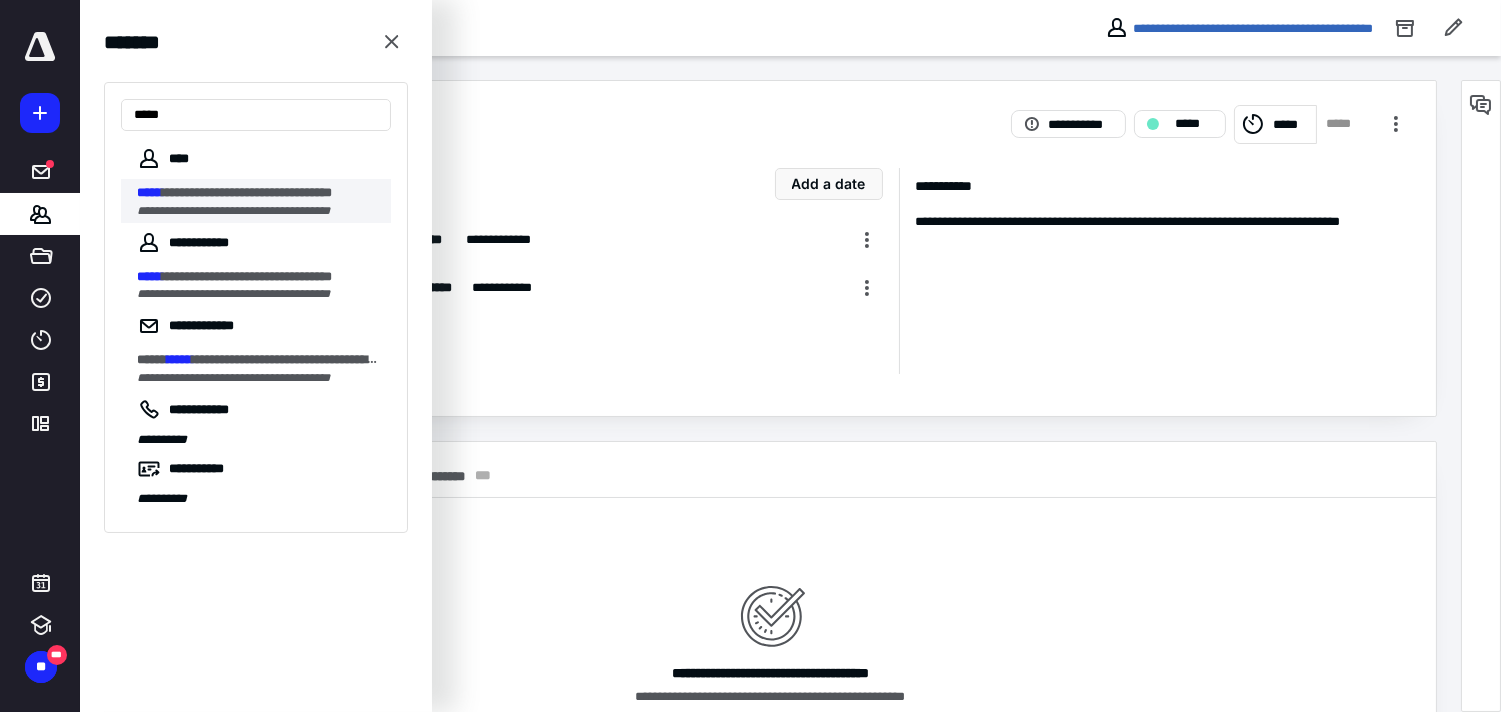 type on "*****" 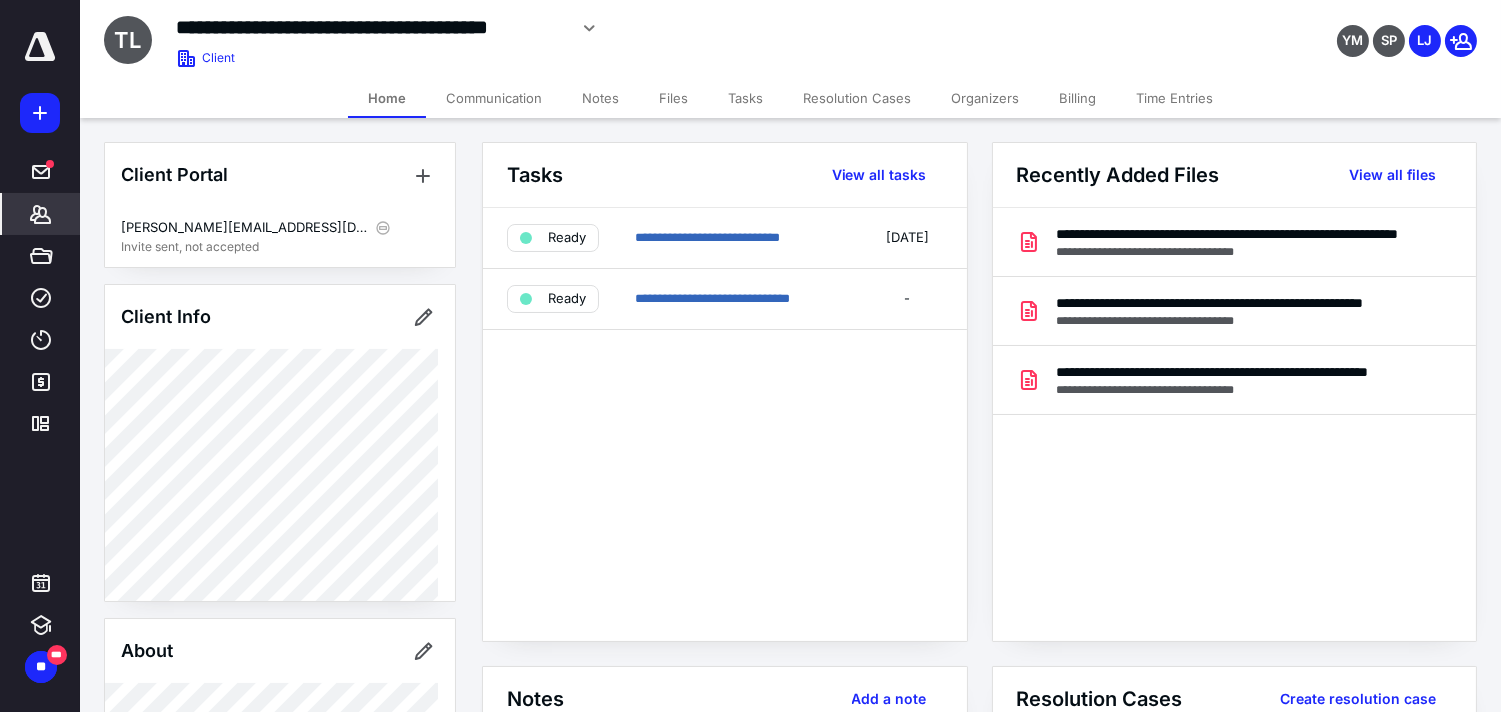 click on "Tasks" at bounding box center [745, 98] 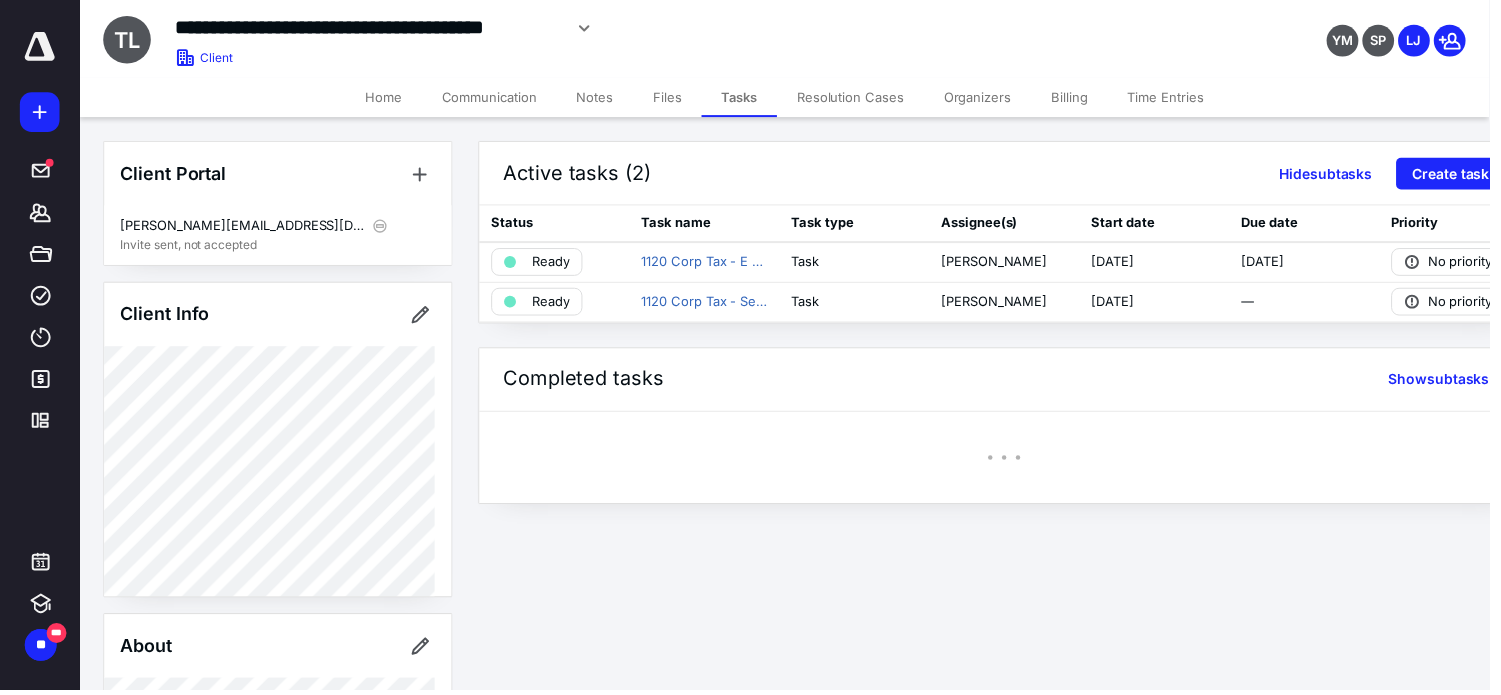 click on "Files" at bounding box center (672, 98) 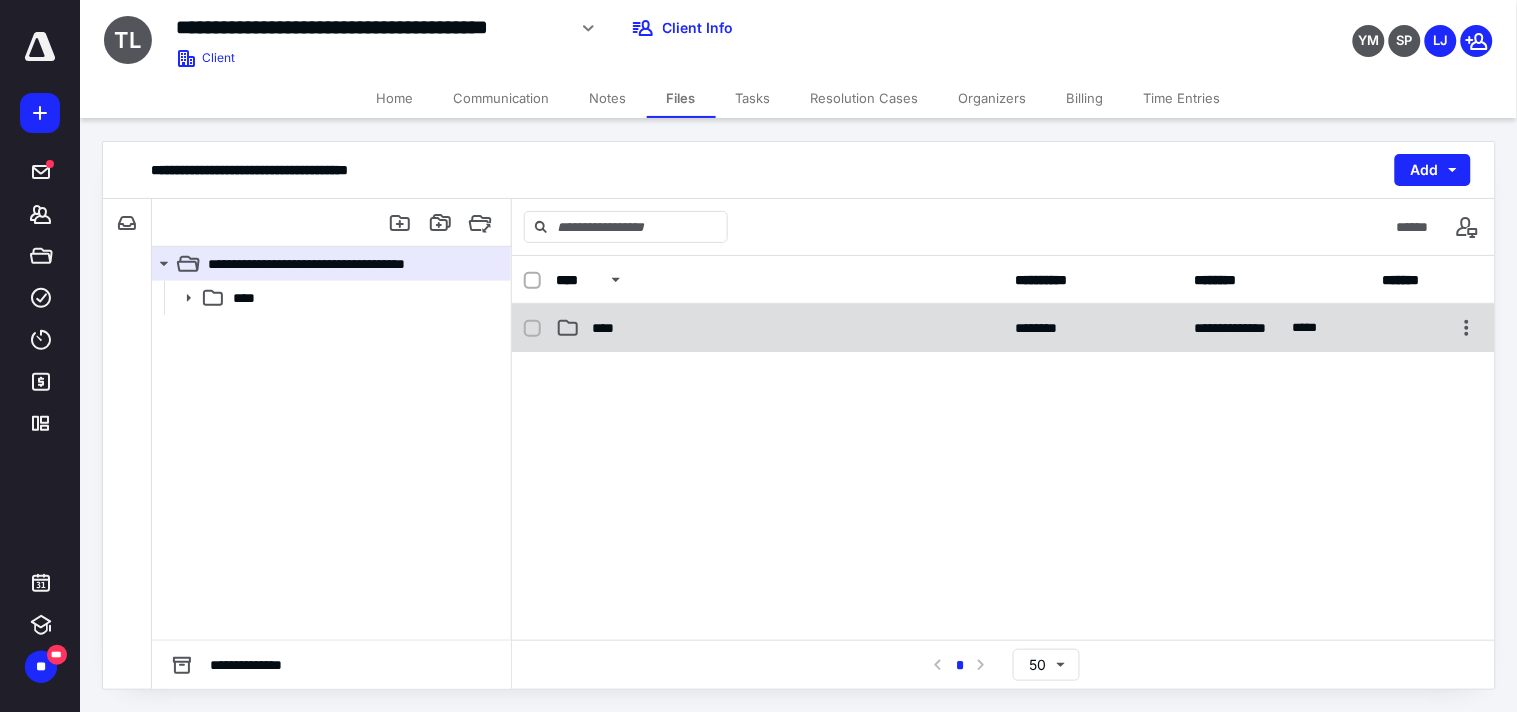 click on "****" at bounding box center [609, 328] 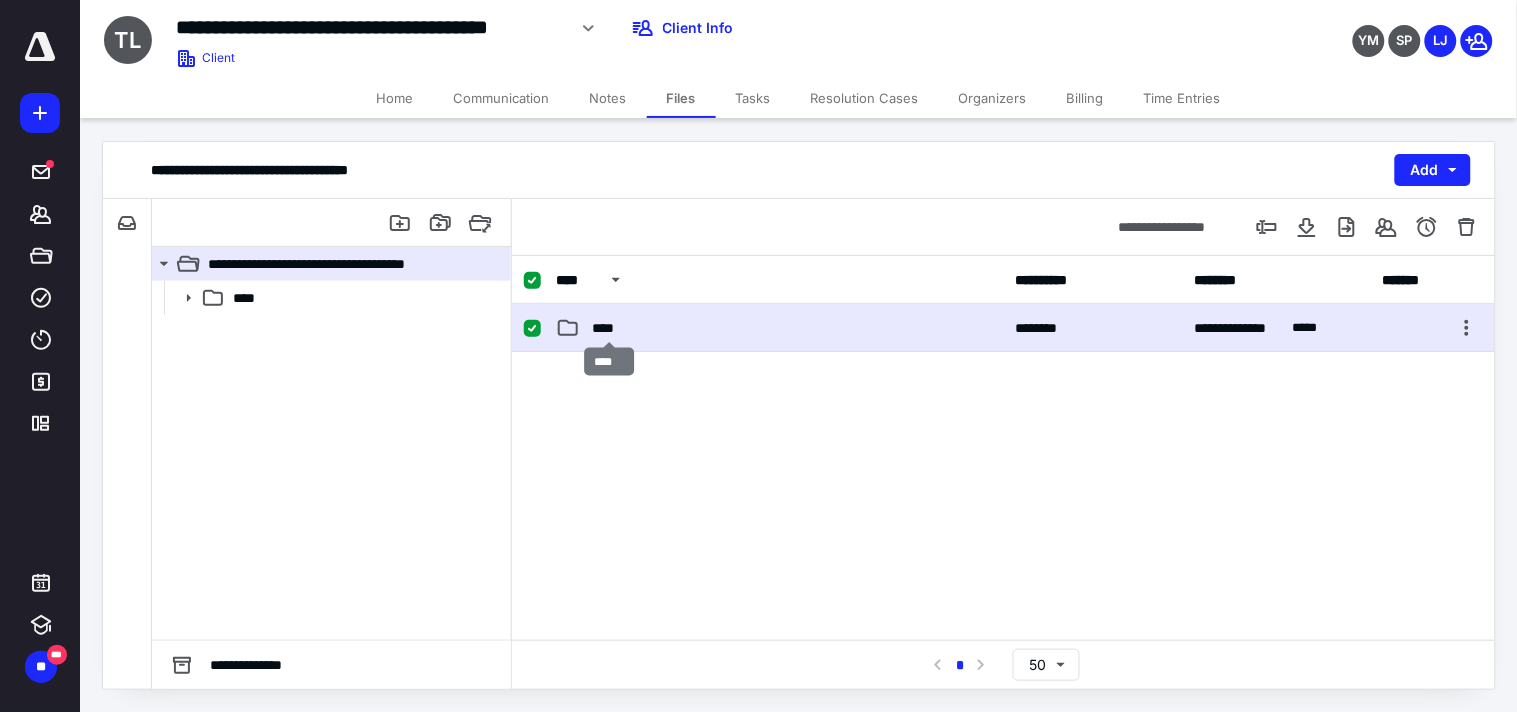 click on "****" at bounding box center [609, 328] 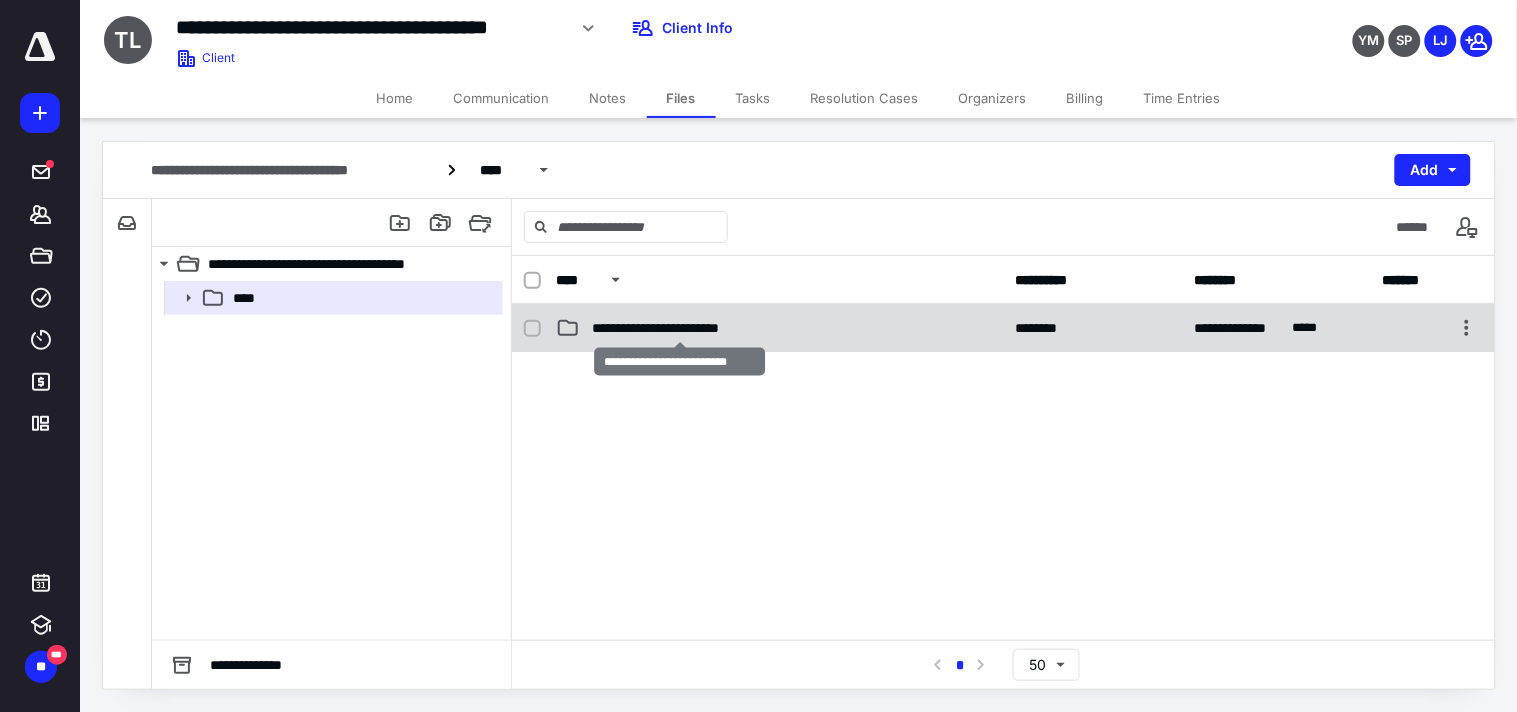 click on "**********" at bounding box center (679, 328) 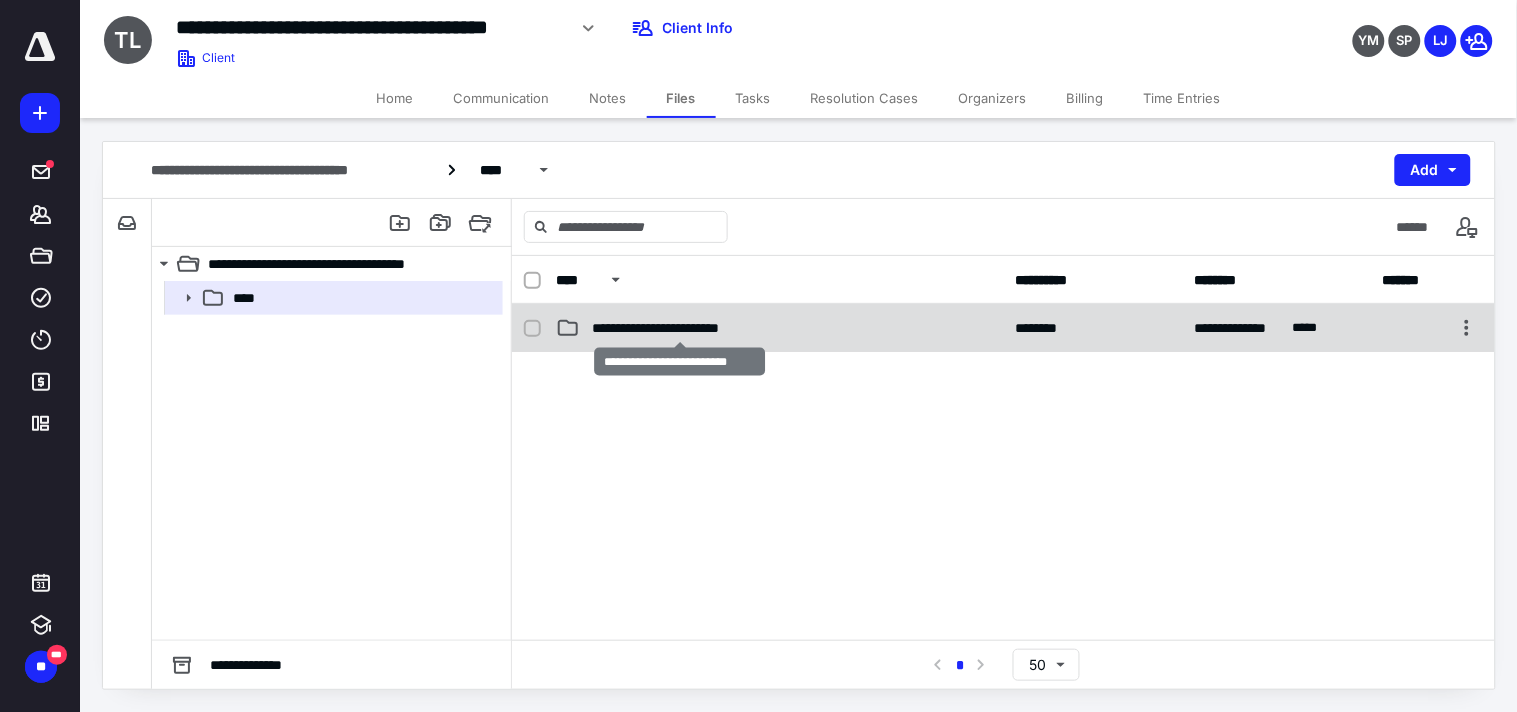 checkbox on "false" 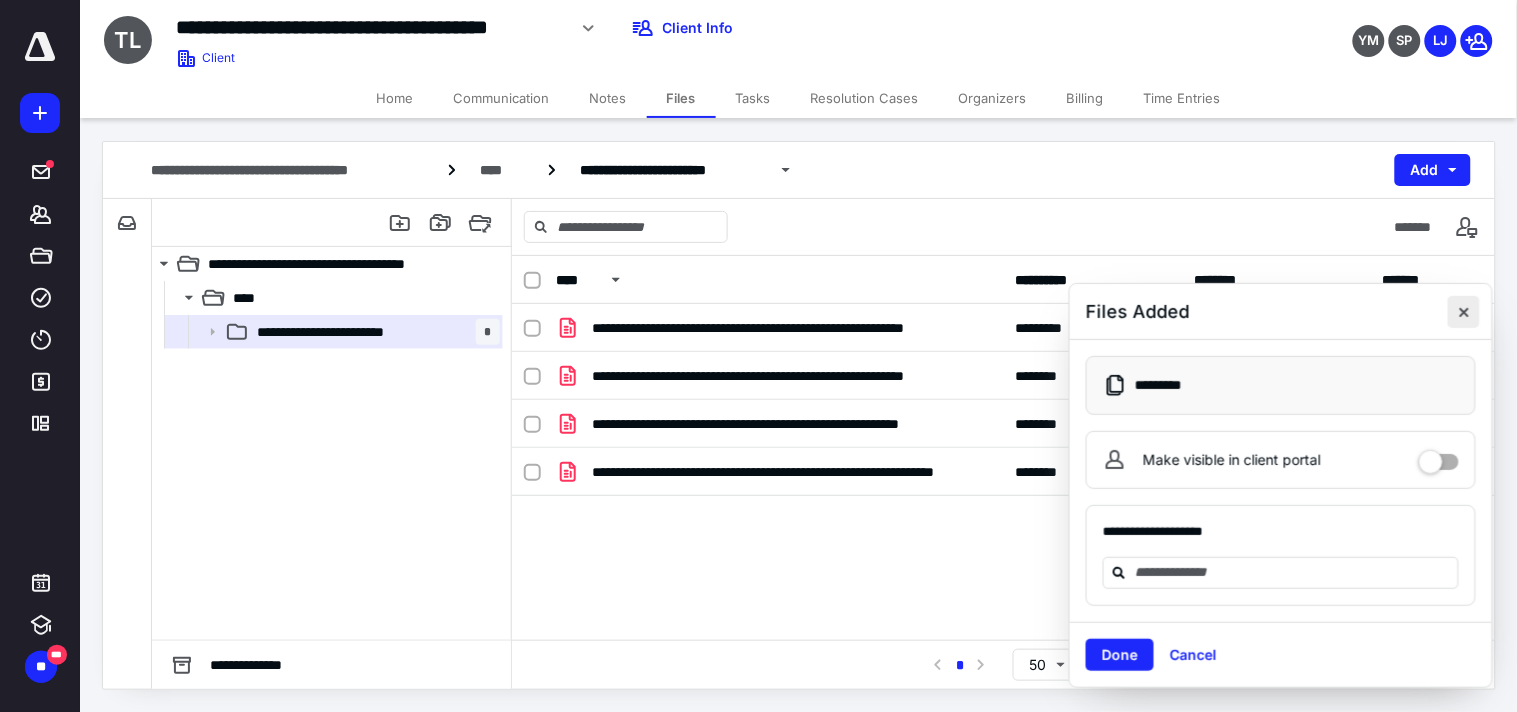 click at bounding box center (1464, 312) 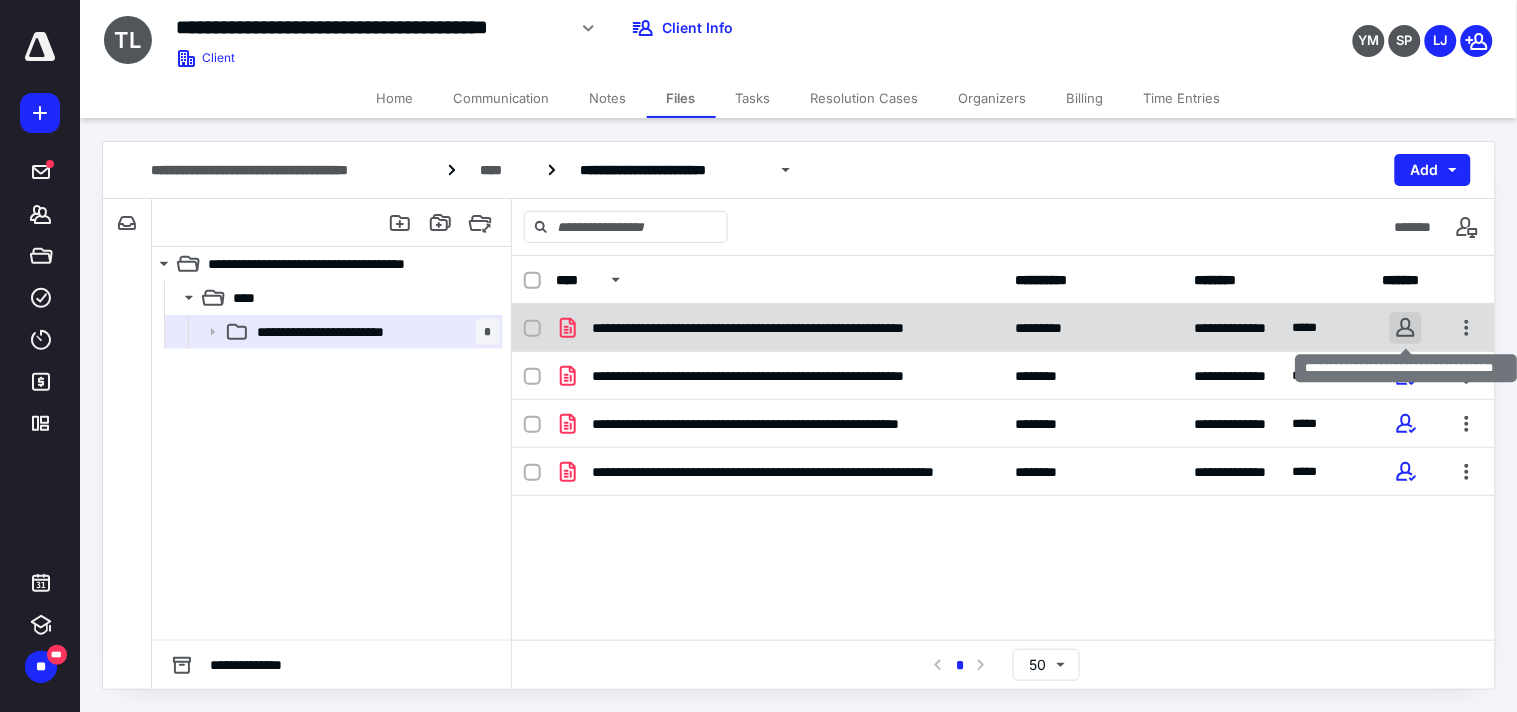 click on "**********" at bounding box center [759, 355] 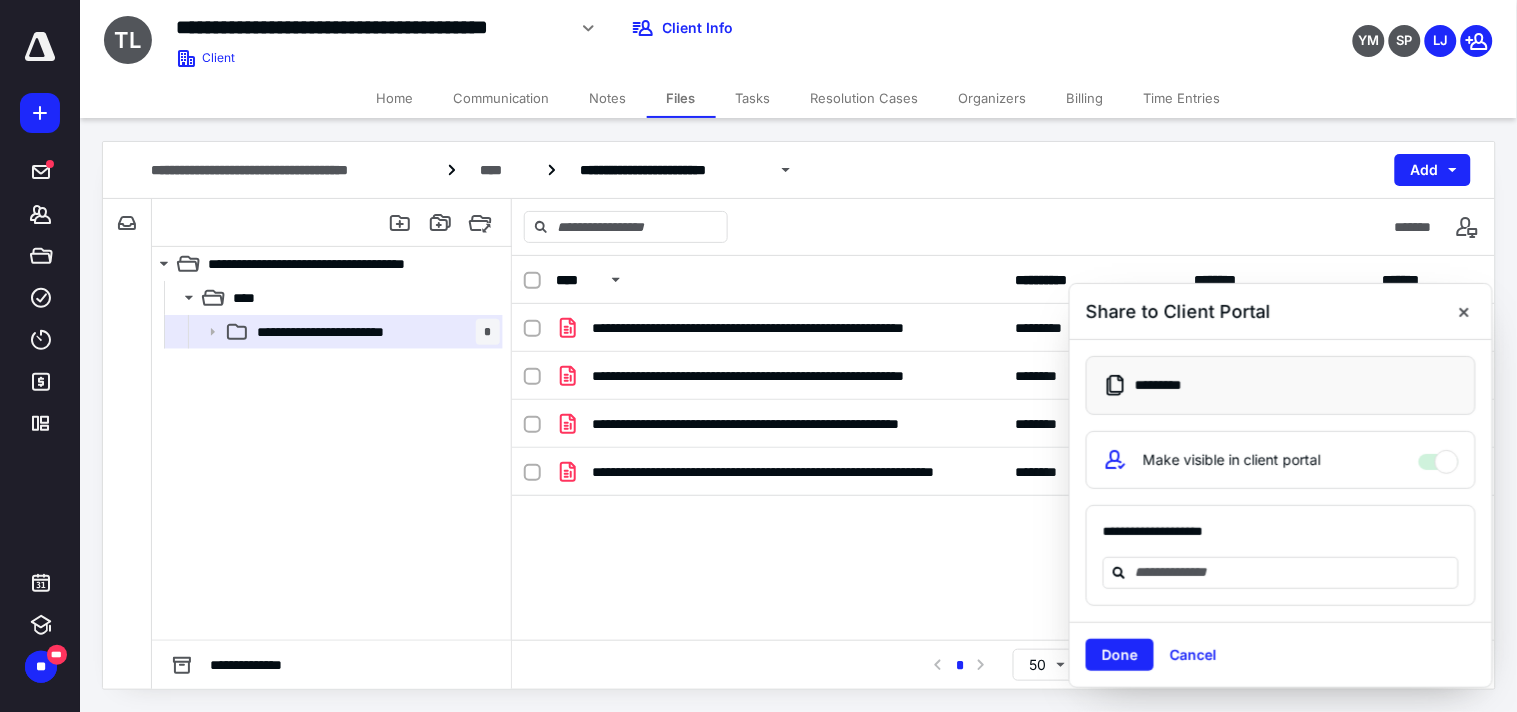click on "**********" at bounding box center (1281, 539) 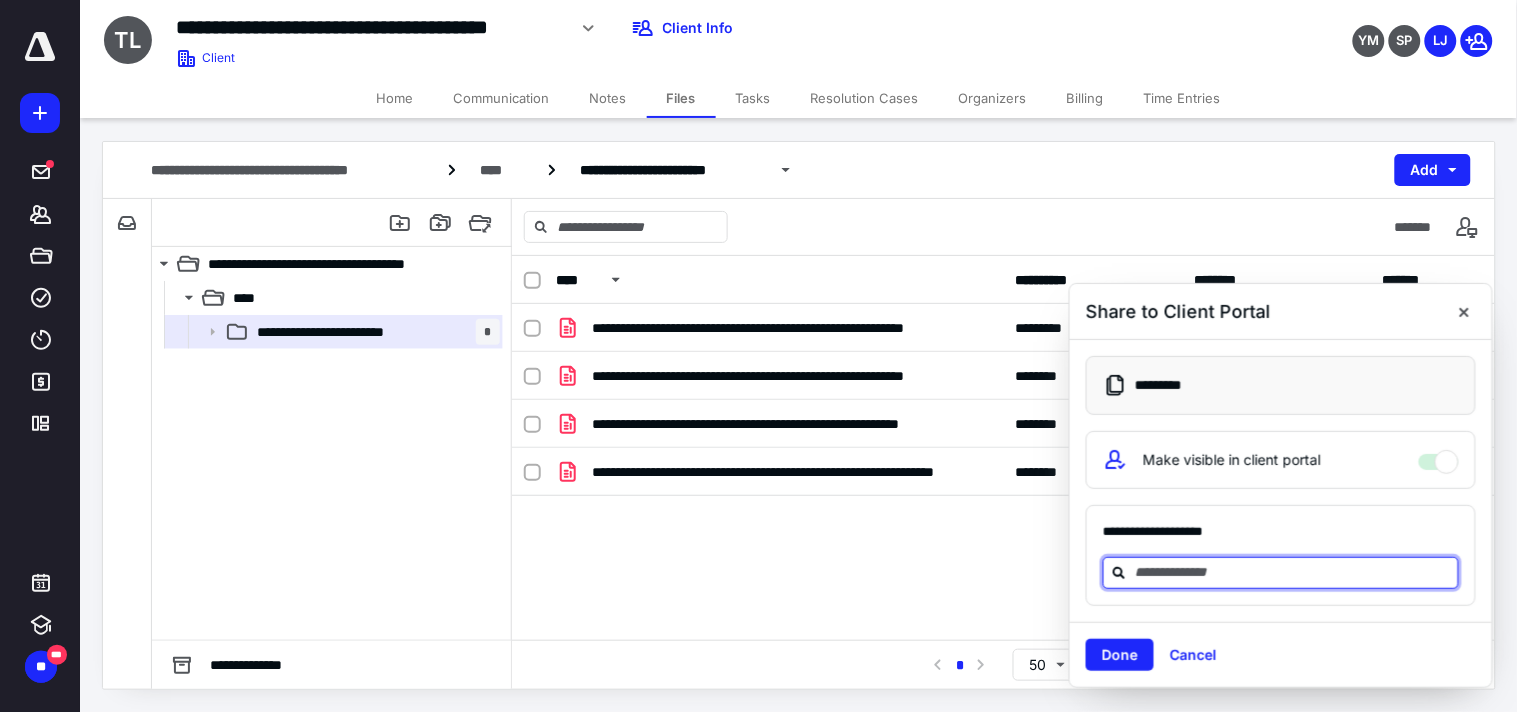 click at bounding box center [1293, 572] 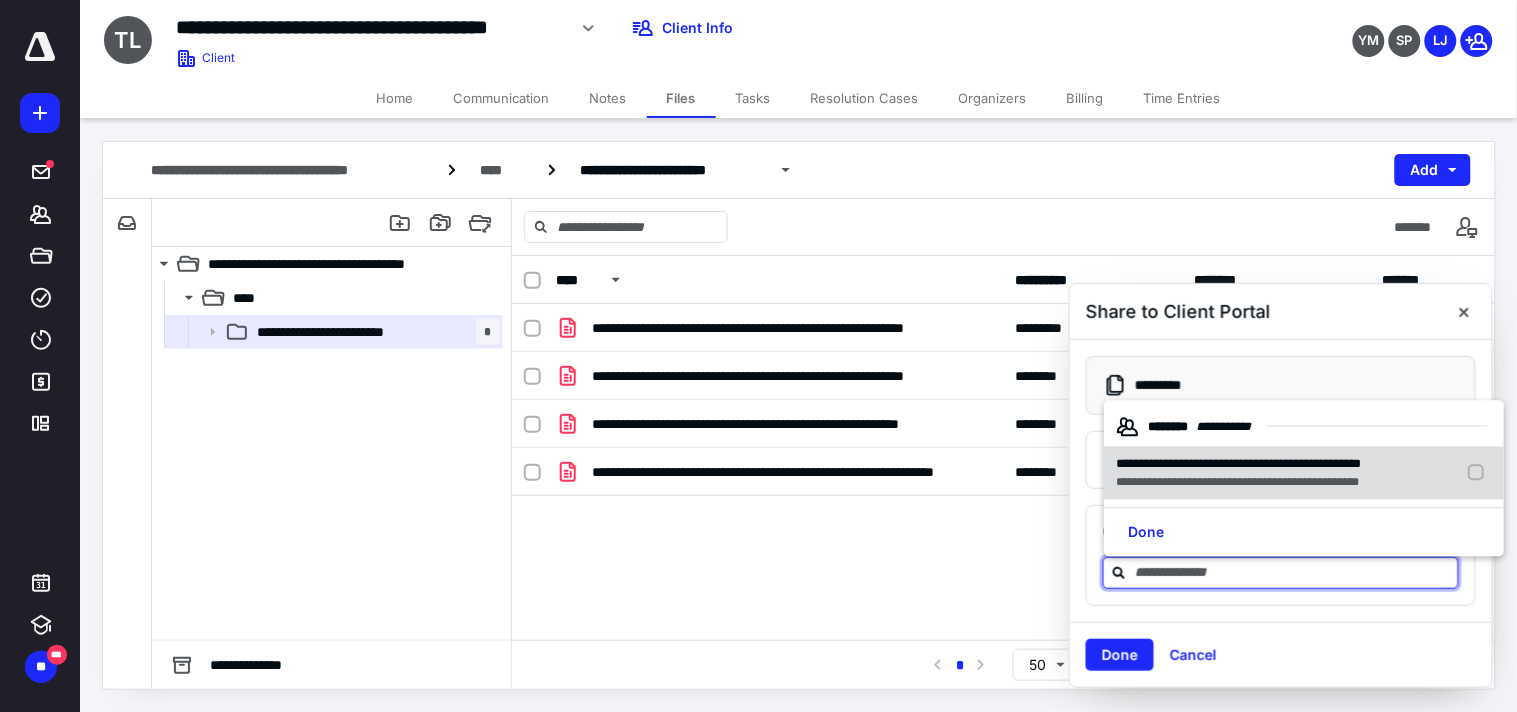 click on "**********" at bounding box center (1237, 483) 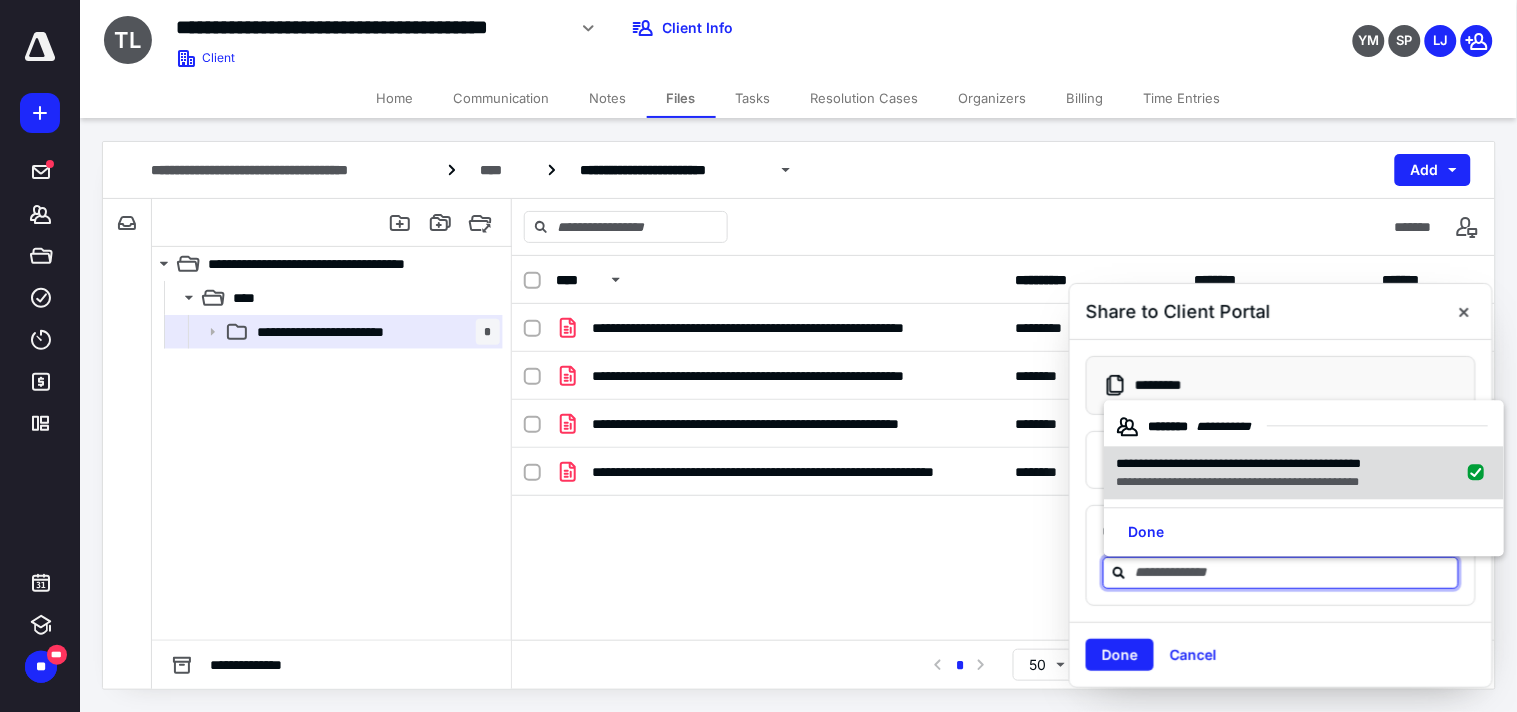 checkbox on "true" 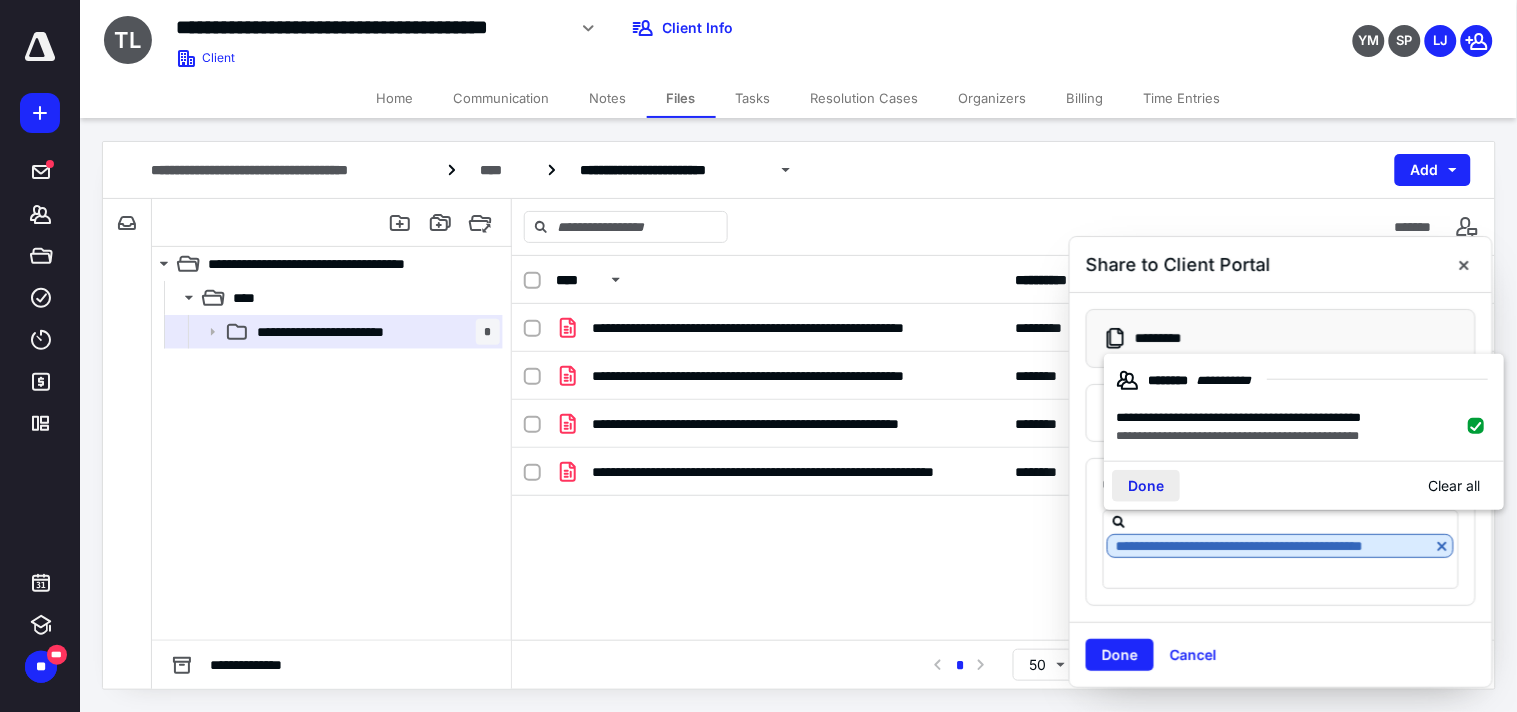 click on "Done" at bounding box center [1146, 486] 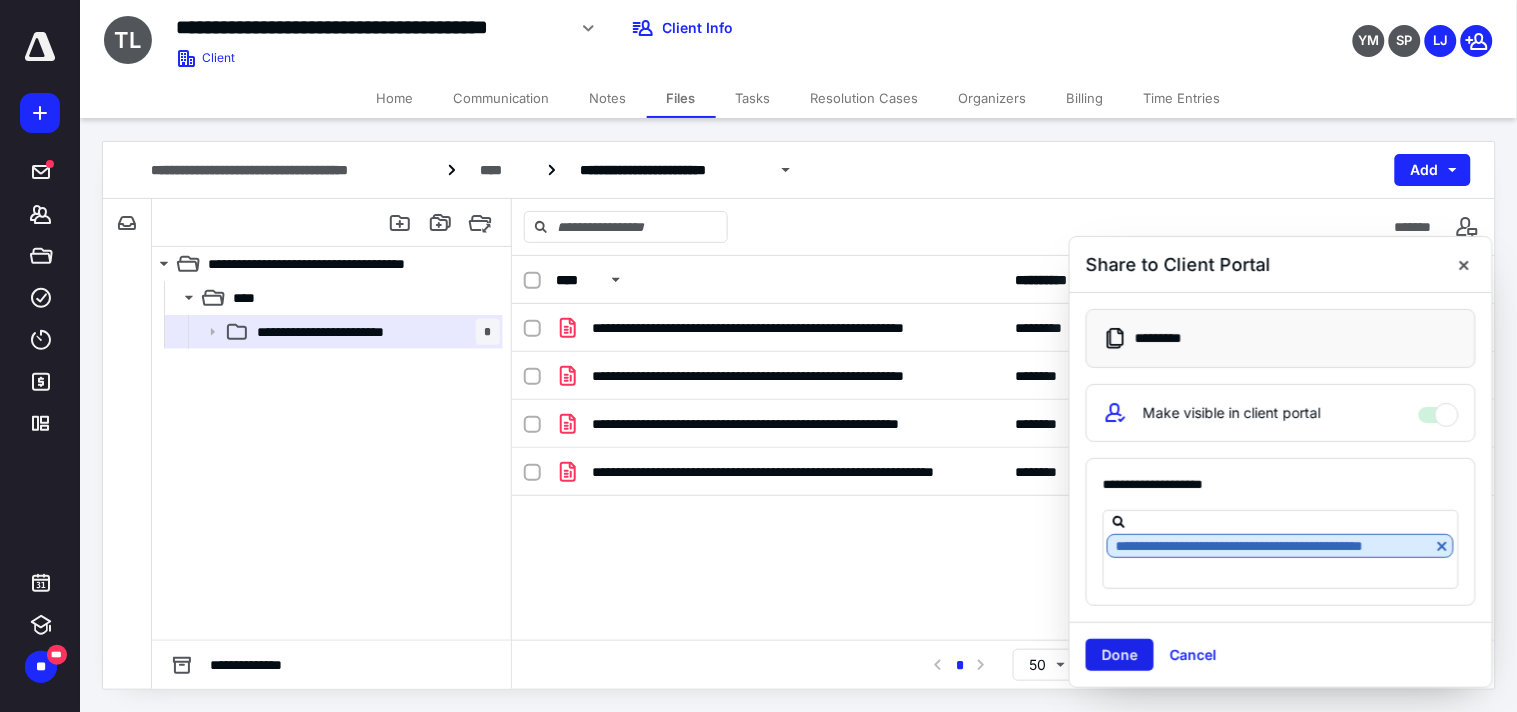 click on "Done" at bounding box center (1120, 655) 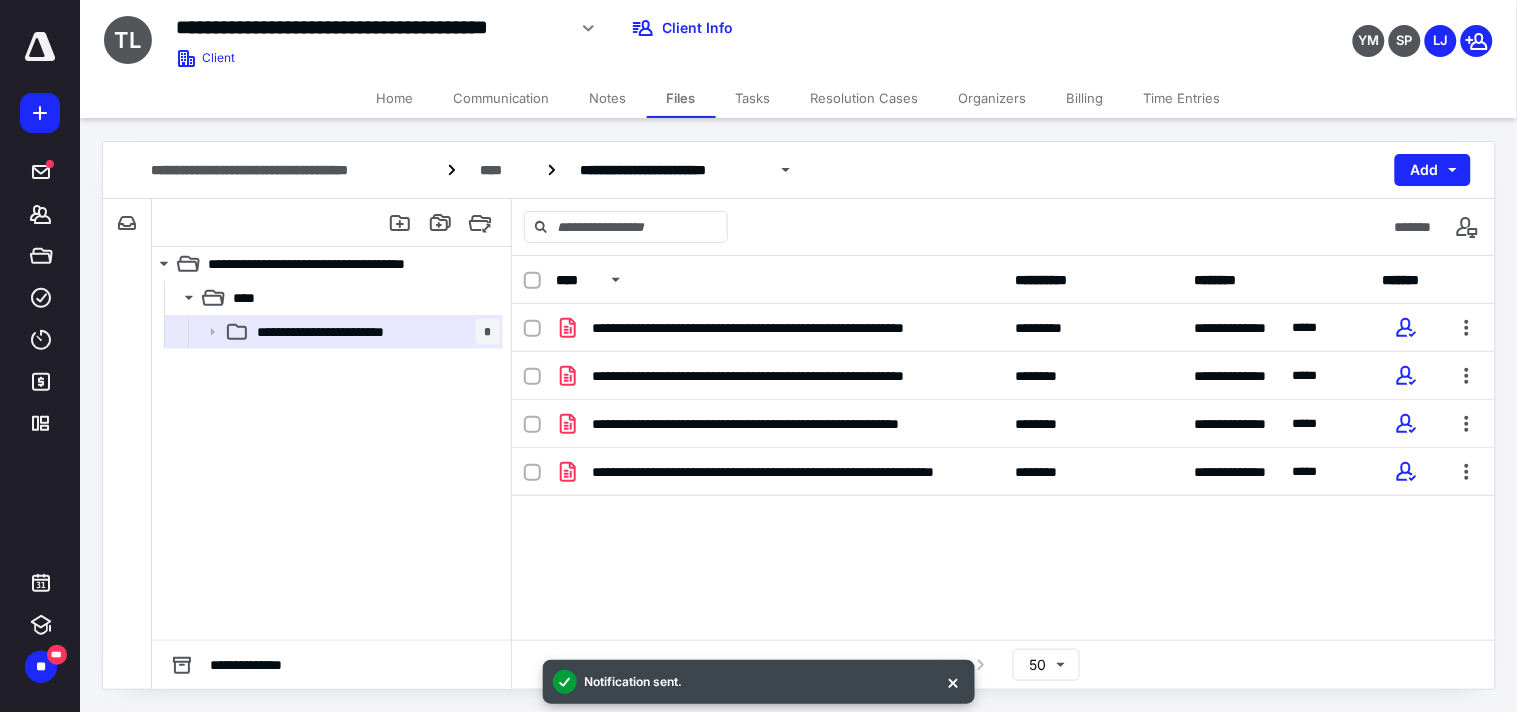 click on "Tasks" at bounding box center (753, 98) 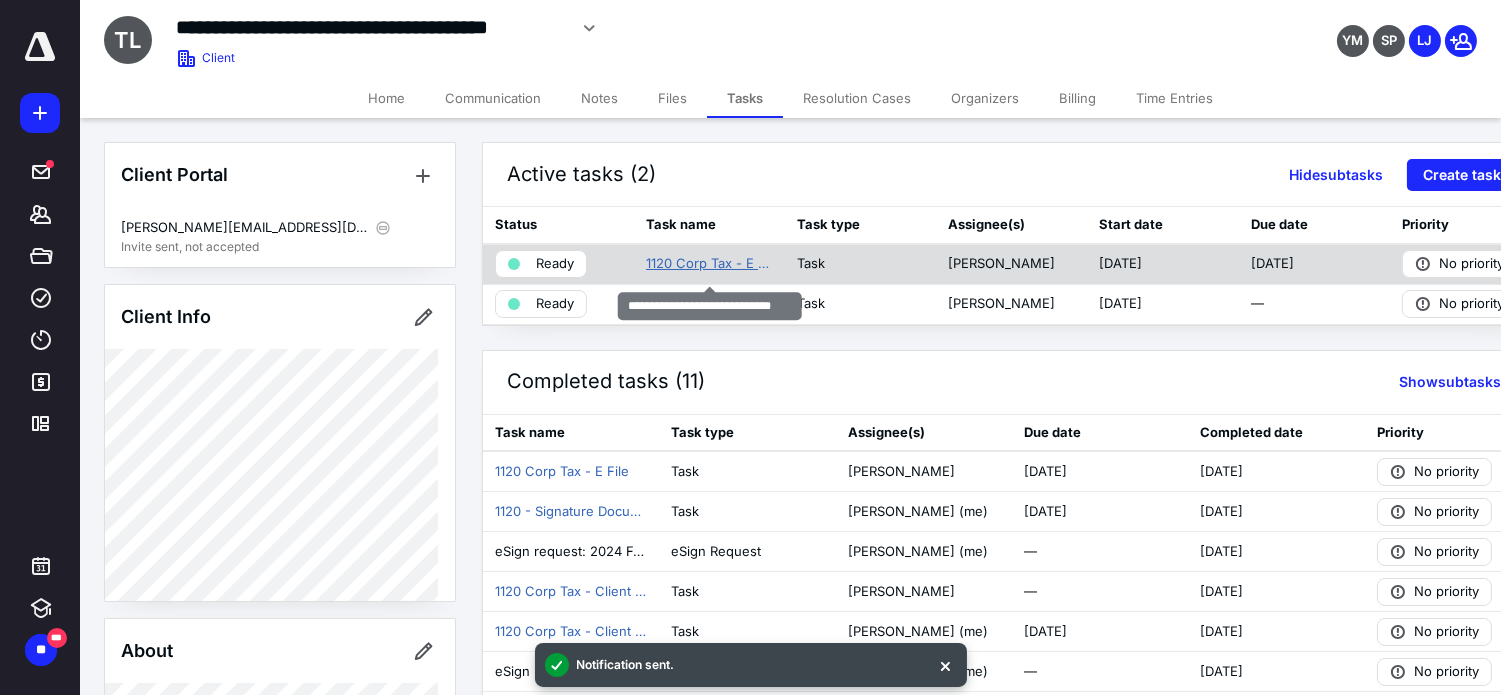 click on "1120 Corp Tax - E file Review" at bounding box center (709, 264) 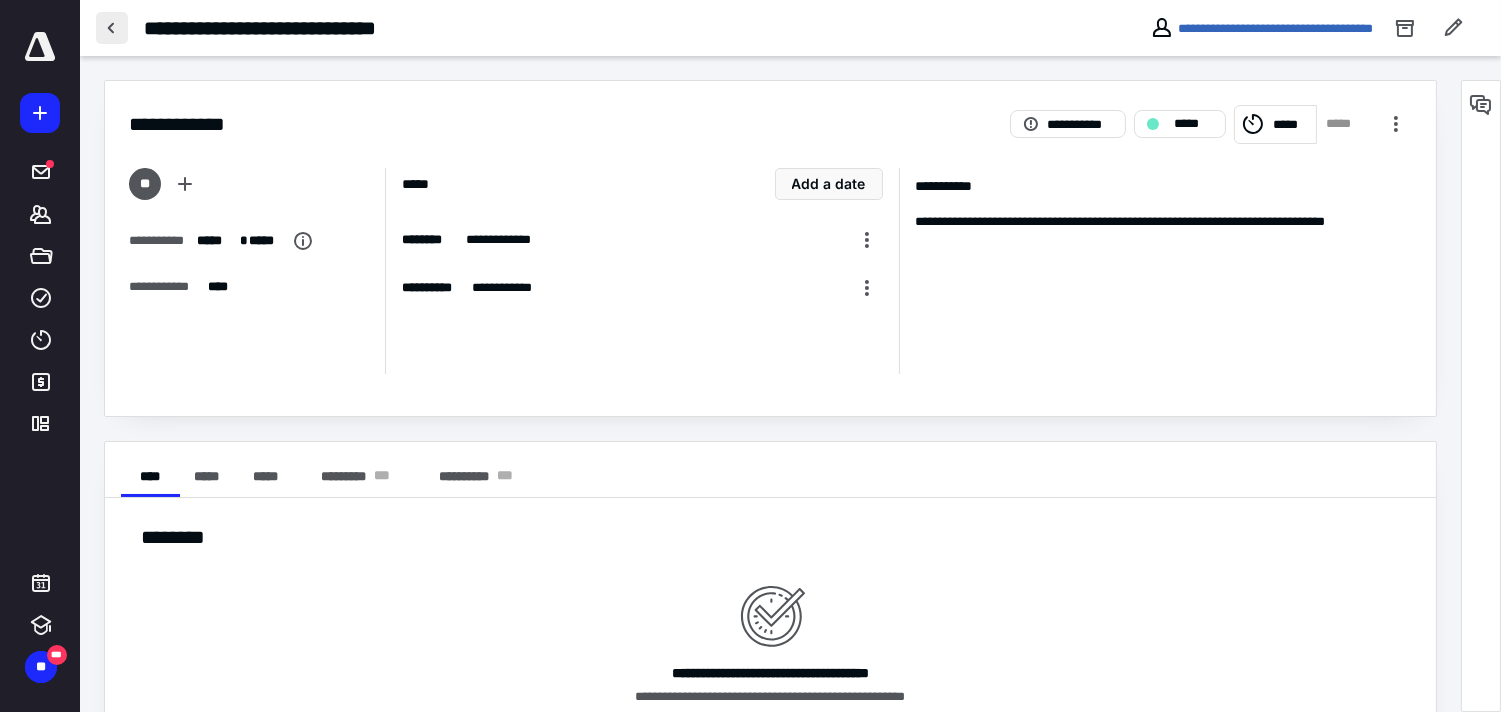 click at bounding box center (112, 28) 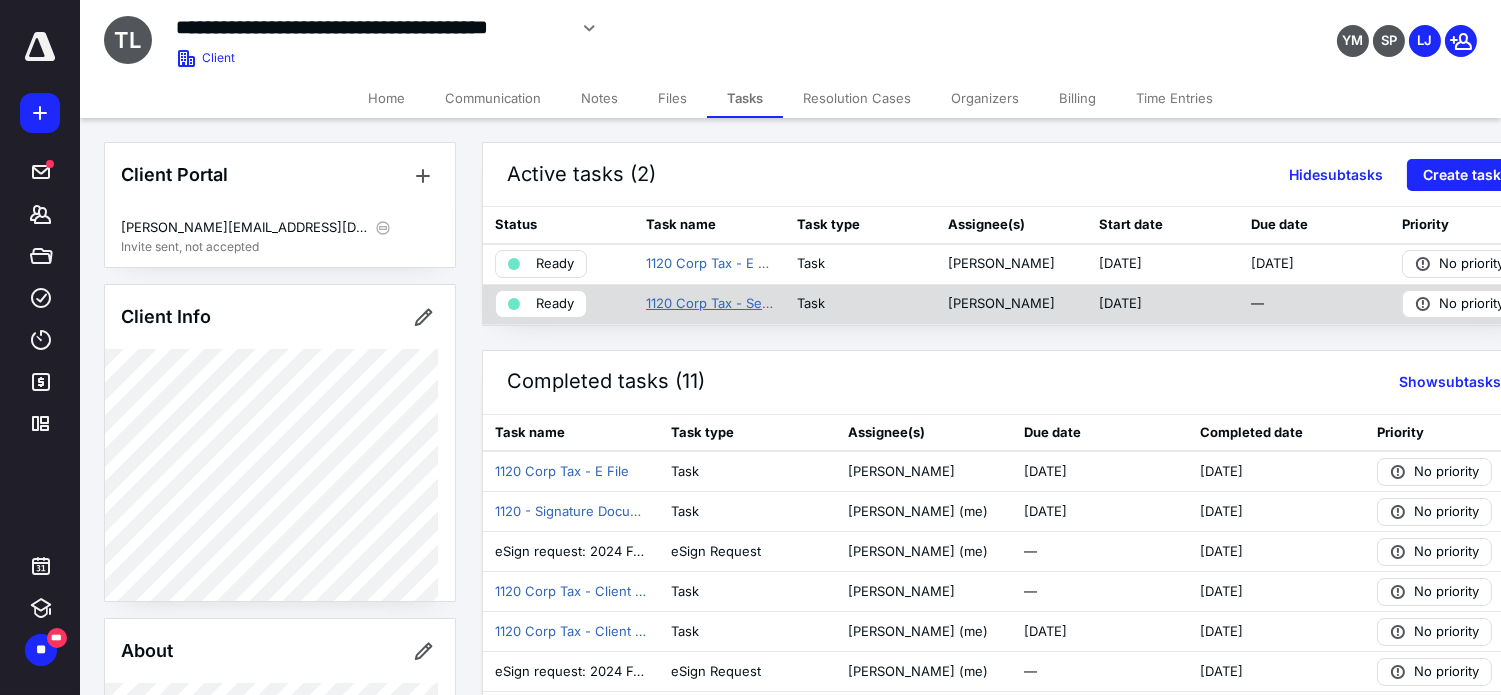 click on "1120 Corp Tax - Service Payment" at bounding box center (709, 304) 